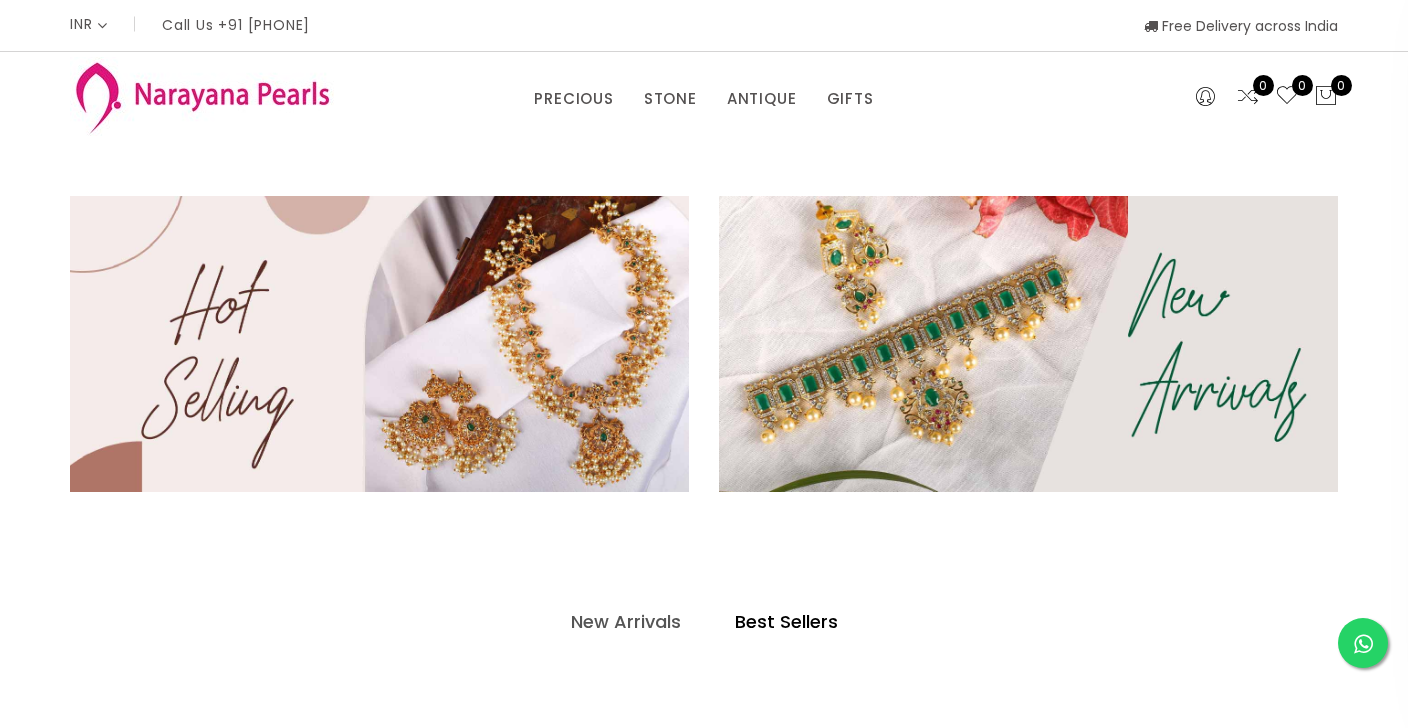 select on "INR" 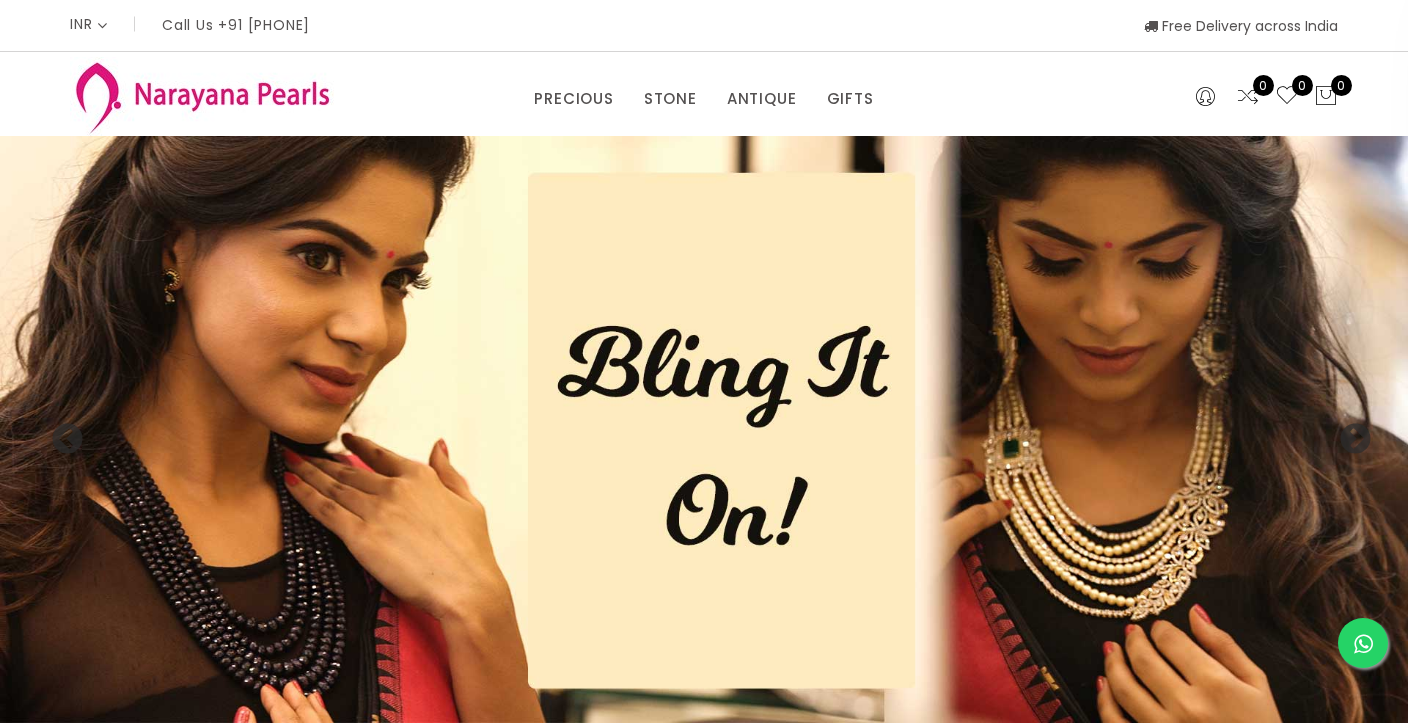 scroll, scrollTop: 0, scrollLeft: 0, axis: both 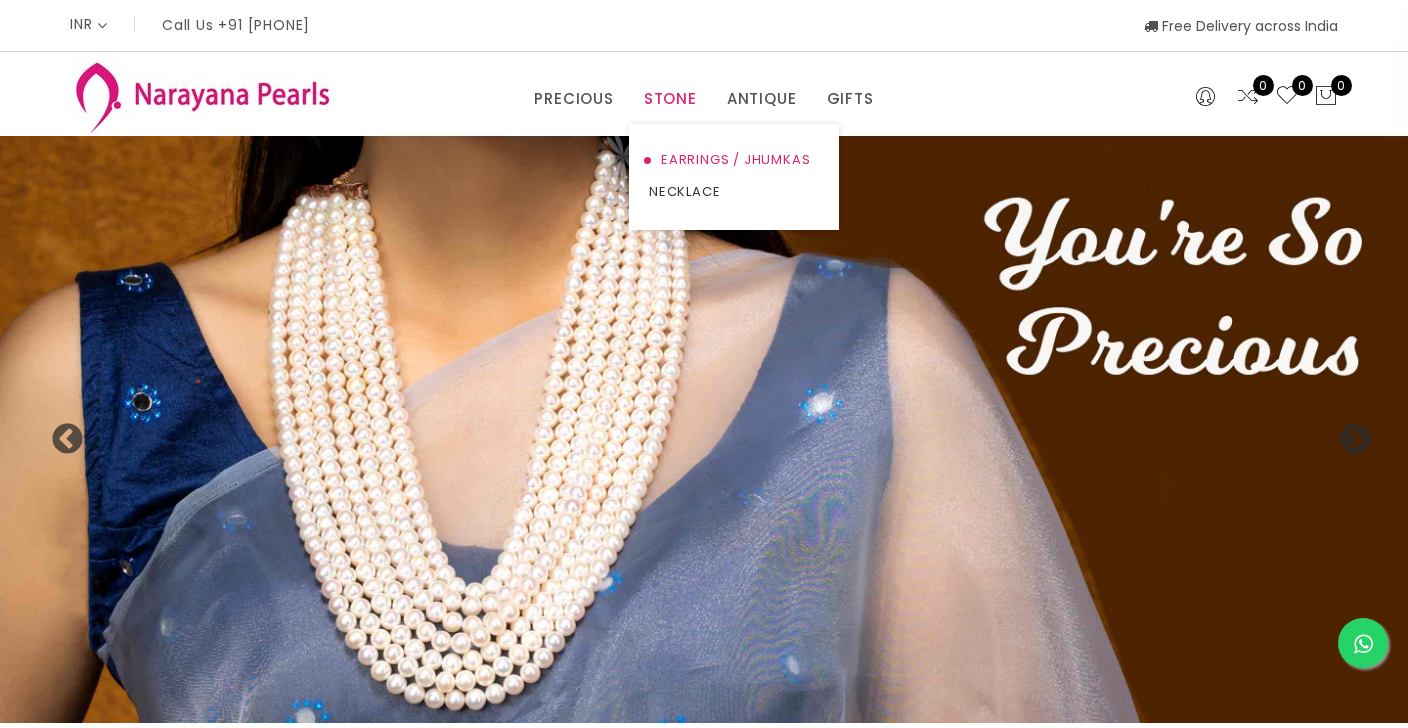 click on "EARRINGS / JHUMKAS" at bounding box center (734, 160) 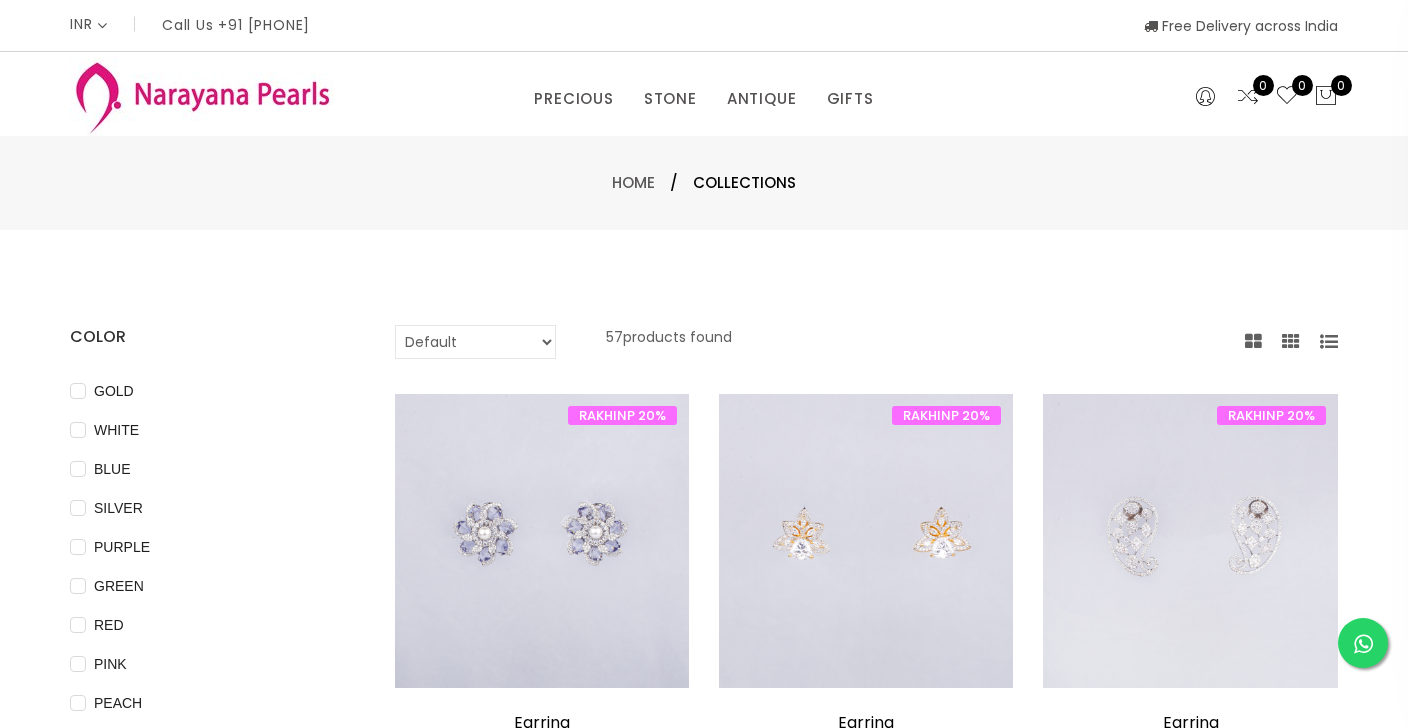 scroll, scrollTop: 0, scrollLeft: 0, axis: both 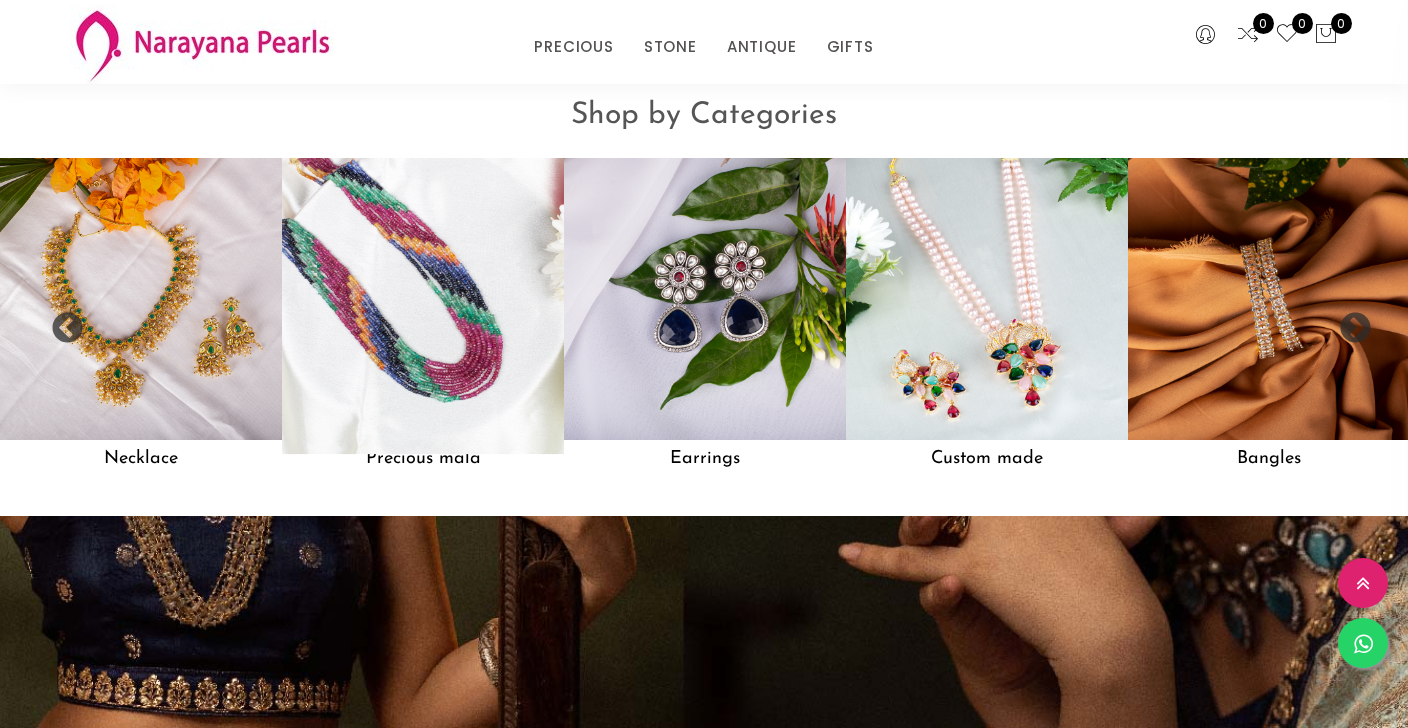 click at bounding box center [423, 299] 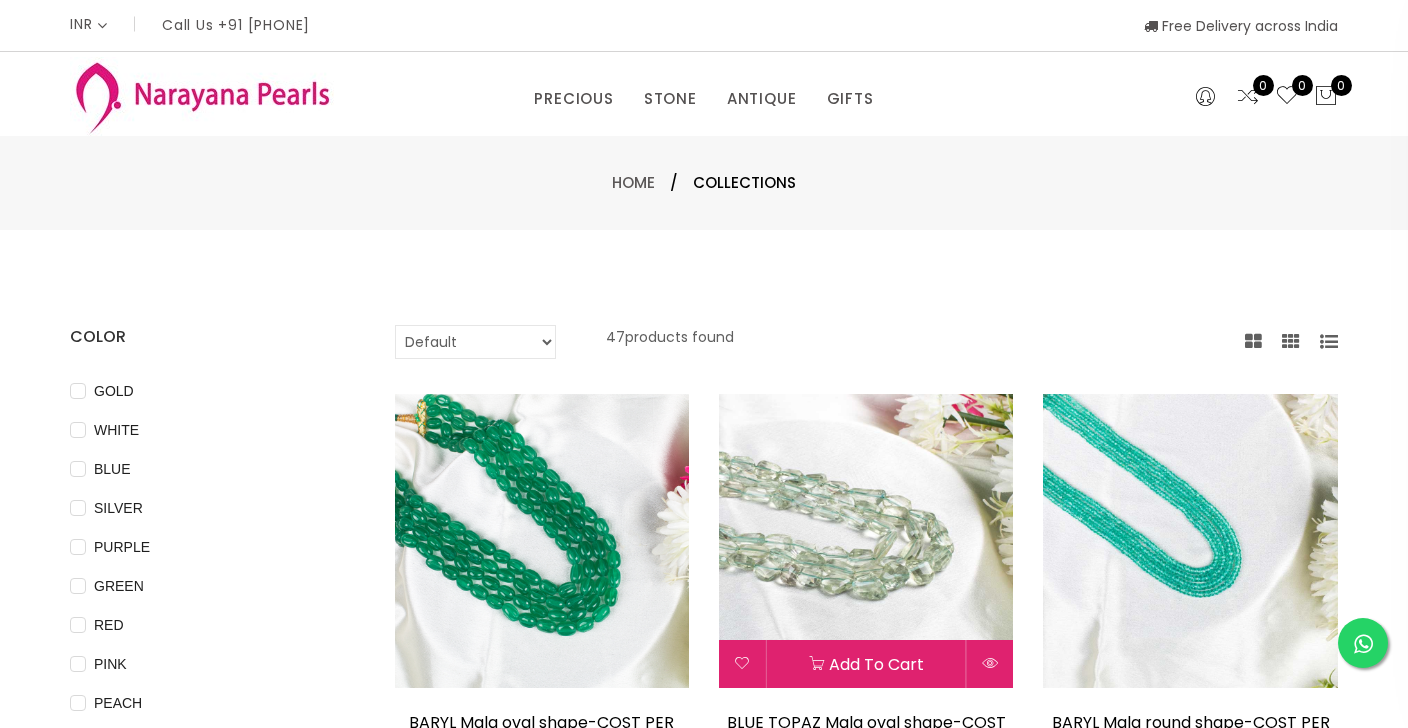 scroll, scrollTop: 0, scrollLeft: 0, axis: both 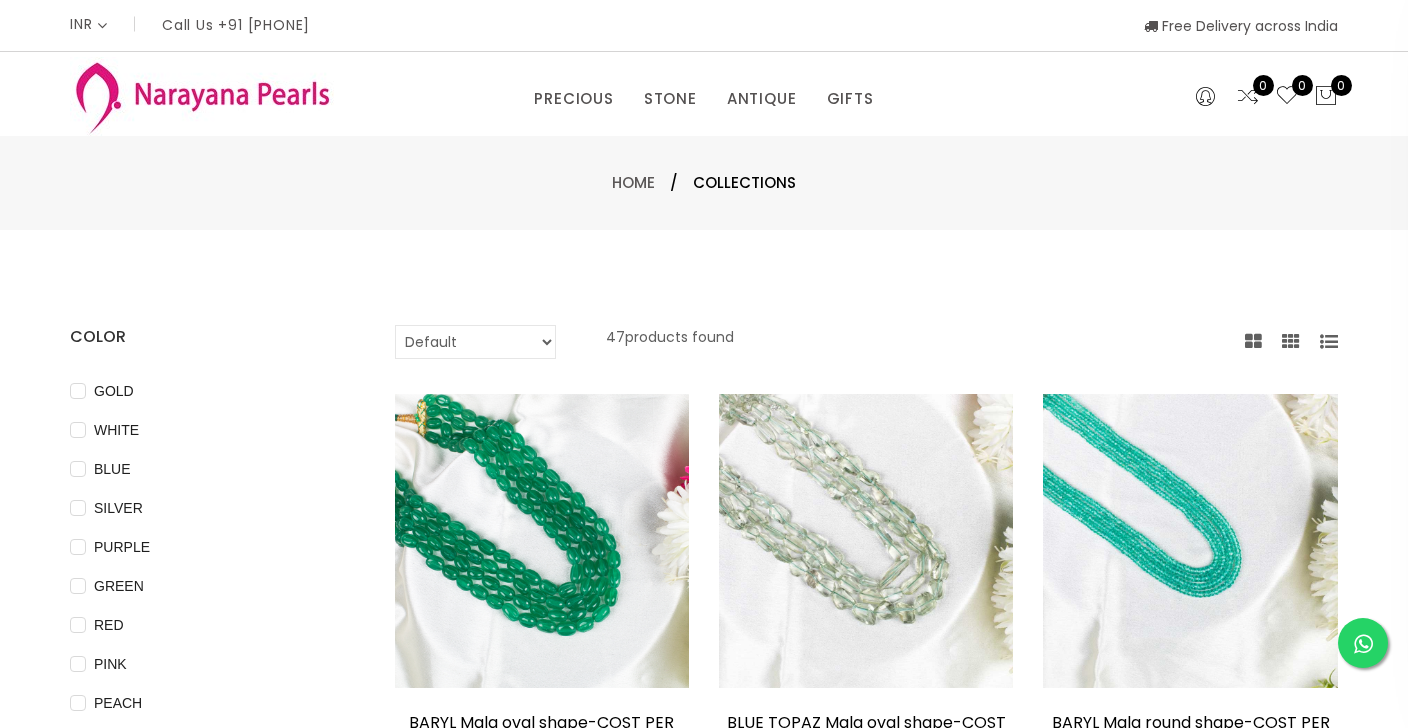 click on "PRECIOUS CUSTOM MADE-GEMS PRECIOUS MALA STONE EARRINGS / JHUMKAS NECKLACE ANTIQUE EARRINGS / JHUMKAS NECKLACE GIFTS COUPLE GIFTS TRADITIONAL GIFTS" at bounding box center (703, 94) 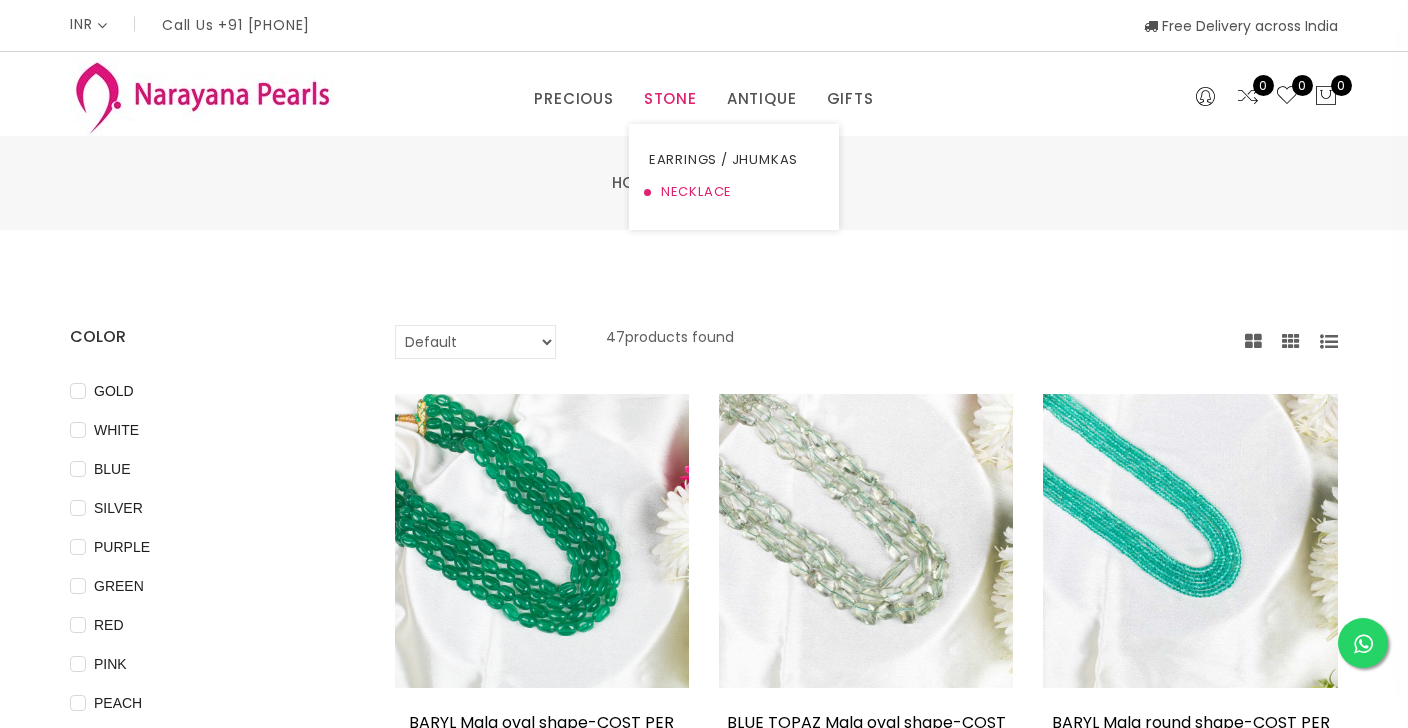 click on "NECKLACE" at bounding box center (734, 192) 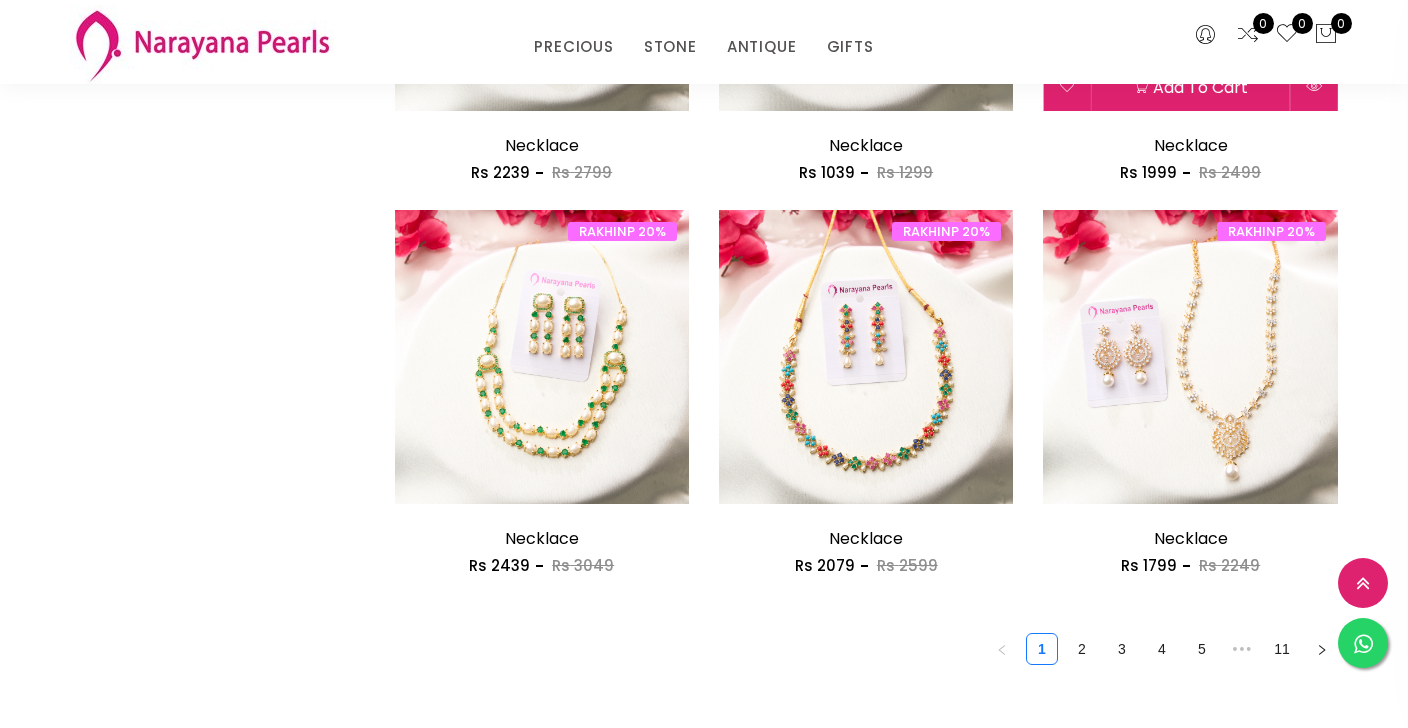 scroll, scrollTop: 2467, scrollLeft: 0, axis: vertical 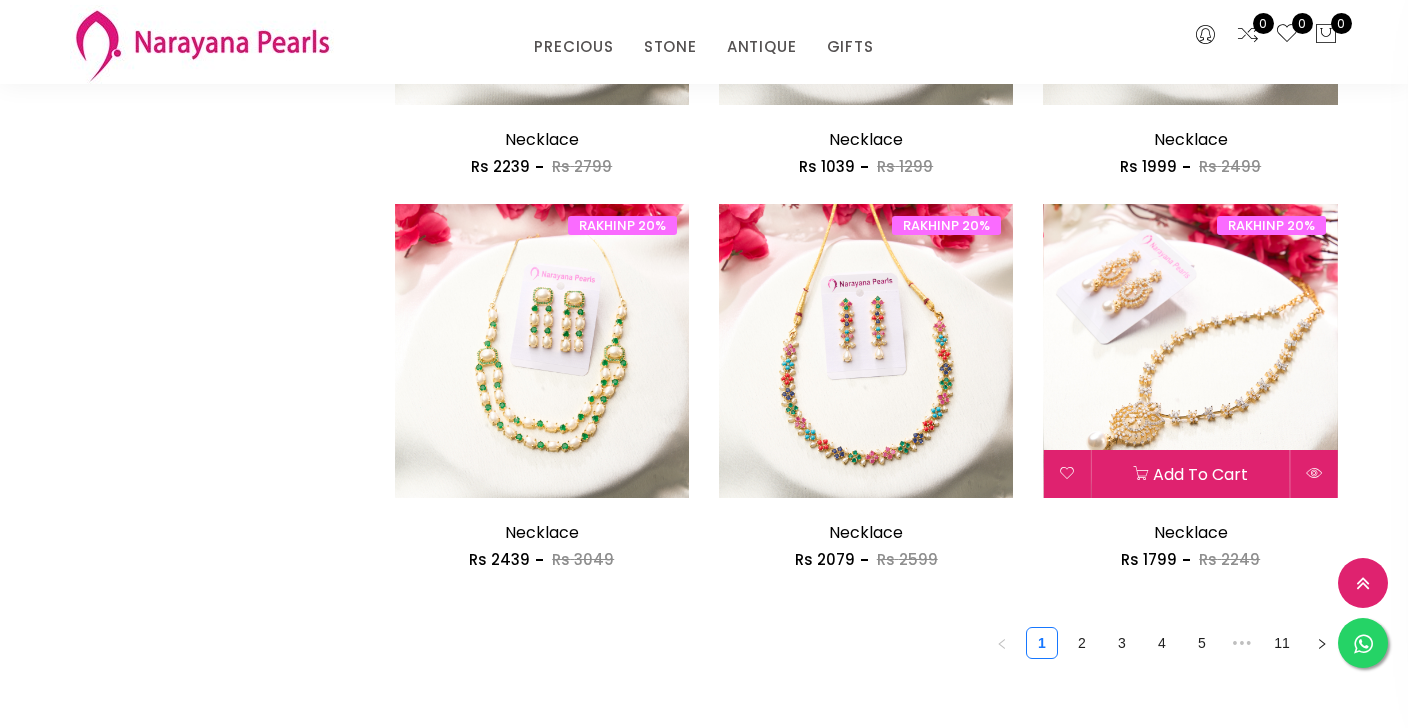 click at bounding box center [1190, 351] 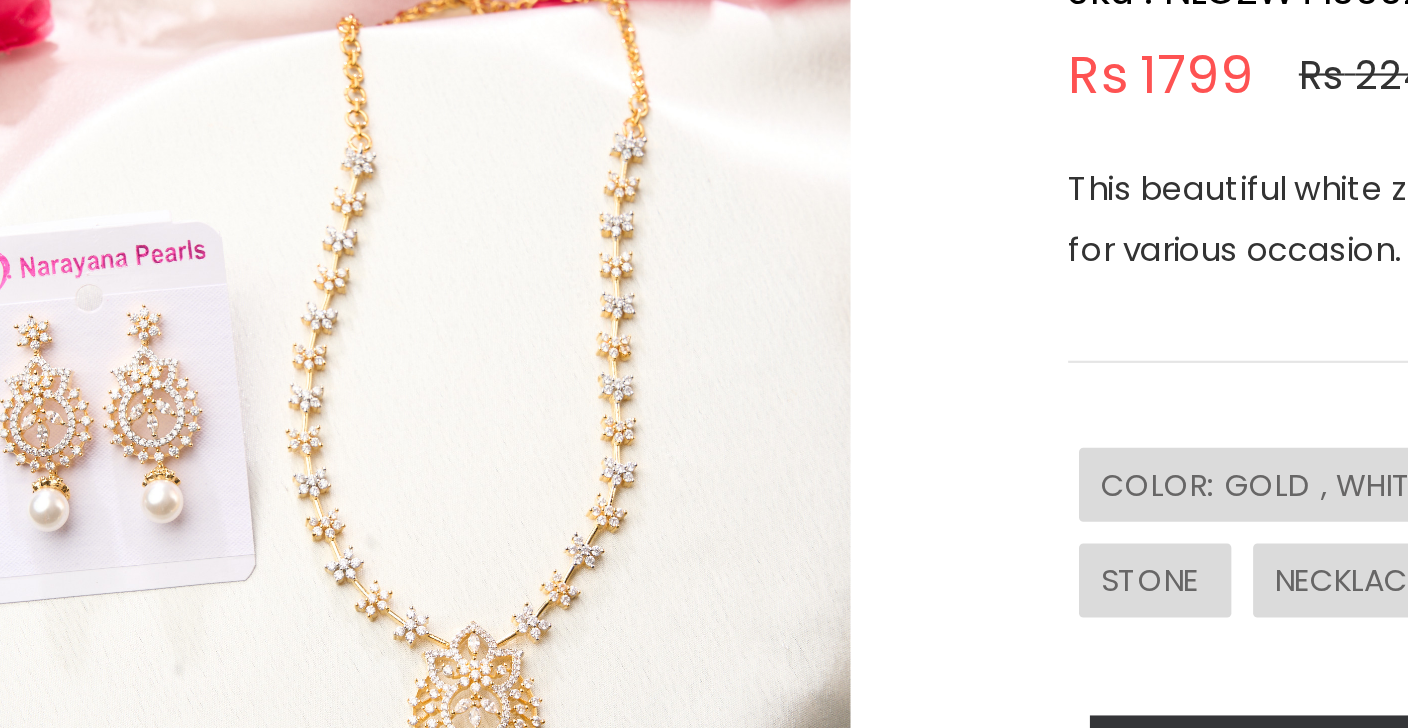 scroll, scrollTop: 60, scrollLeft: 0, axis: vertical 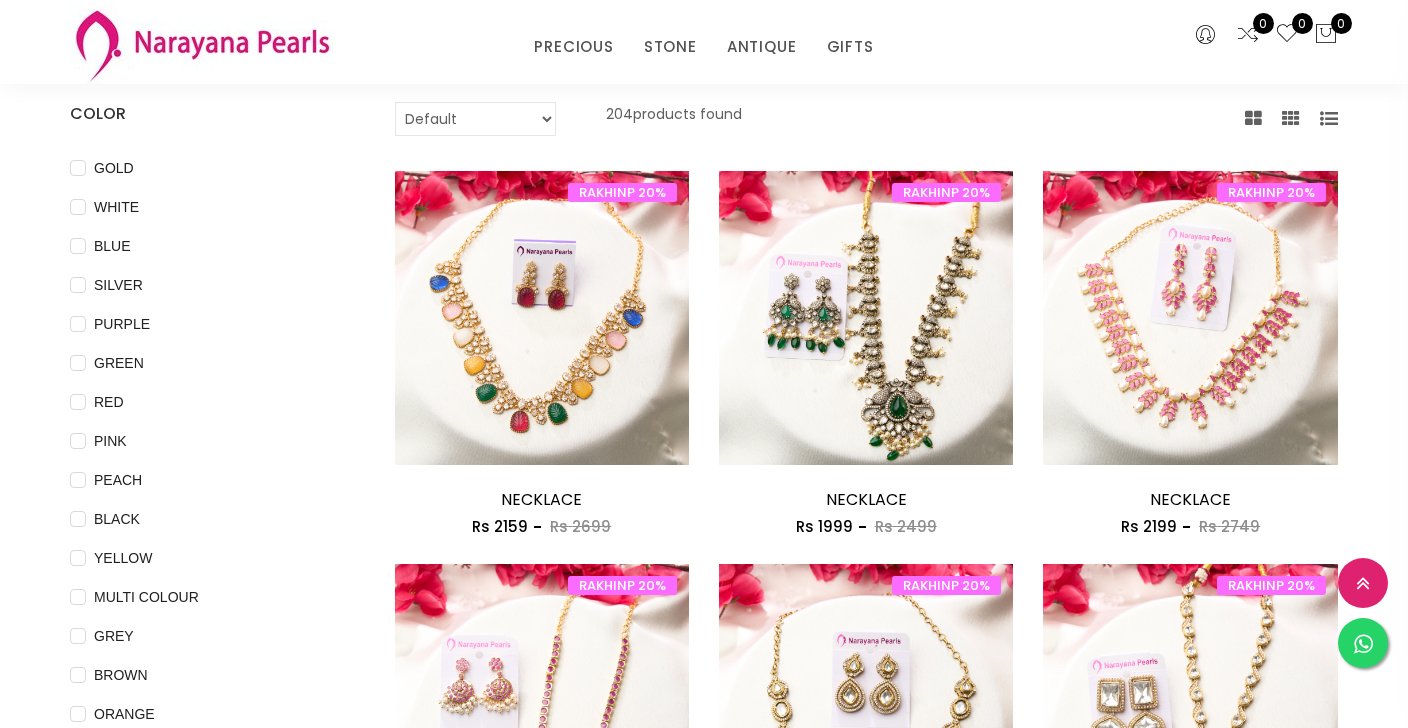 select on "priceLowToHigh" 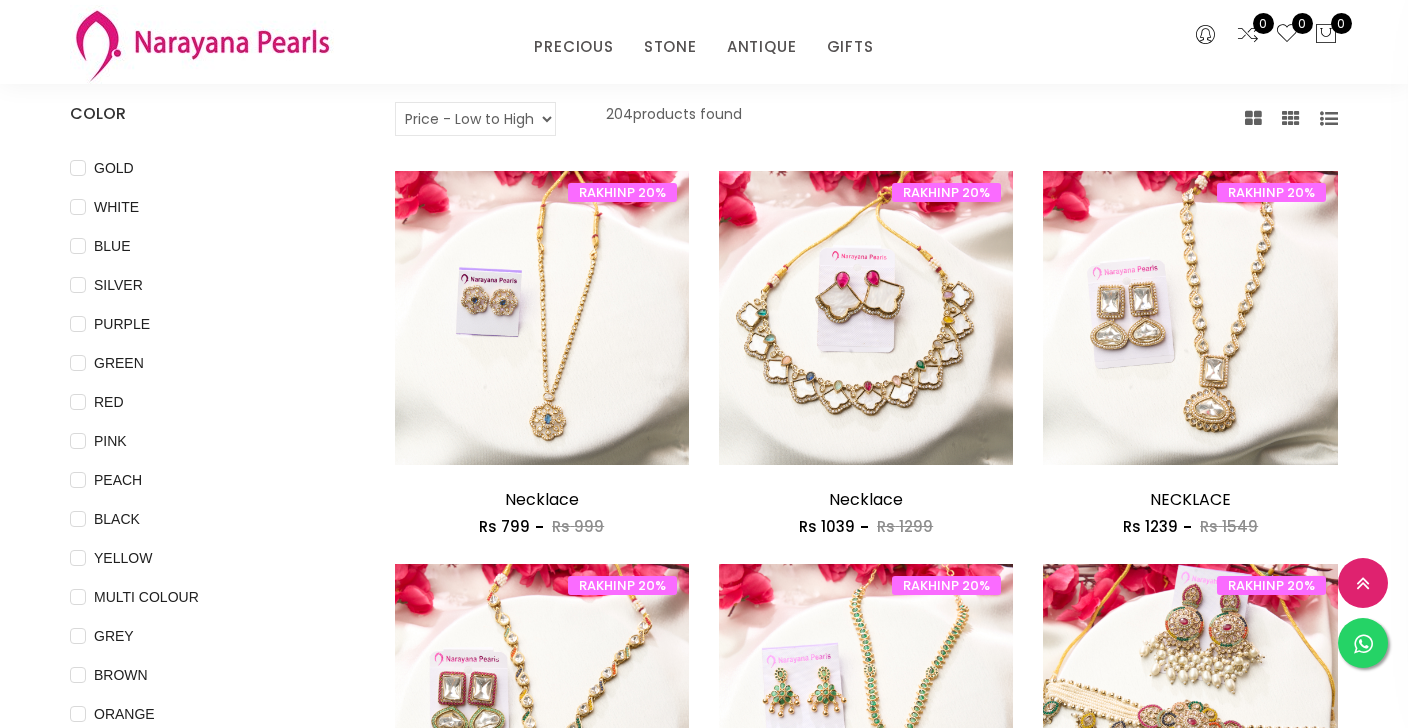 click on "Default Price - High to Low Price - Low to High 204  products found RAKHINP 20%     Add to cart Necklace Rs     799   Rs   999 RAKHINP 20% Necklace Rs   799   Rs   999 This is beautiful zircon stones  with gold finish that has the potential to upgrade the simplest of traditional and western outfits!     Add to cart  Buy Now  RAKHINP 20%     Add to cart Necklace Rs     1039   Rs   1299 RAKHINP 20% Necklace Rs   1039   Rs   1299 This beautiful  synthetic stone necklace you can pair it with your favourite ethnic or Indo-Western attire to instantly look attractive.     Add to cart  Buy Now  RAKHINP 20%     Add to cart NECKLACE Rs     1239   Rs   1549 RAKHINP 20% NECKLACE Rs   1239   Rs   1549 This beautiful kundan stone stone necklace looks elegant and unique design is suitable for various occasions.     Add to cart  Buy Now  RAKHINP 20%     Add to cart NECKLACE Rs     1239   Rs   1549 RAKHINP 20% NECKLACE Rs   1239   Rs   1549     Add to cart  Buy Now  RAKHINP 20%     Add to cart Necklace Rs     1639   Rs   2049" at bounding box center [867, 1544] 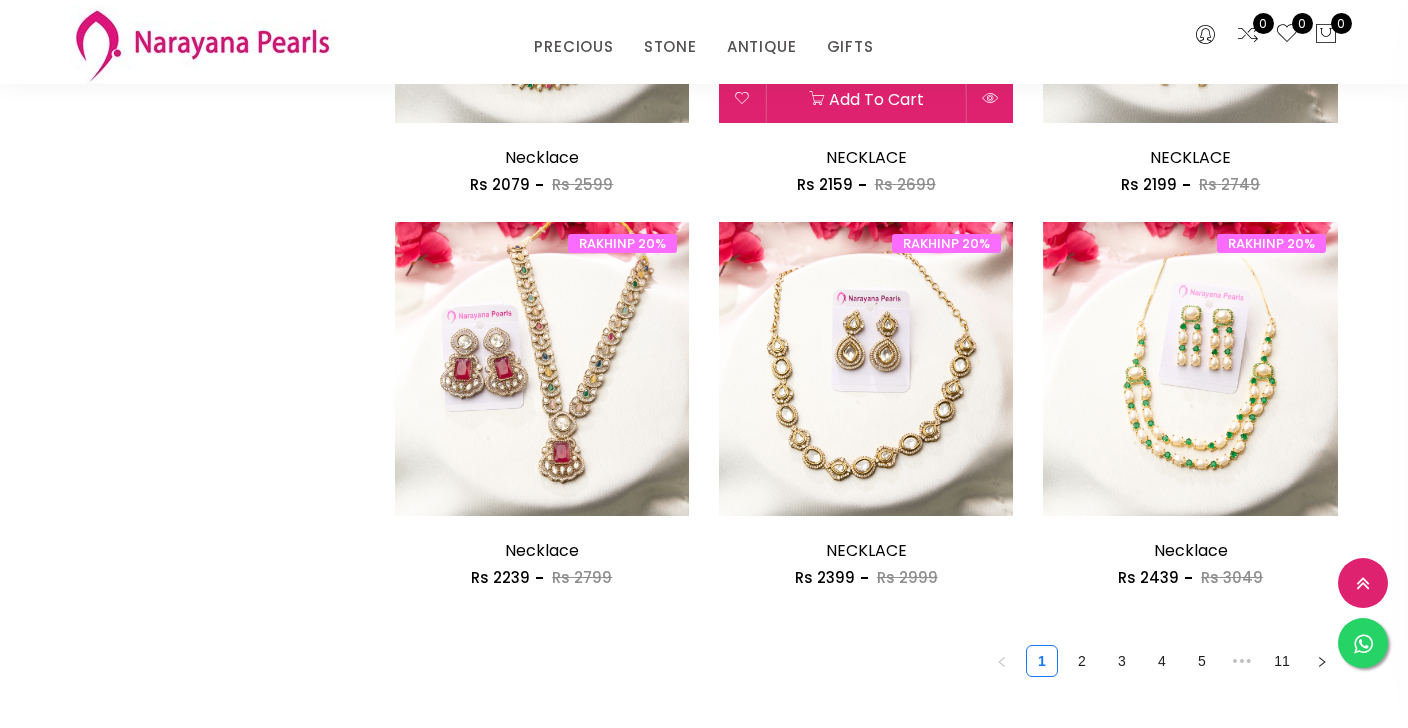 scroll, scrollTop: 2450, scrollLeft: 0, axis: vertical 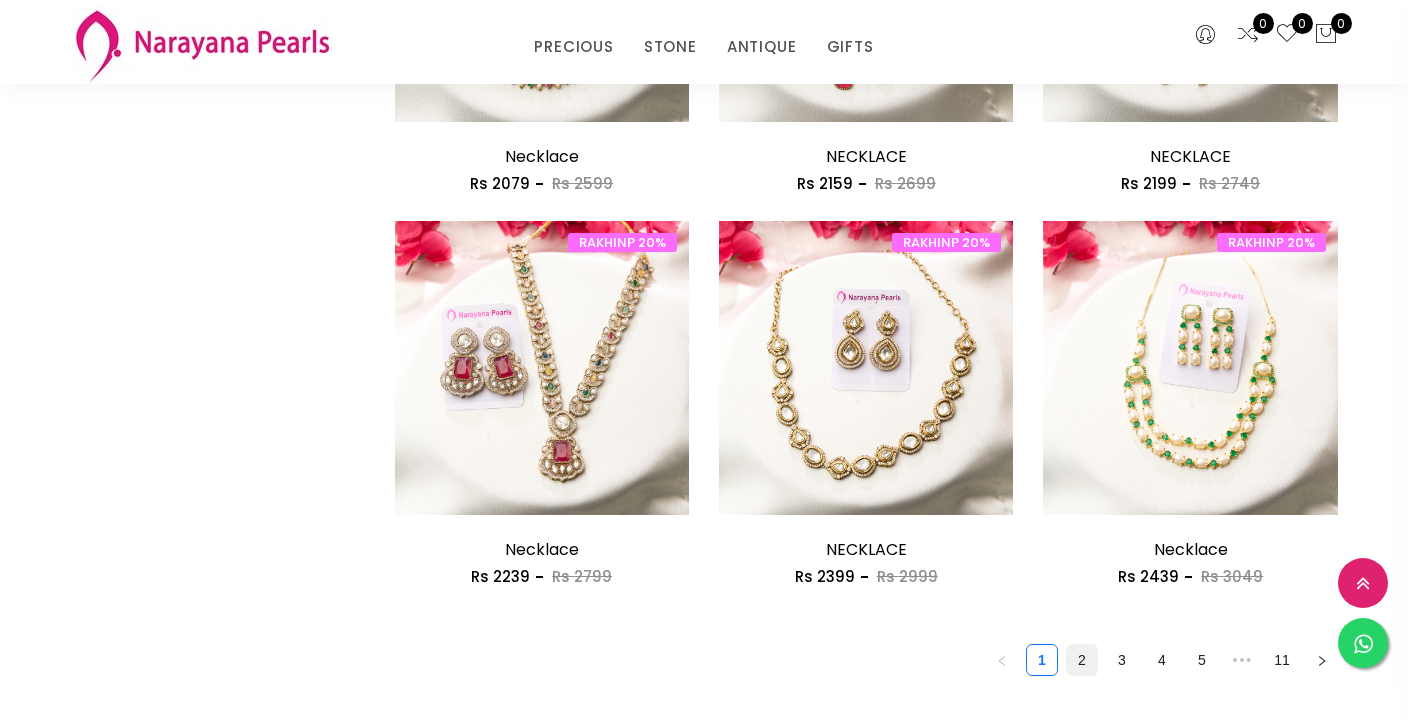 click on "2" at bounding box center (1082, 660) 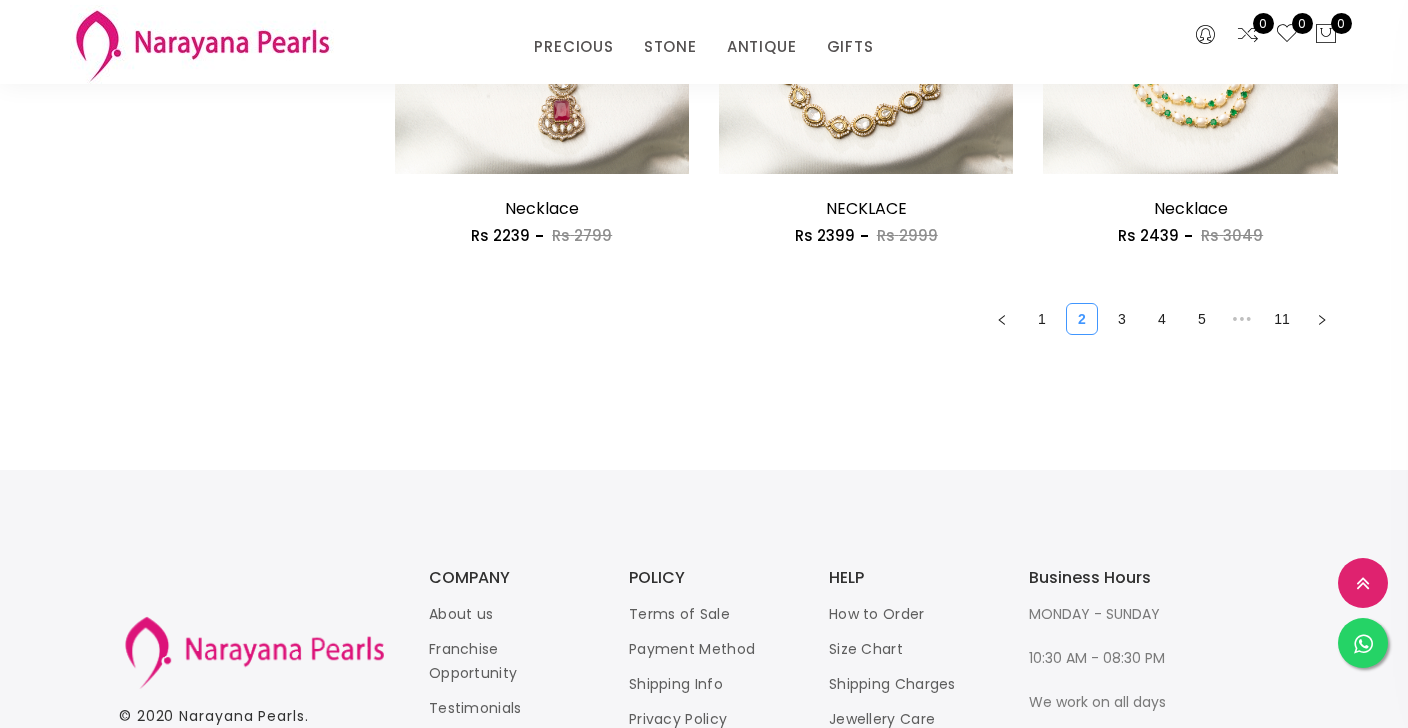 scroll, scrollTop: 2799, scrollLeft: 0, axis: vertical 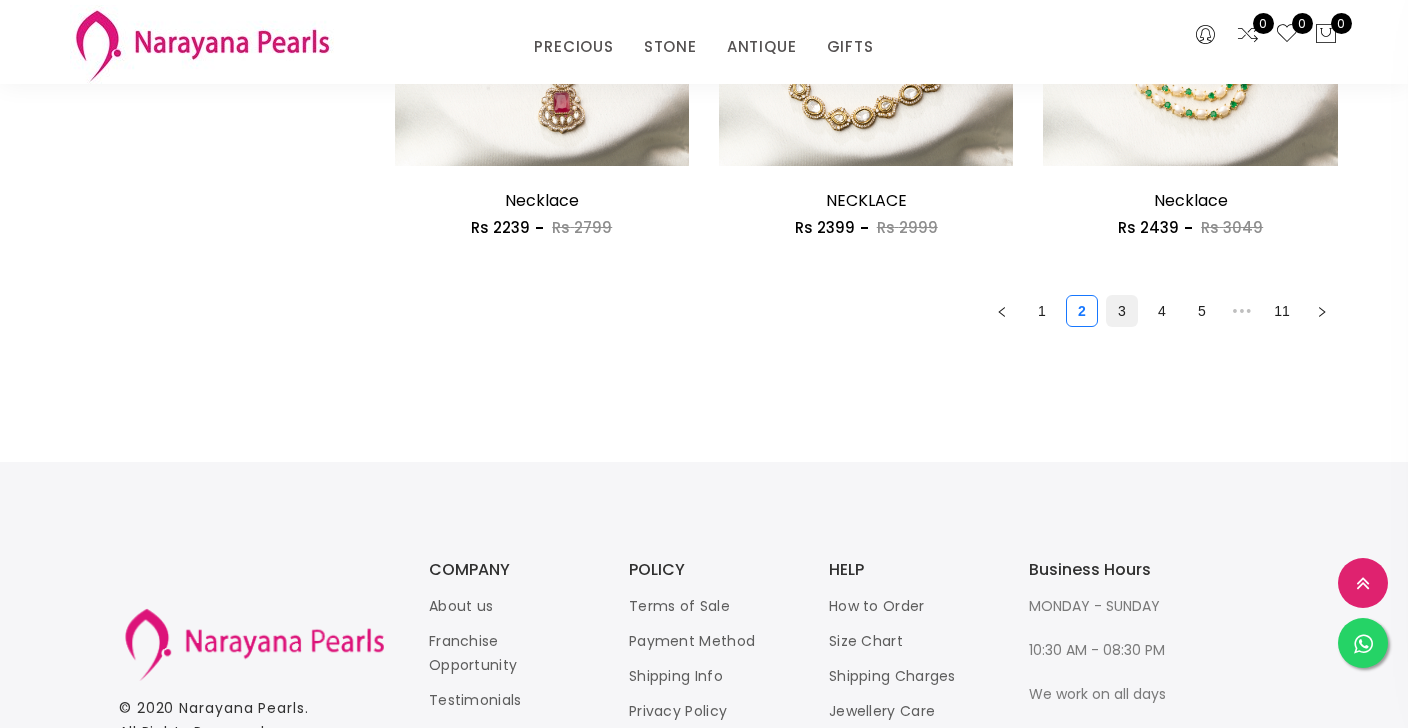 click on "3" at bounding box center (1122, 311) 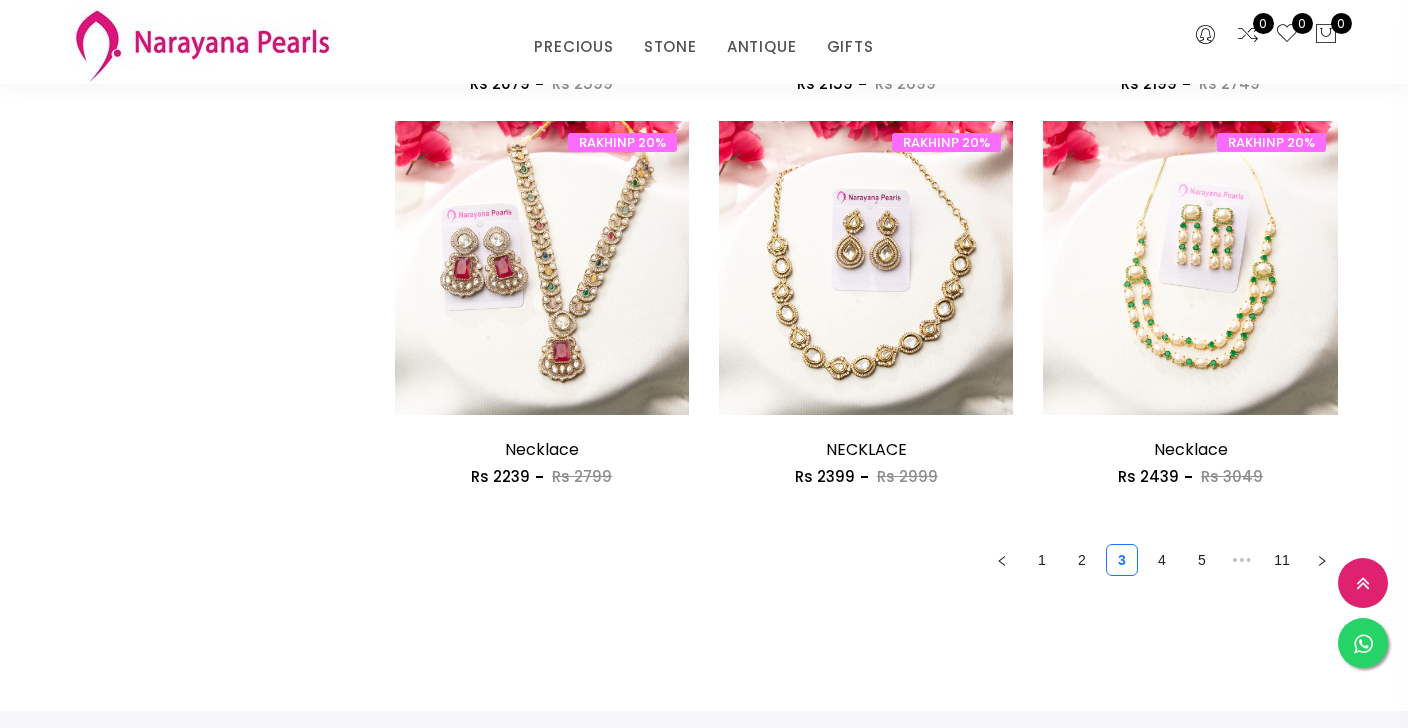 scroll, scrollTop: 2552, scrollLeft: 0, axis: vertical 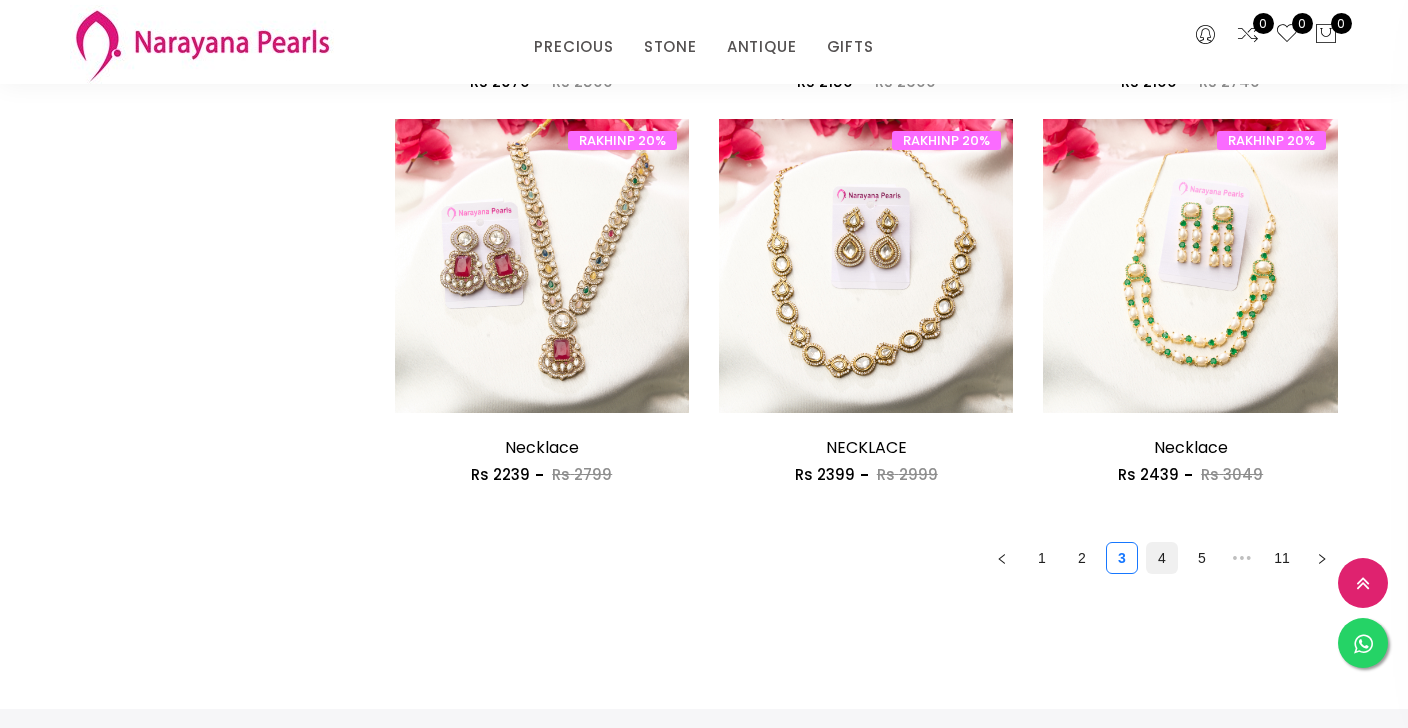 click on "4" at bounding box center [1162, 558] 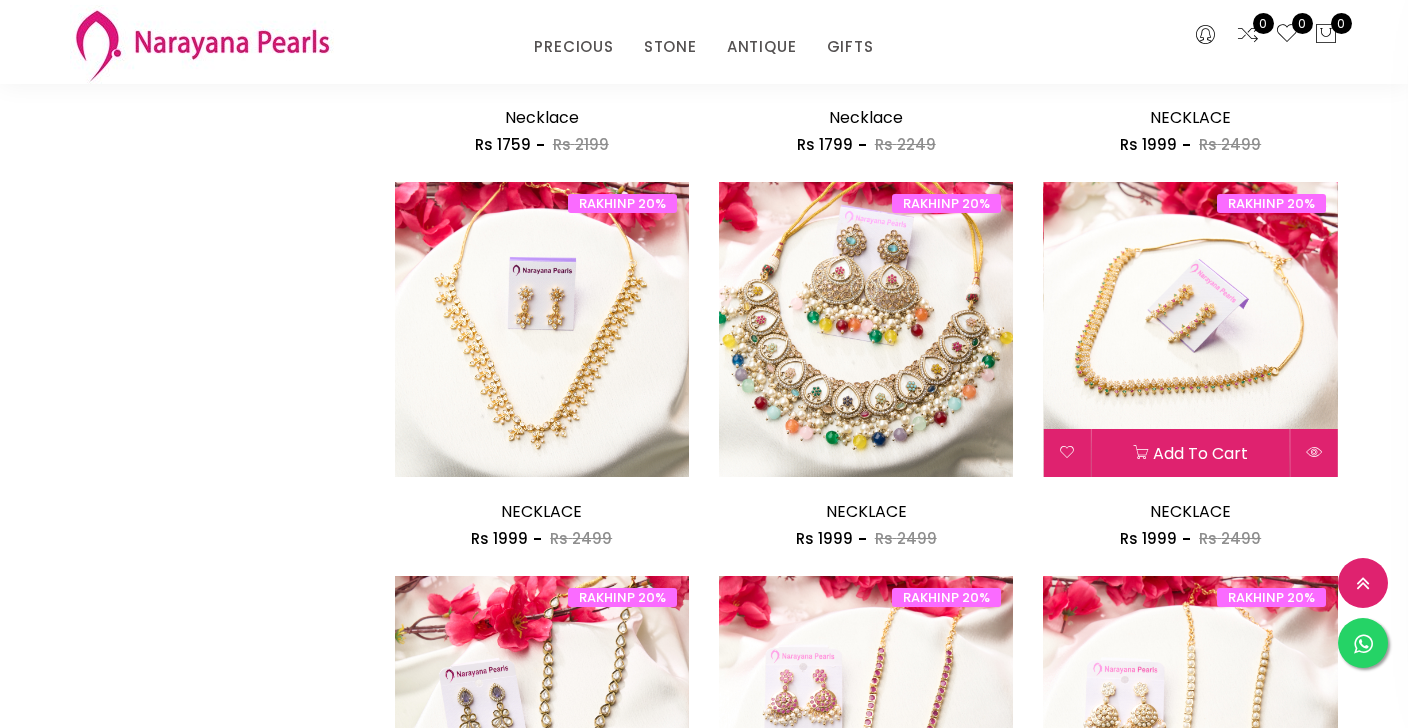 scroll, scrollTop: 1314, scrollLeft: 0, axis: vertical 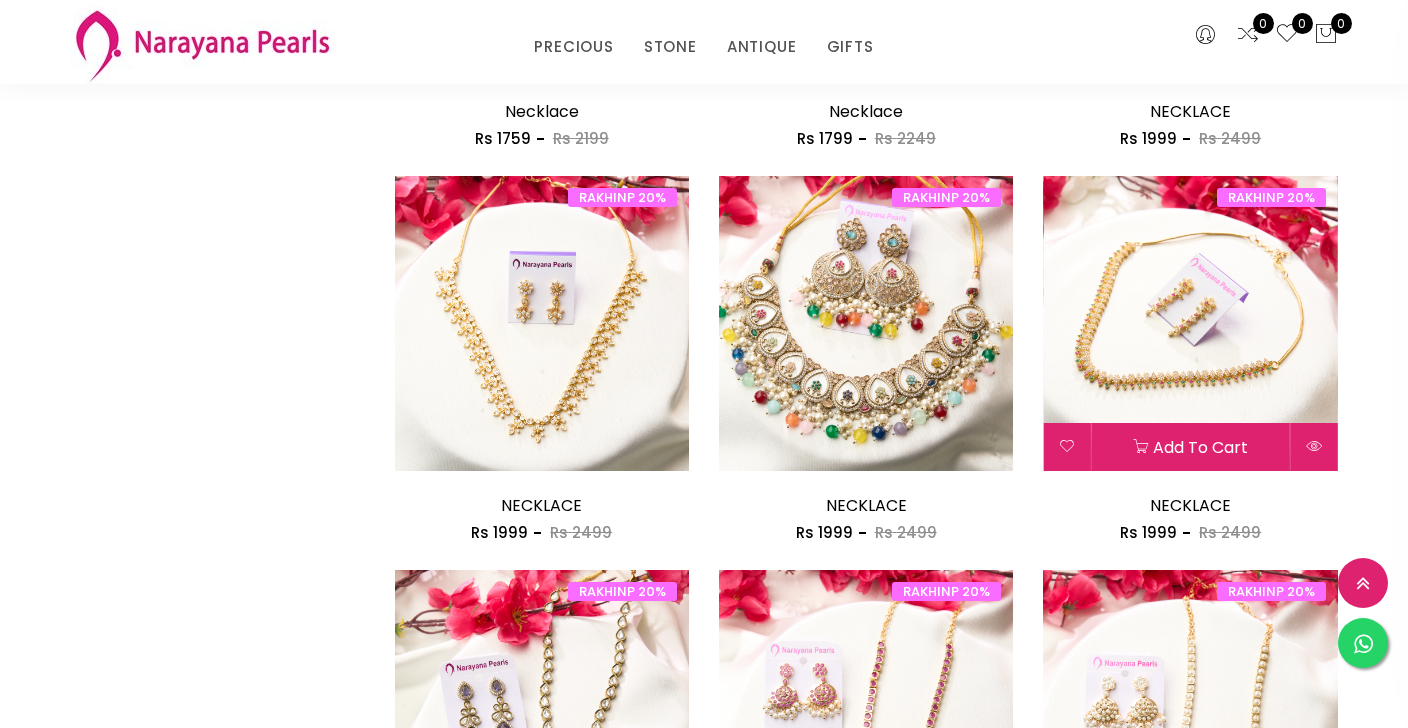click at bounding box center [1190, 323] 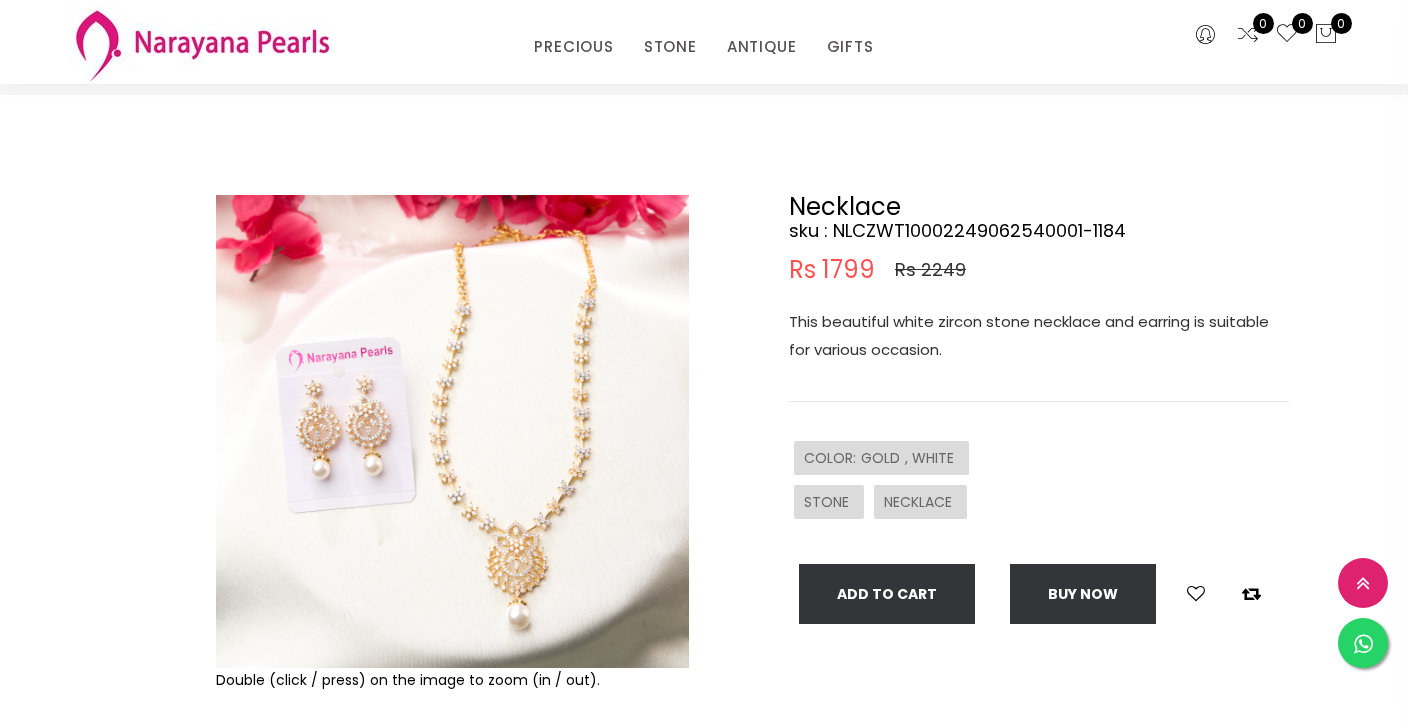 scroll, scrollTop: 104, scrollLeft: 0, axis: vertical 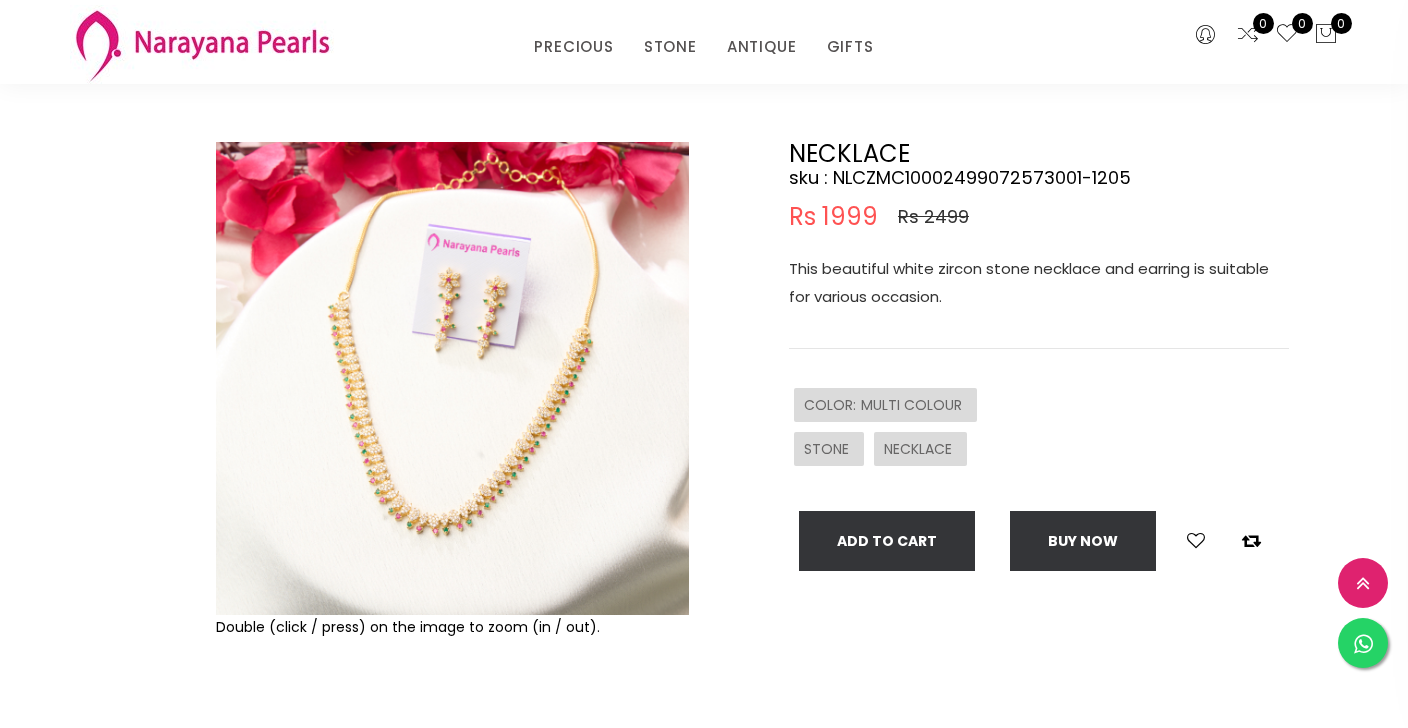 click at bounding box center (452, 378) 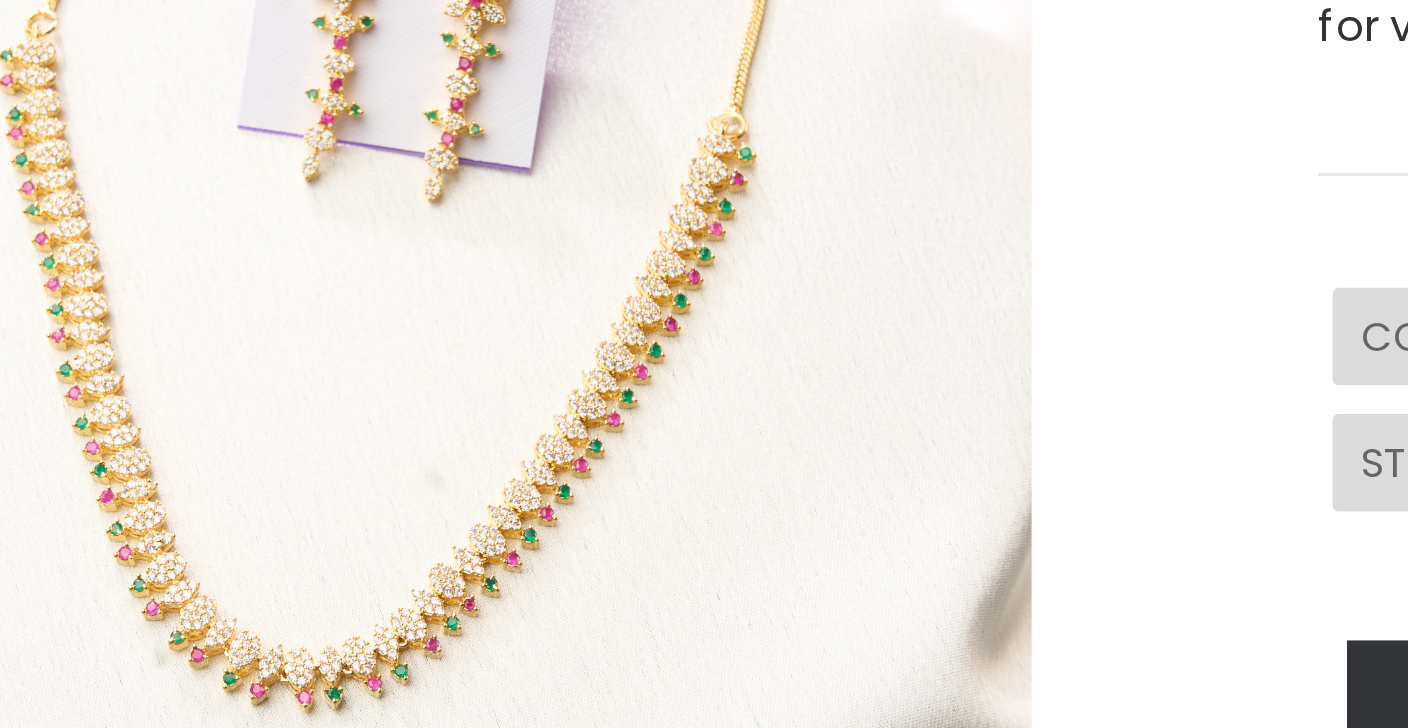 scroll, scrollTop: 66, scrollLeft: 0, axis: vertical 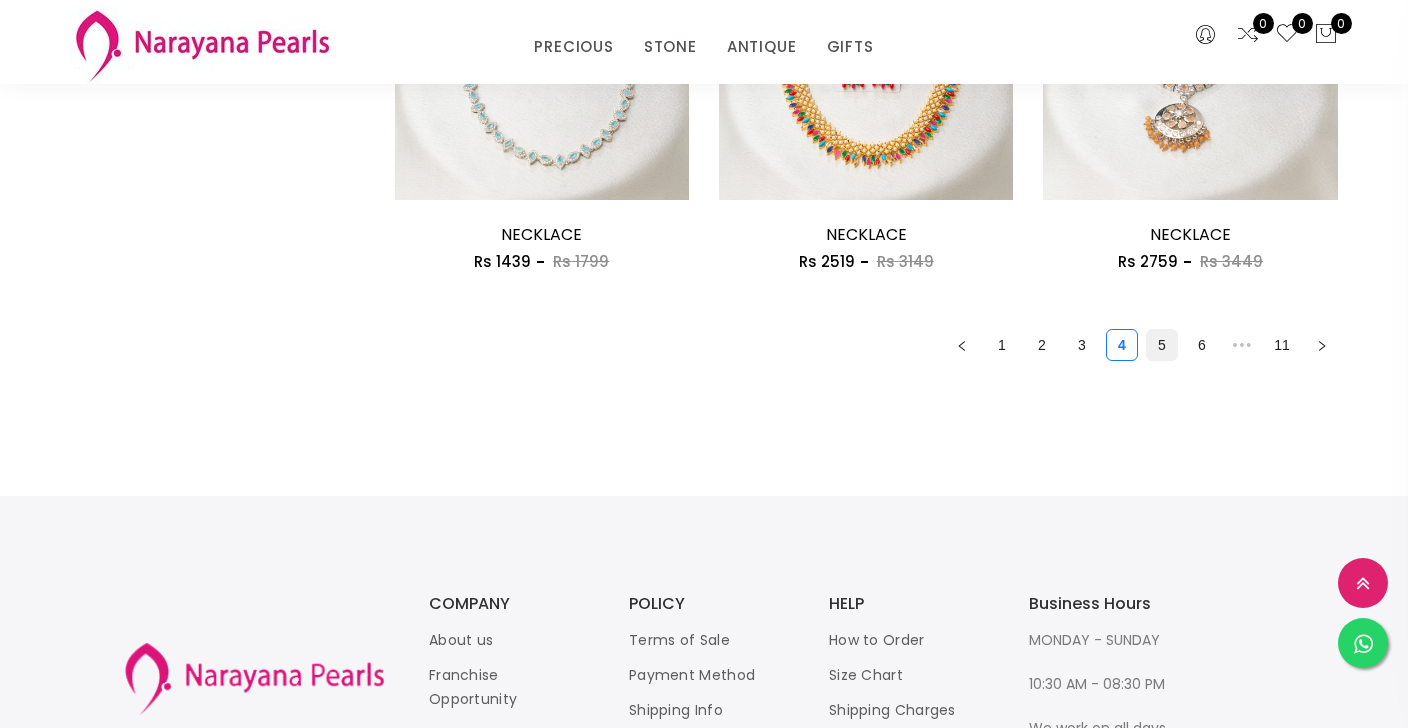 click on "5" at bounding box center [1162, 345] 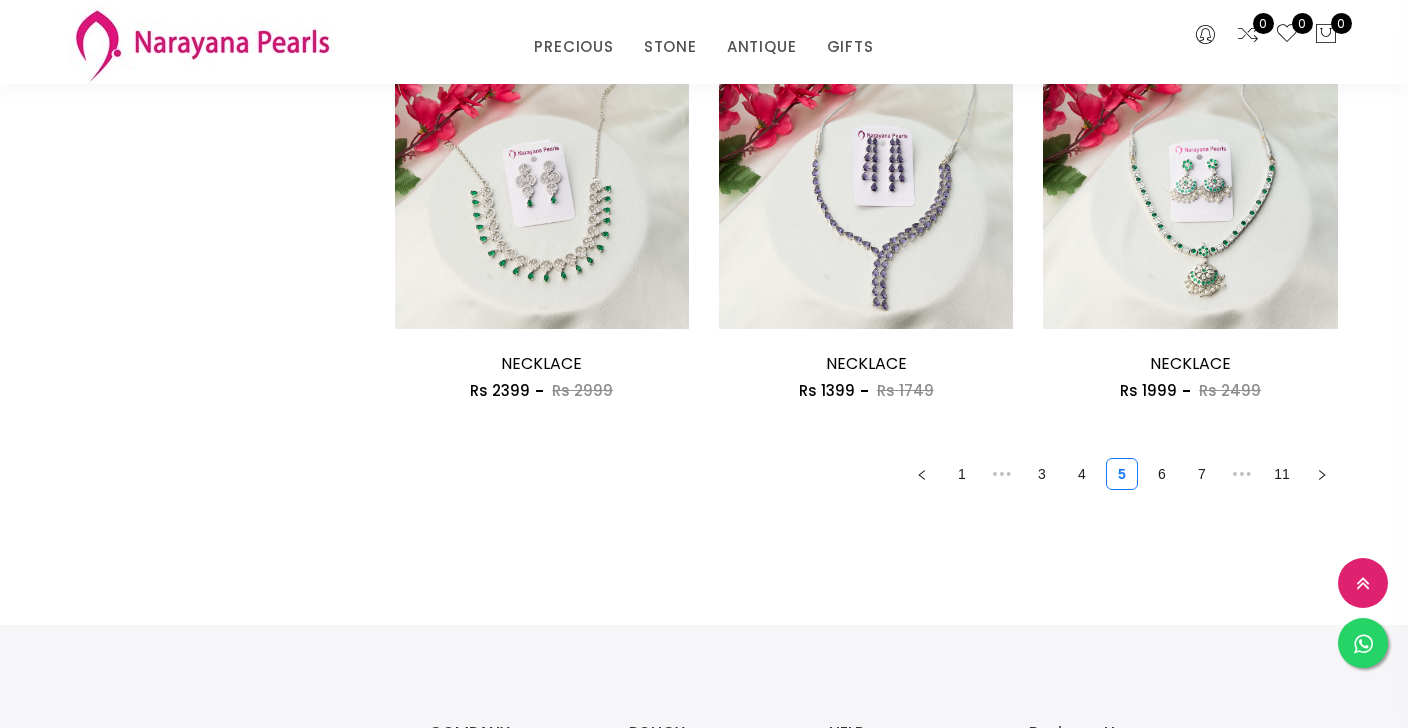 scroll, scrollTop: 2649, scrollLeft: 0, axis: vertical 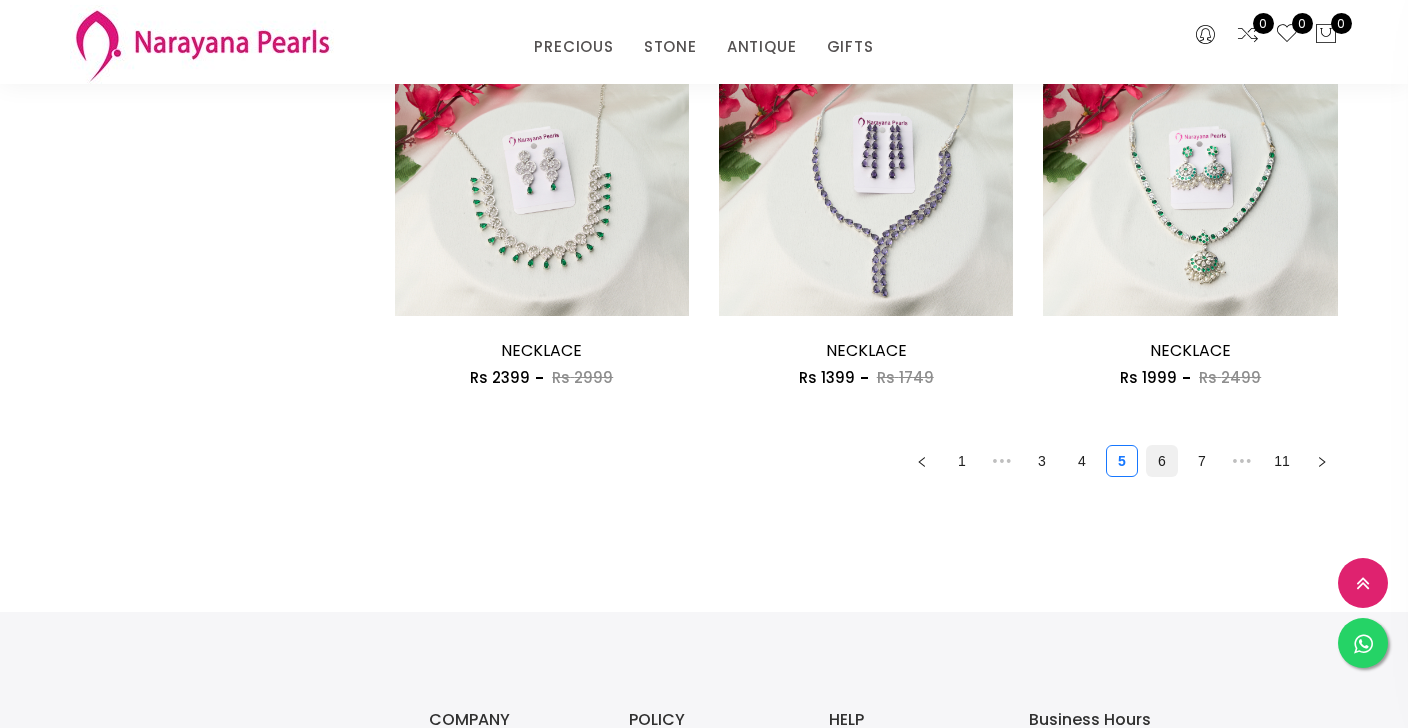 click on "6" at bounding box center [1162, 461] 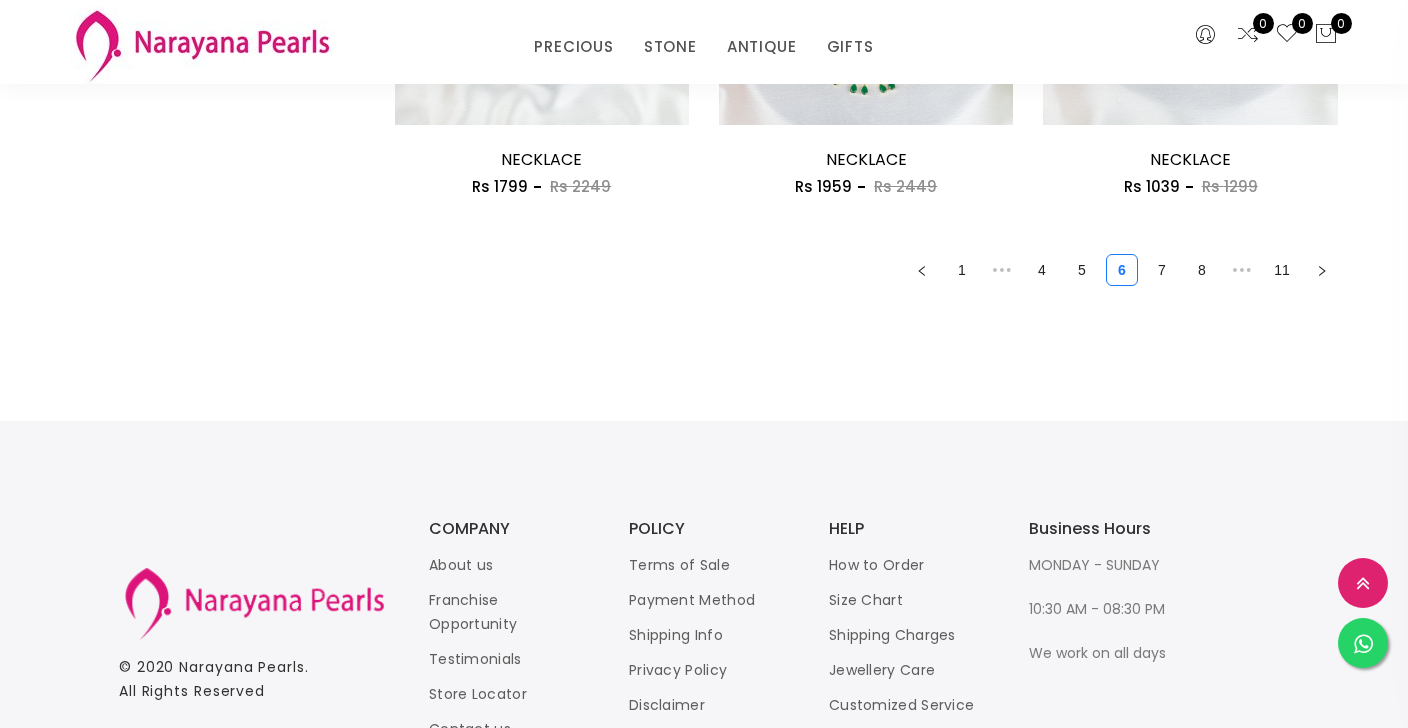 scroll, scrollTop: 2841, scrollLeft: 0, axis: vertical 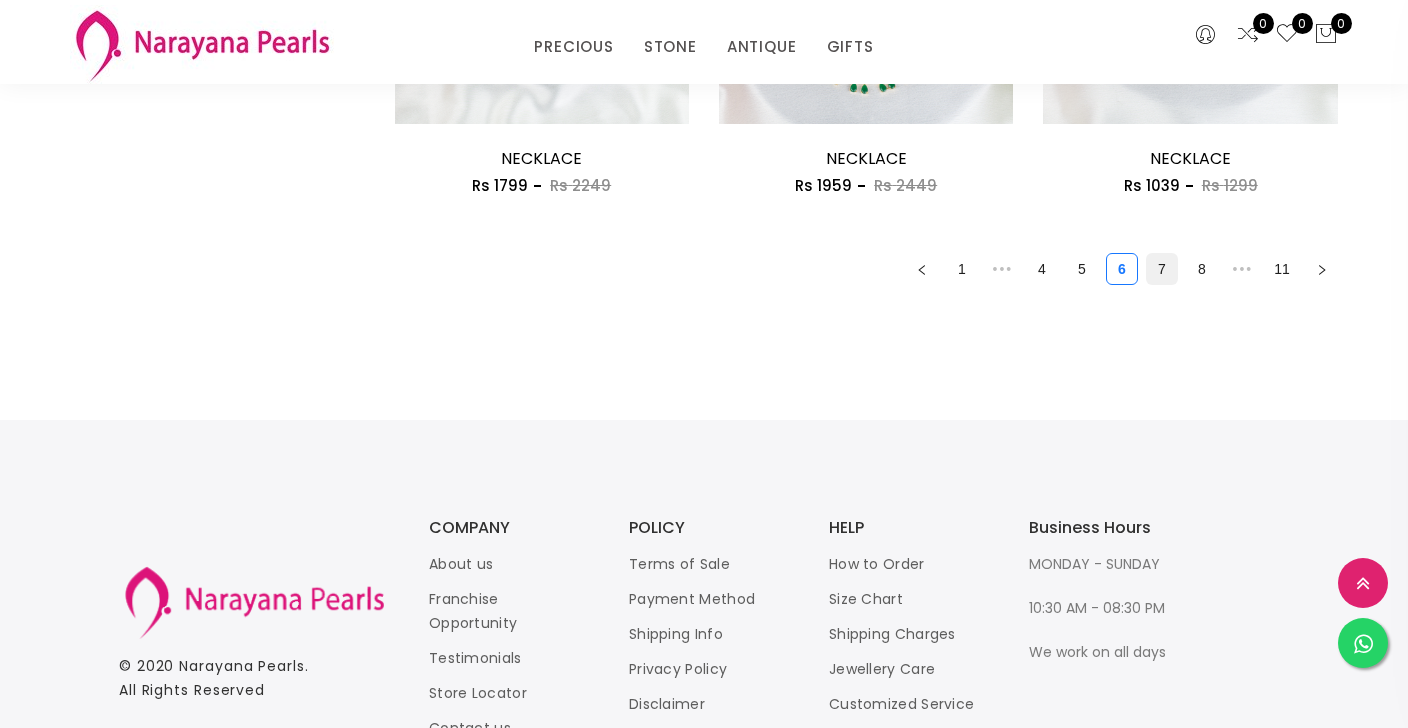 click on "7" at bounding box center [1162, 269] 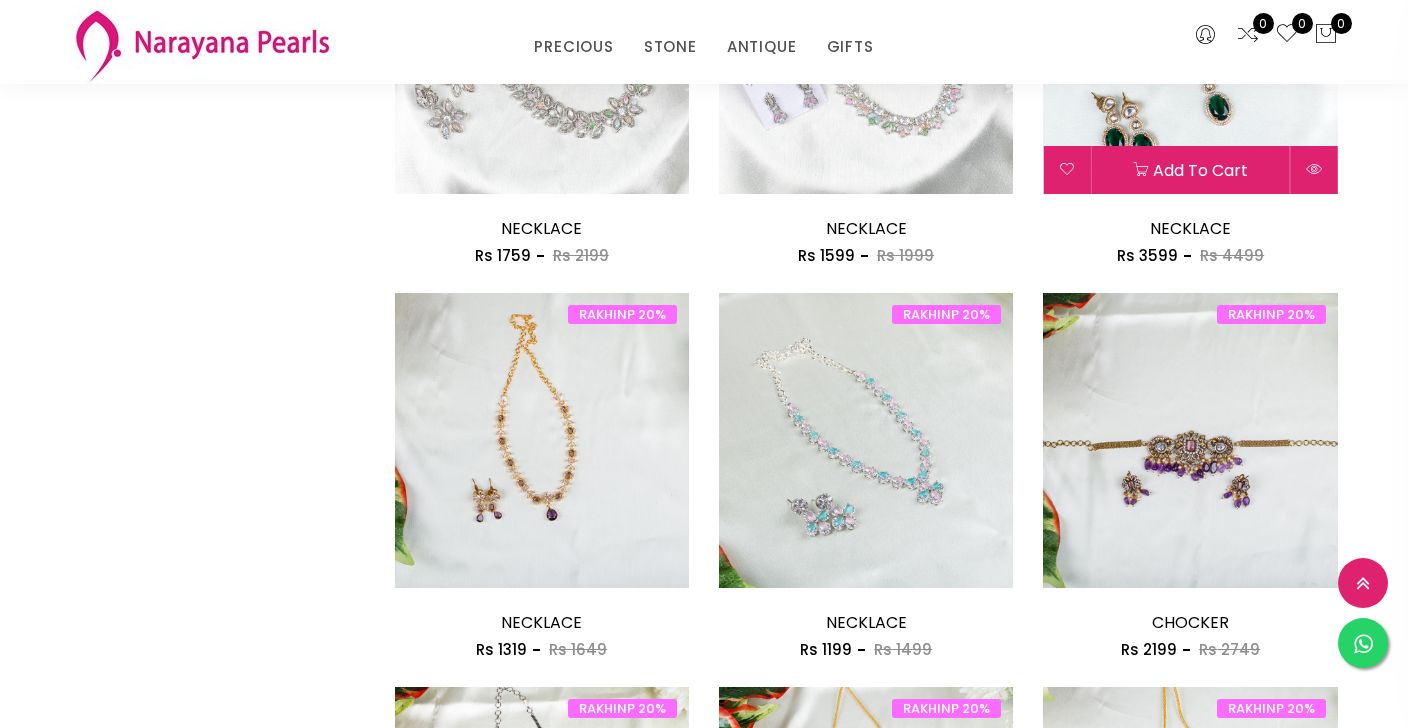 scroll, scrollTop: 1980, scrollLeft: 0, axis: vertical 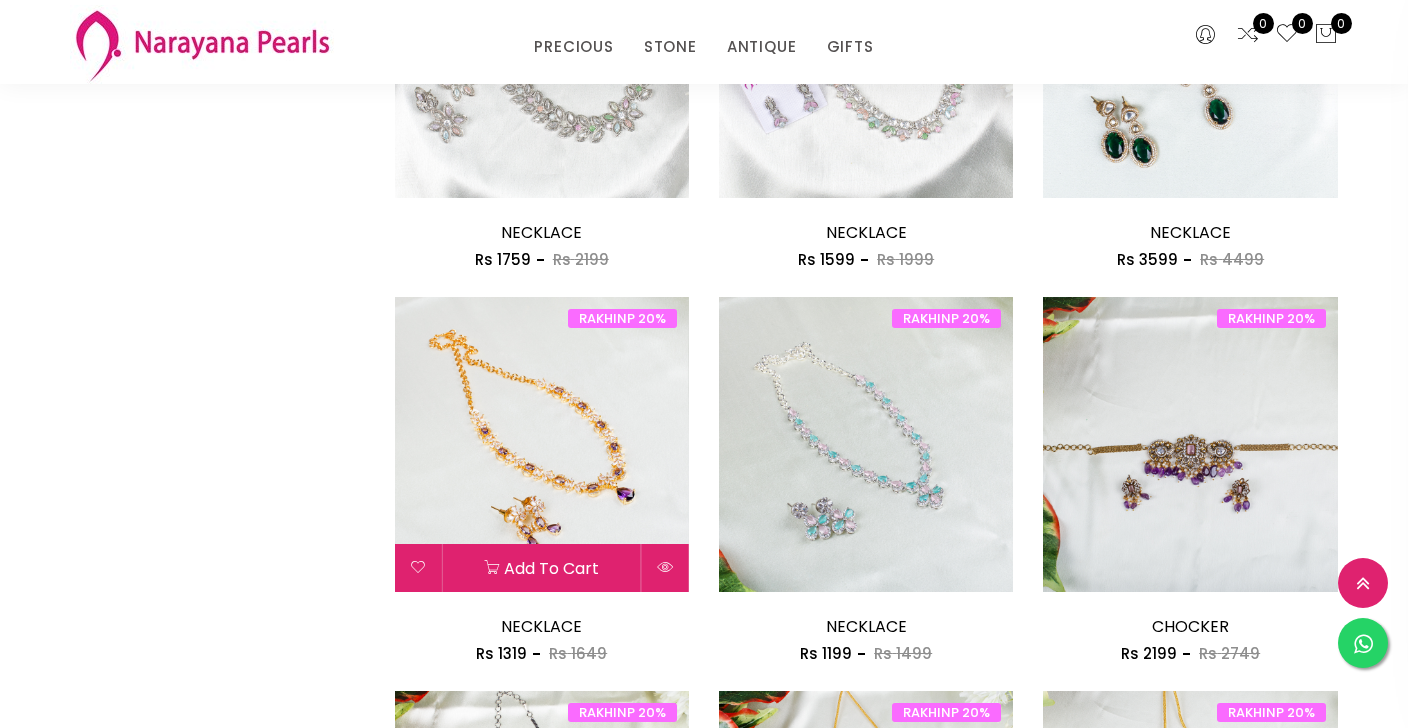 click at bounding box center [541, 444] 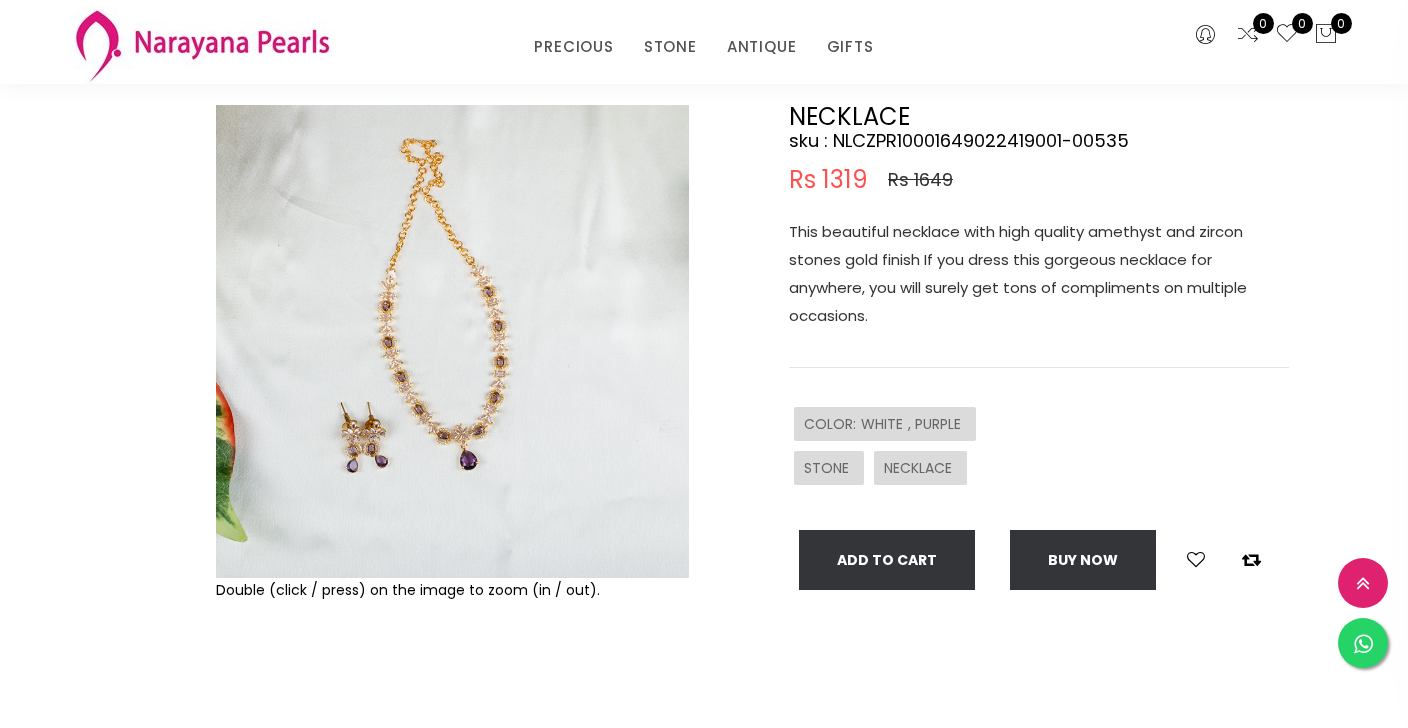 scroll, scrollTop: 143, scrollLeft: 0, axis: vertical 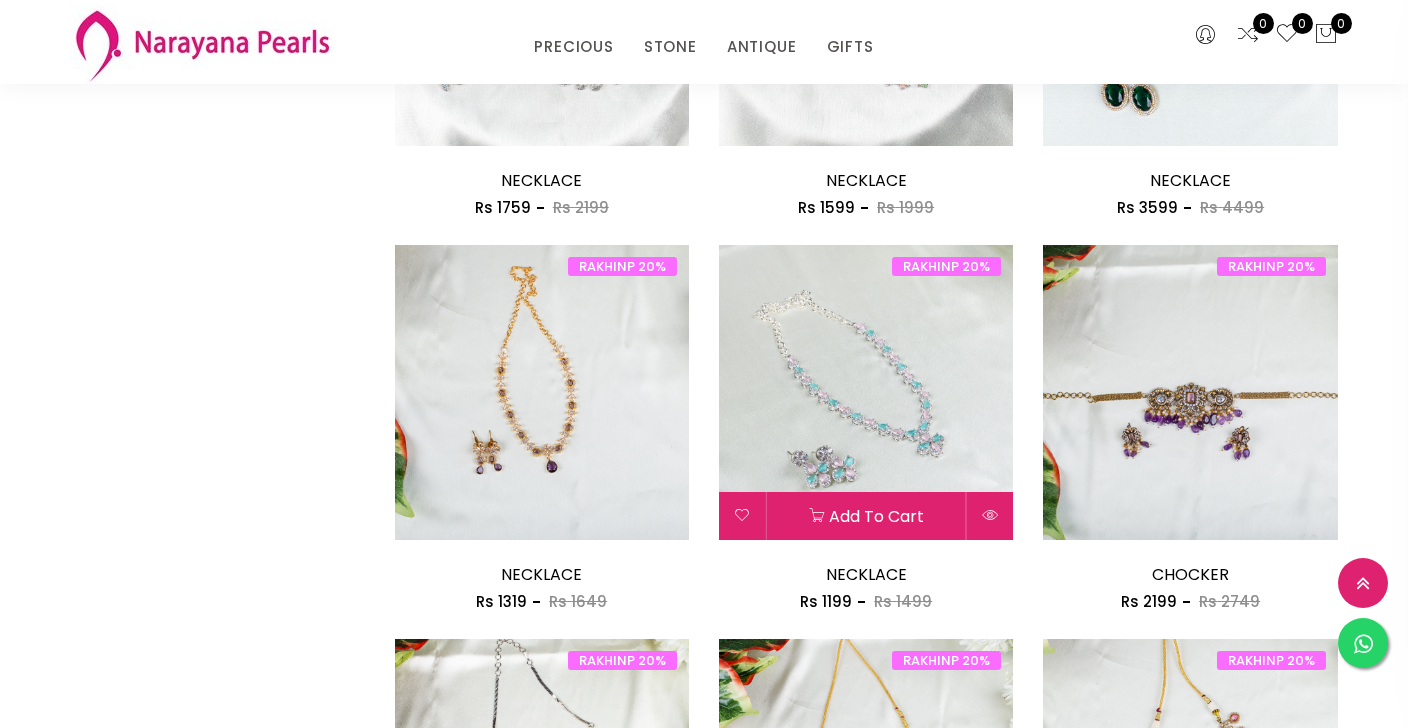 click at bounding box center (866, 392) 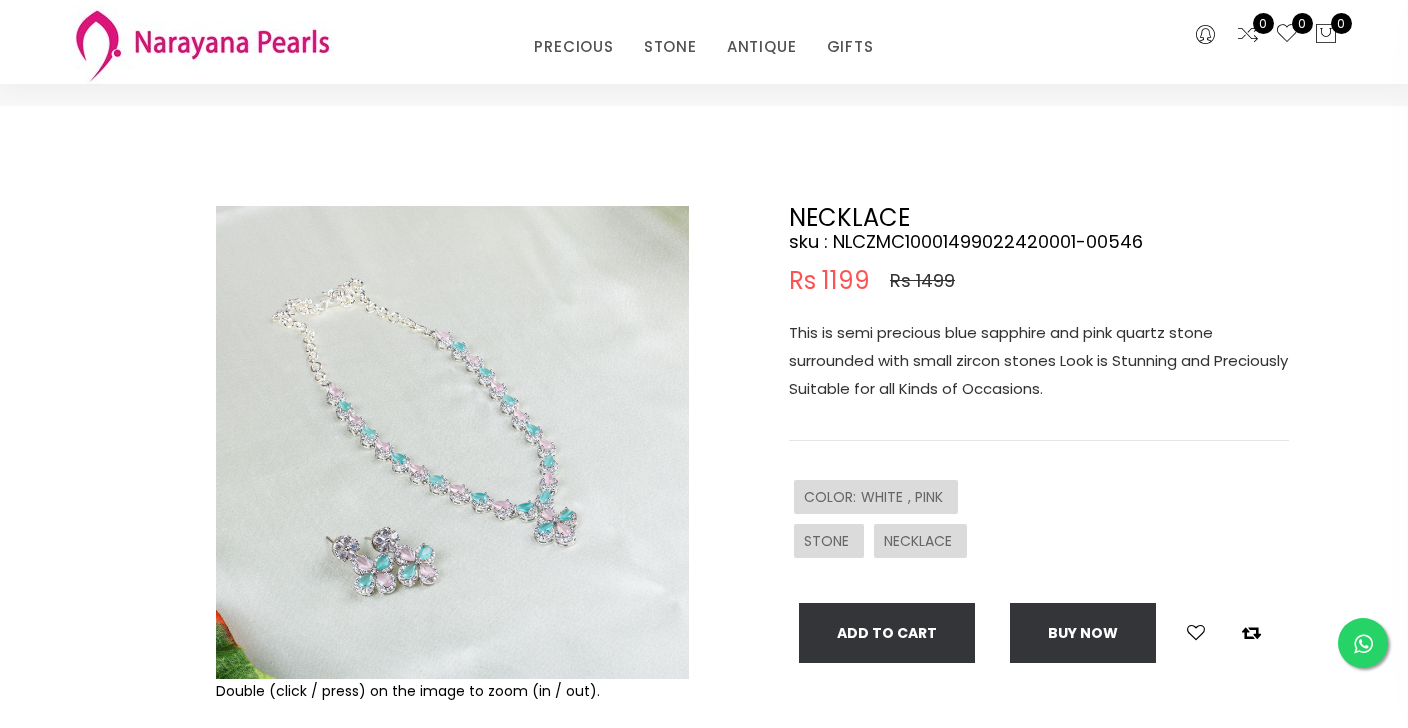 scroll, scrollTop: 39, scrollLeft: 0, axis: vertical 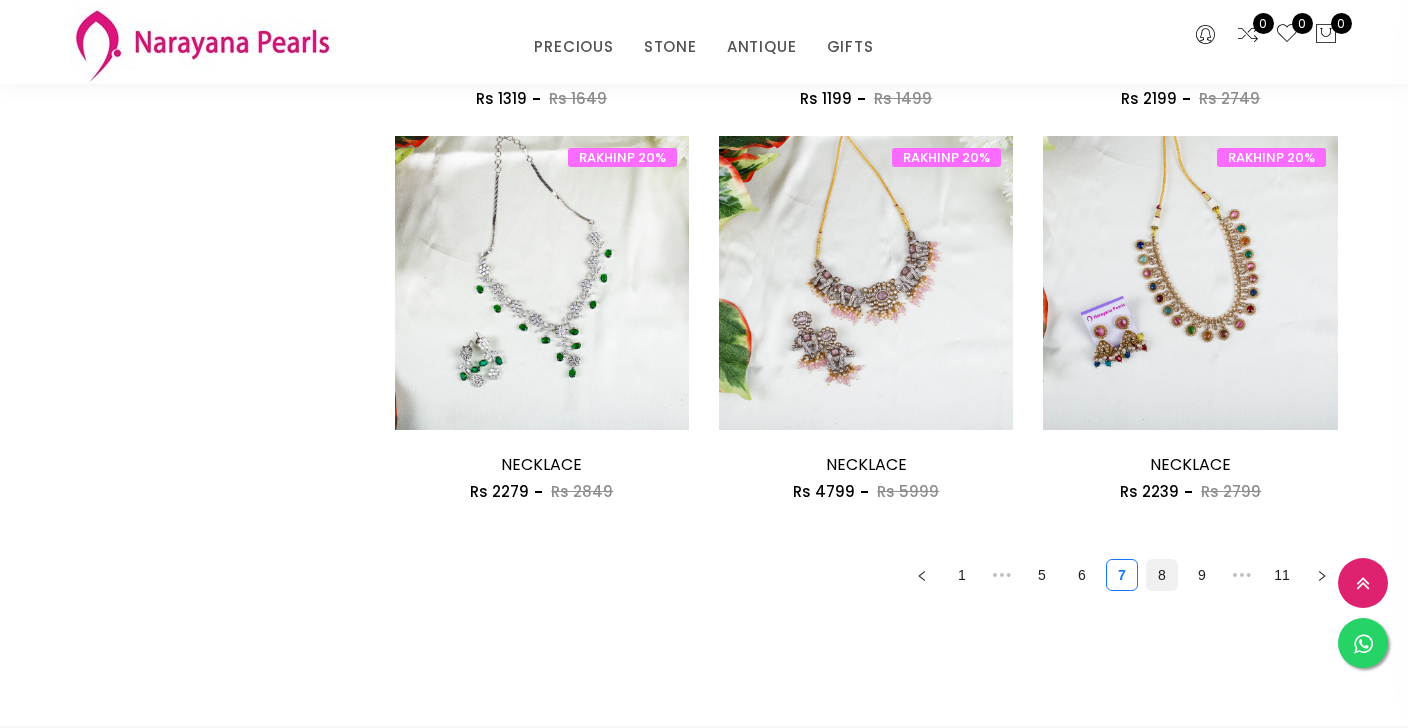 click on "8" at bounding box center (1162, 575) 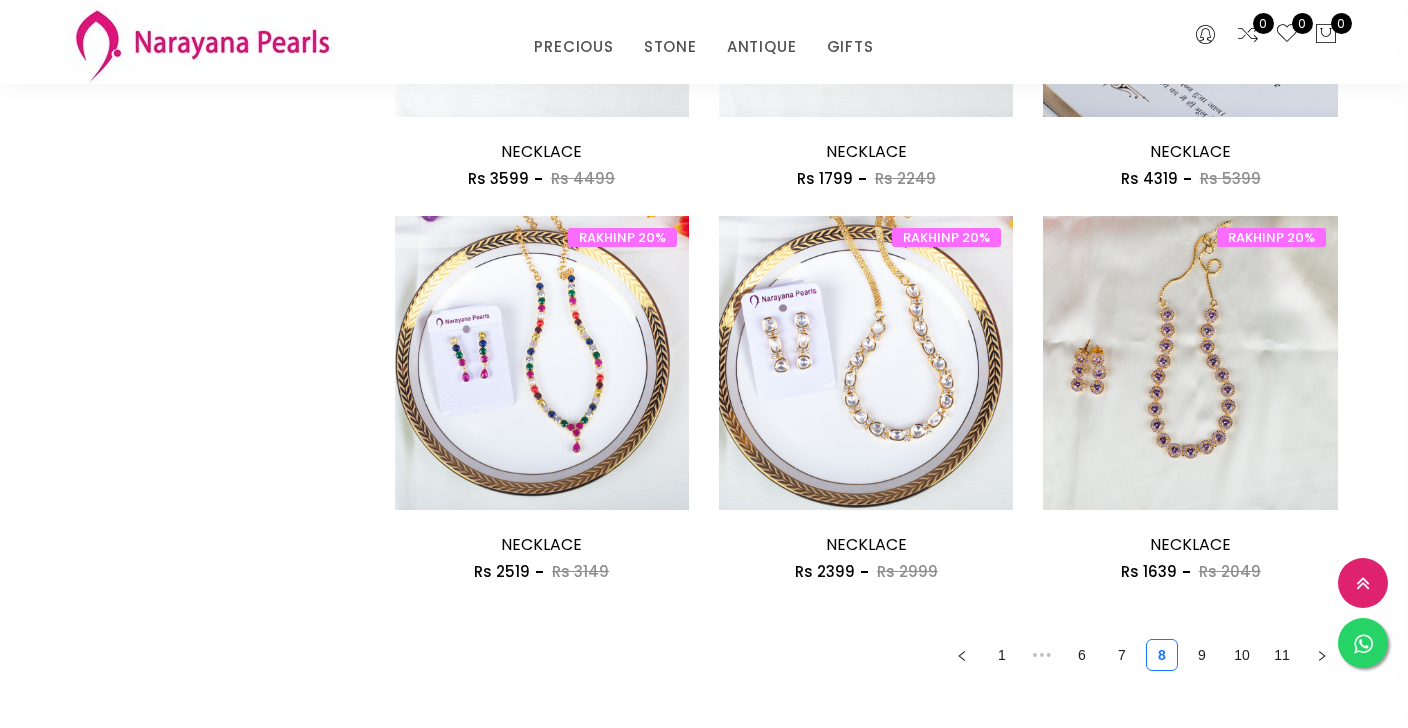 scroll, scrollTop: 2455, scrollLeft: 0, axis: vertical 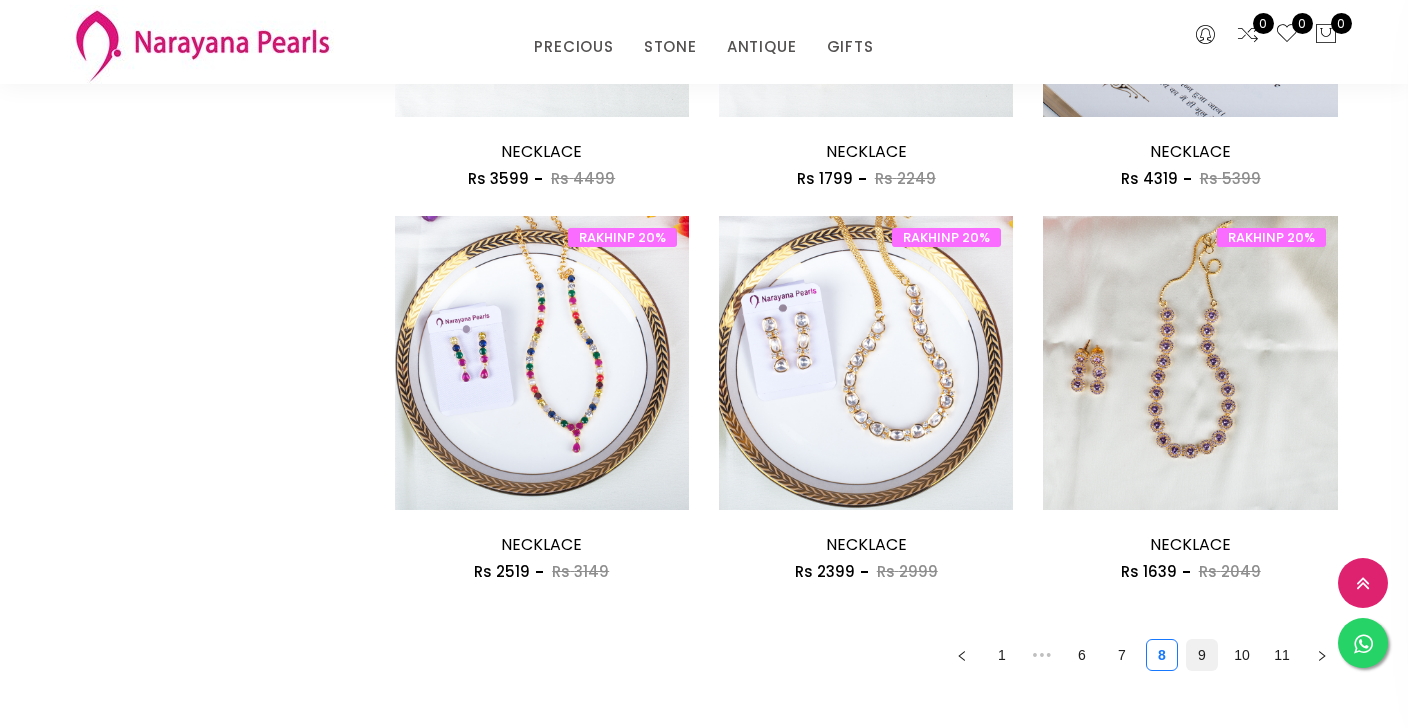 click on "9" at bounding box center (1202, 655) 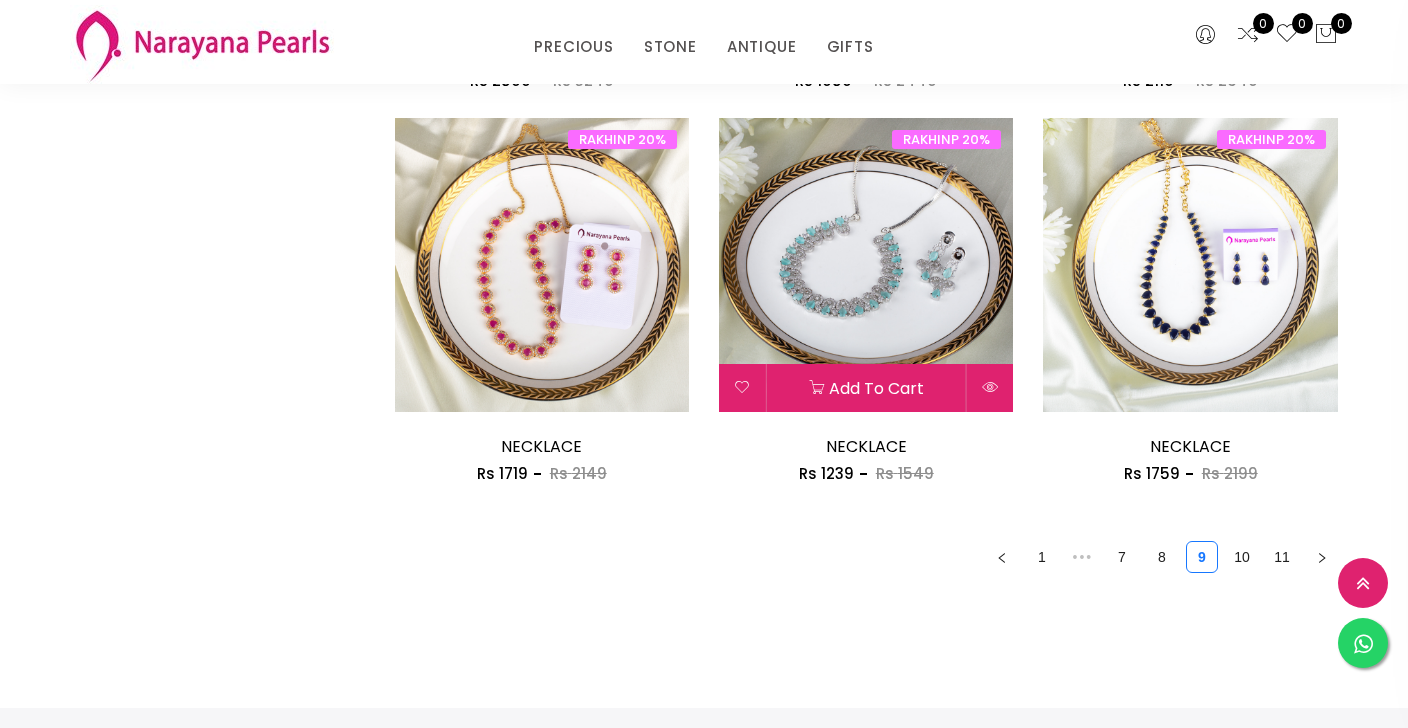 scroll, scrollTop: 2576, scrollLeft: 0, axis: vertical 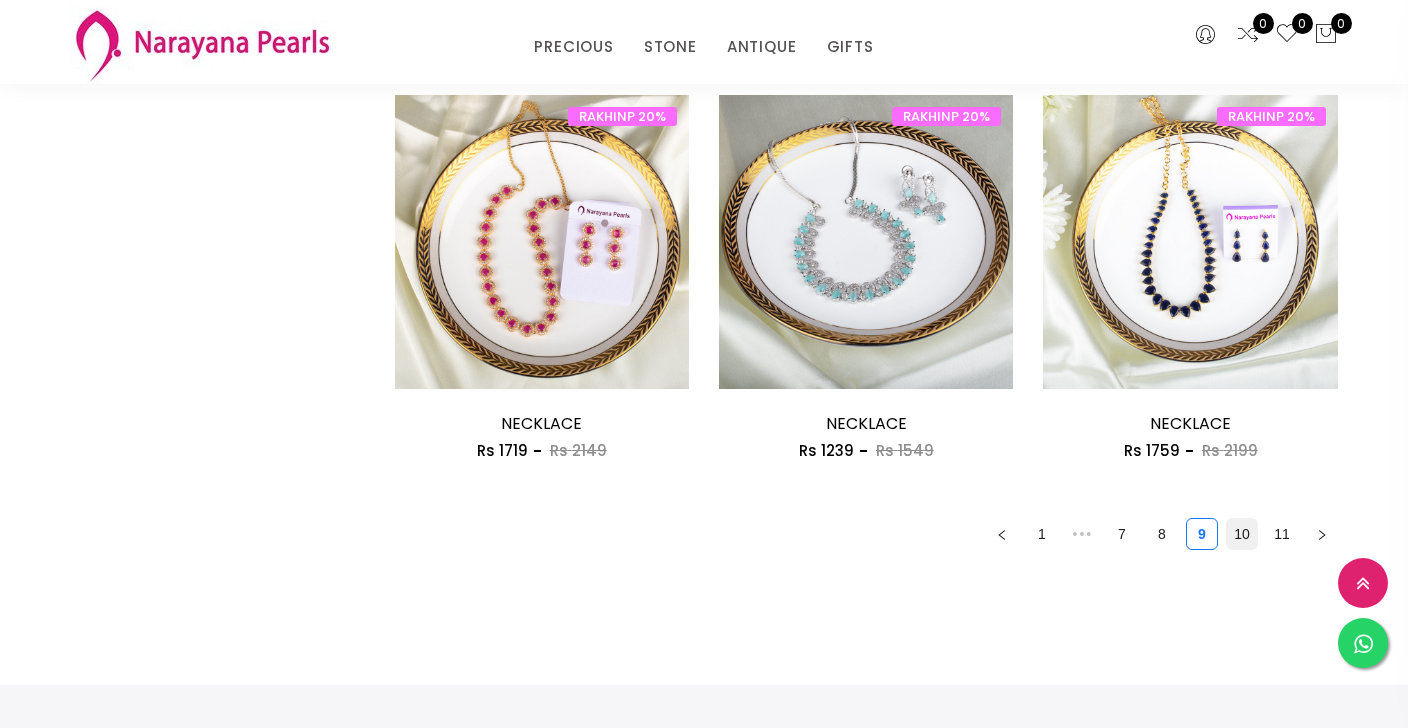 click on "10" at bounding box center (1242, 534) 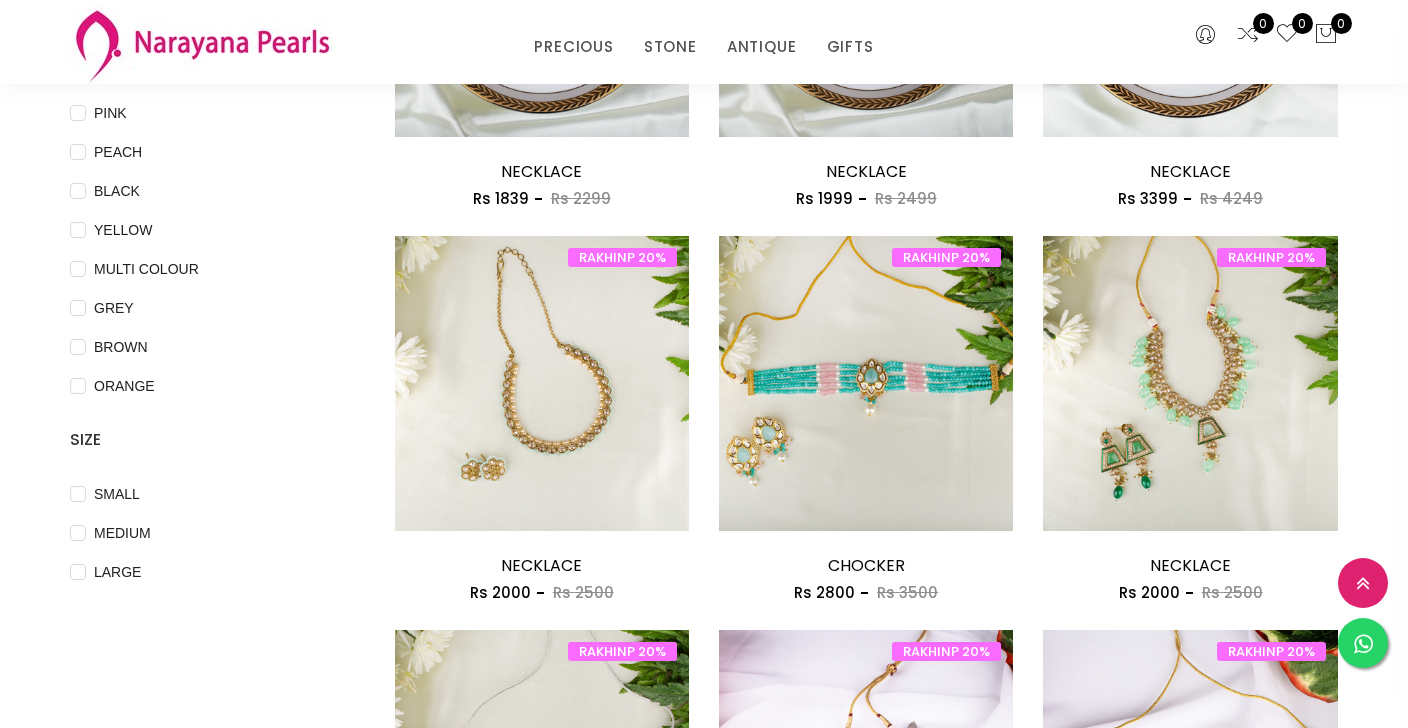 scroll, scrollTop: 466, scrollLeft: 0, axis: vertical 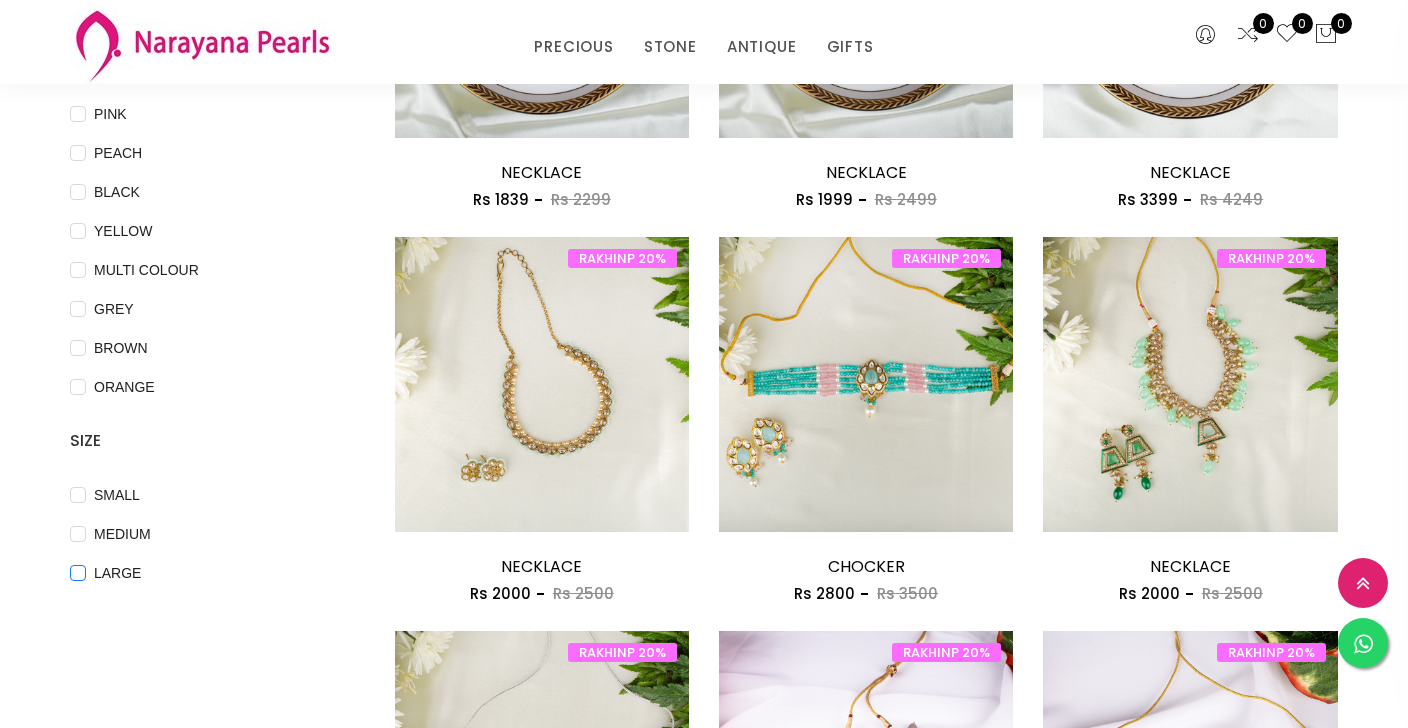 click on "LARGE" at bounding box center (117, 573) 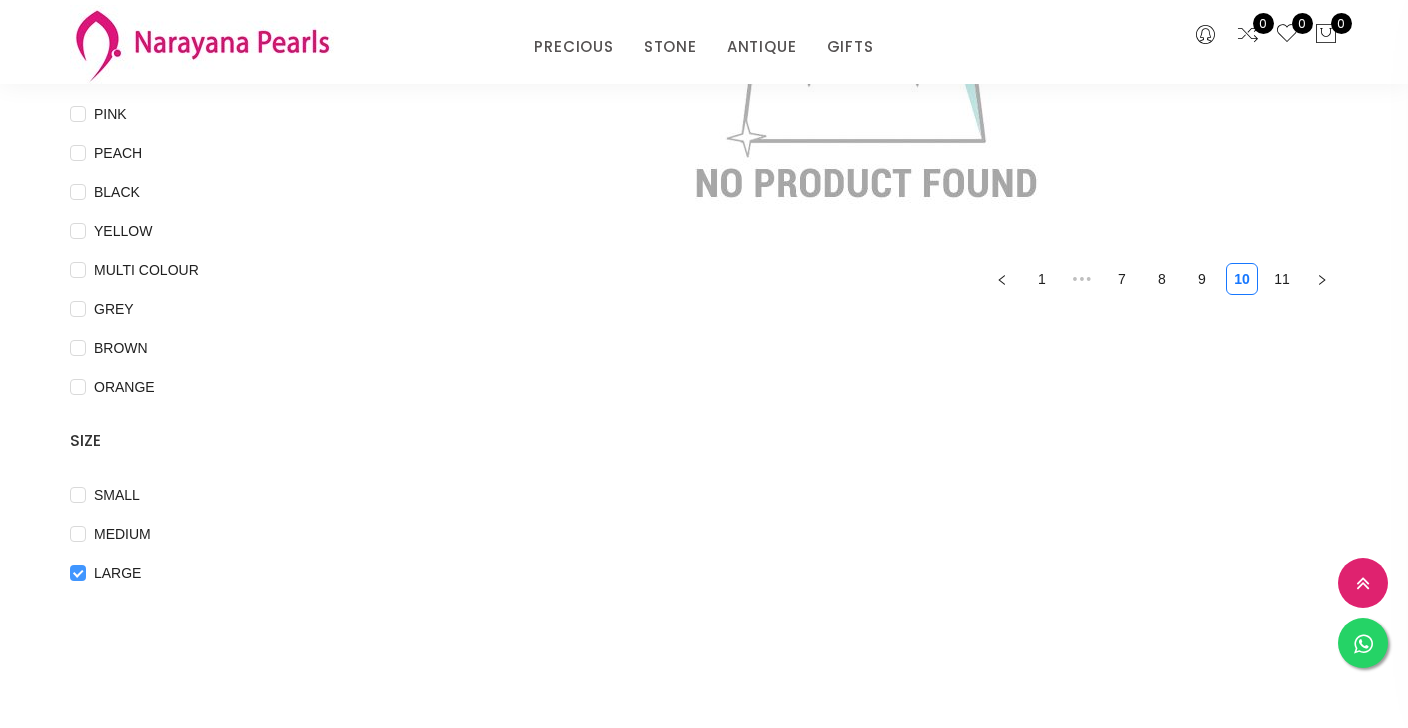 click on "LARGE" at bounding box center [117, 573] 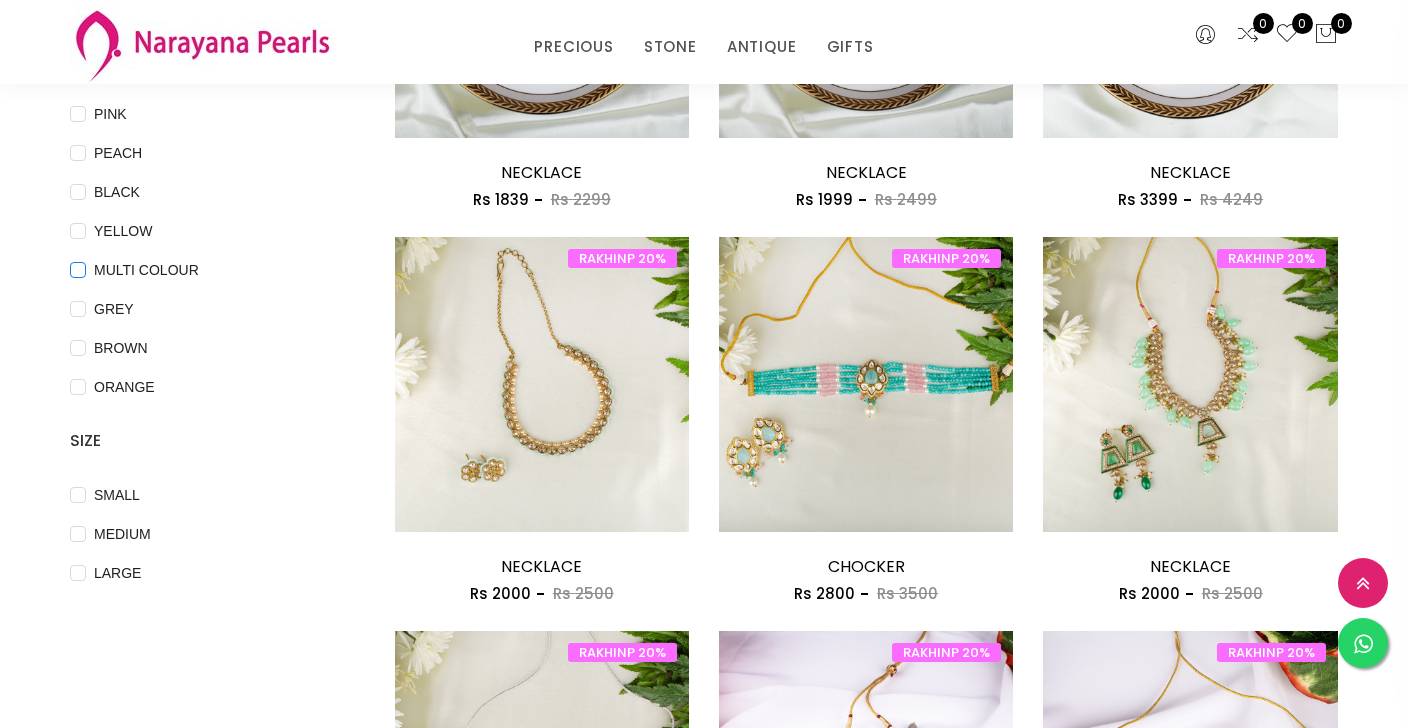 click at bounding box center (78, 270) 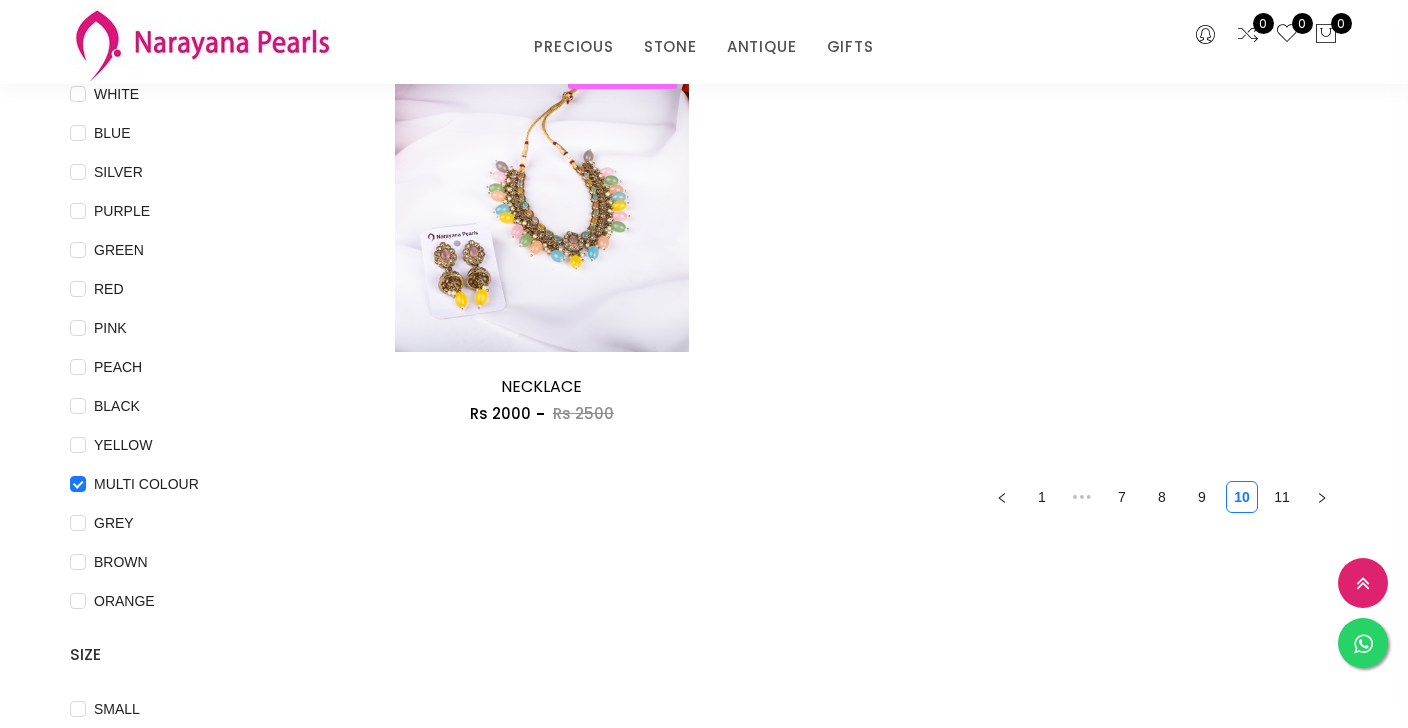 scroll, scrollTop: 225, scrollLeft: 0, axis: vertical 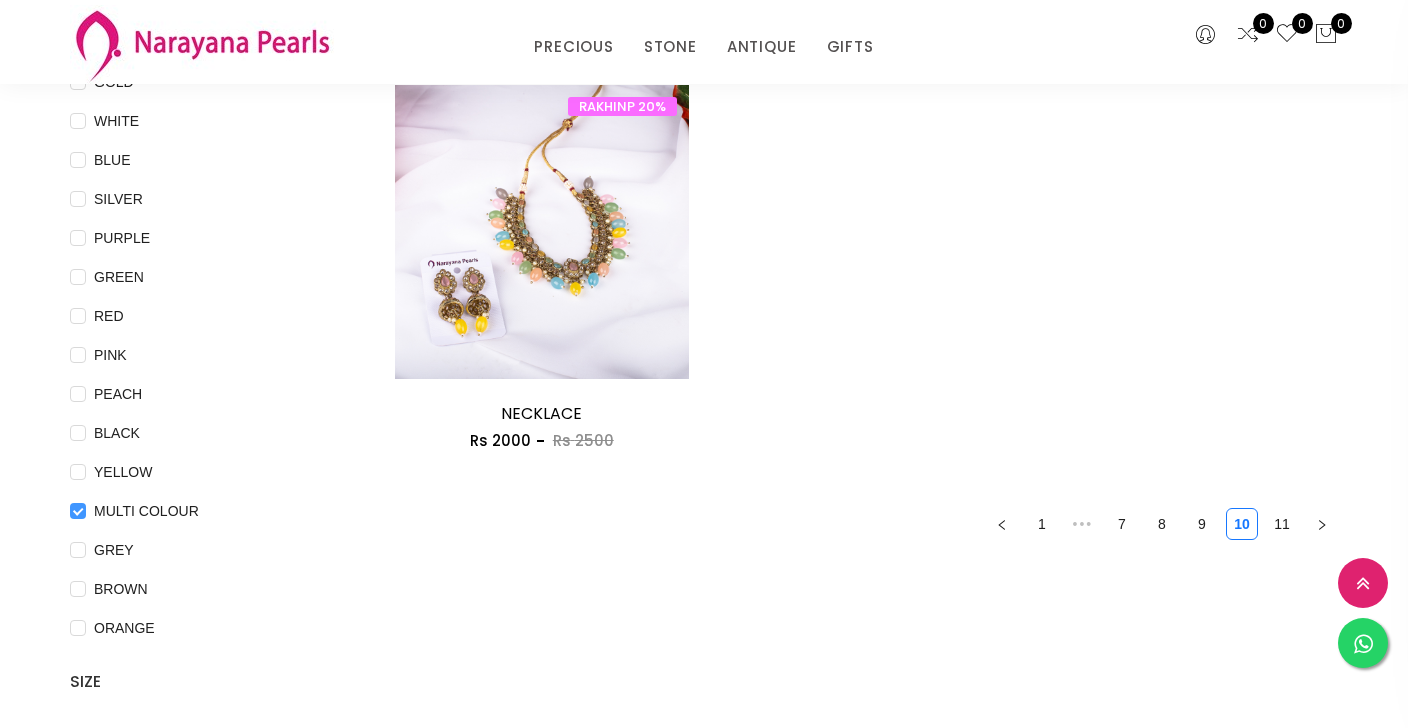 click on "MULTI COLOUR" at bounding box center [78, 525] 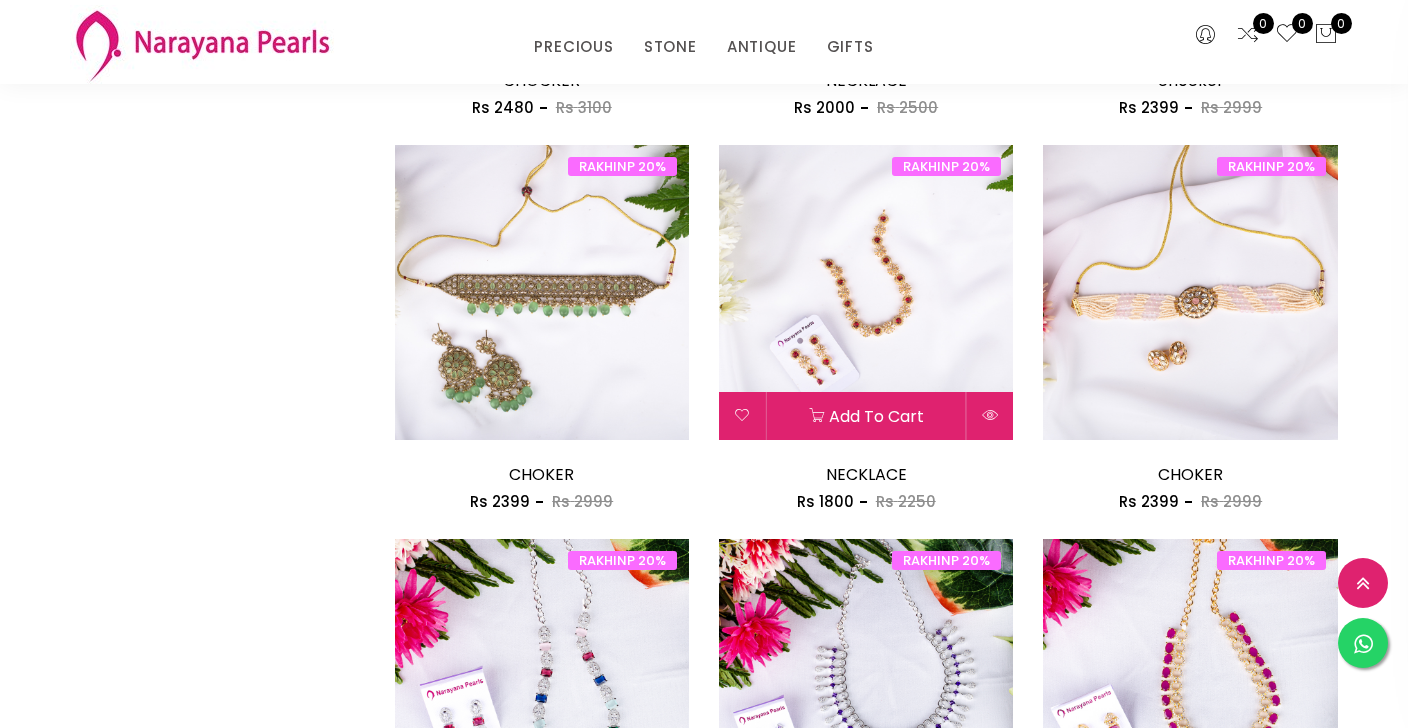 scroll, scrollTop: 1349, scrollLeft: 0, axis: vertical 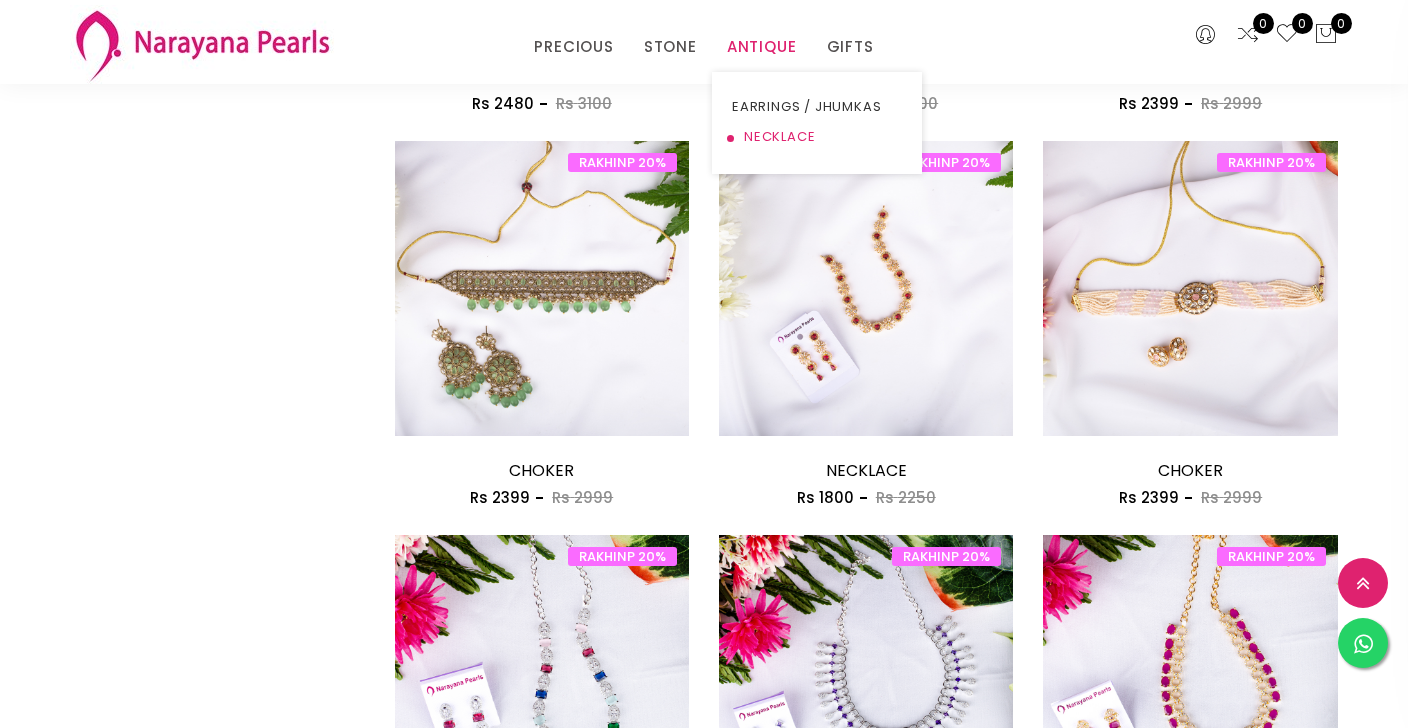 click on "NECKLACE" at bounding box center [817, 137] 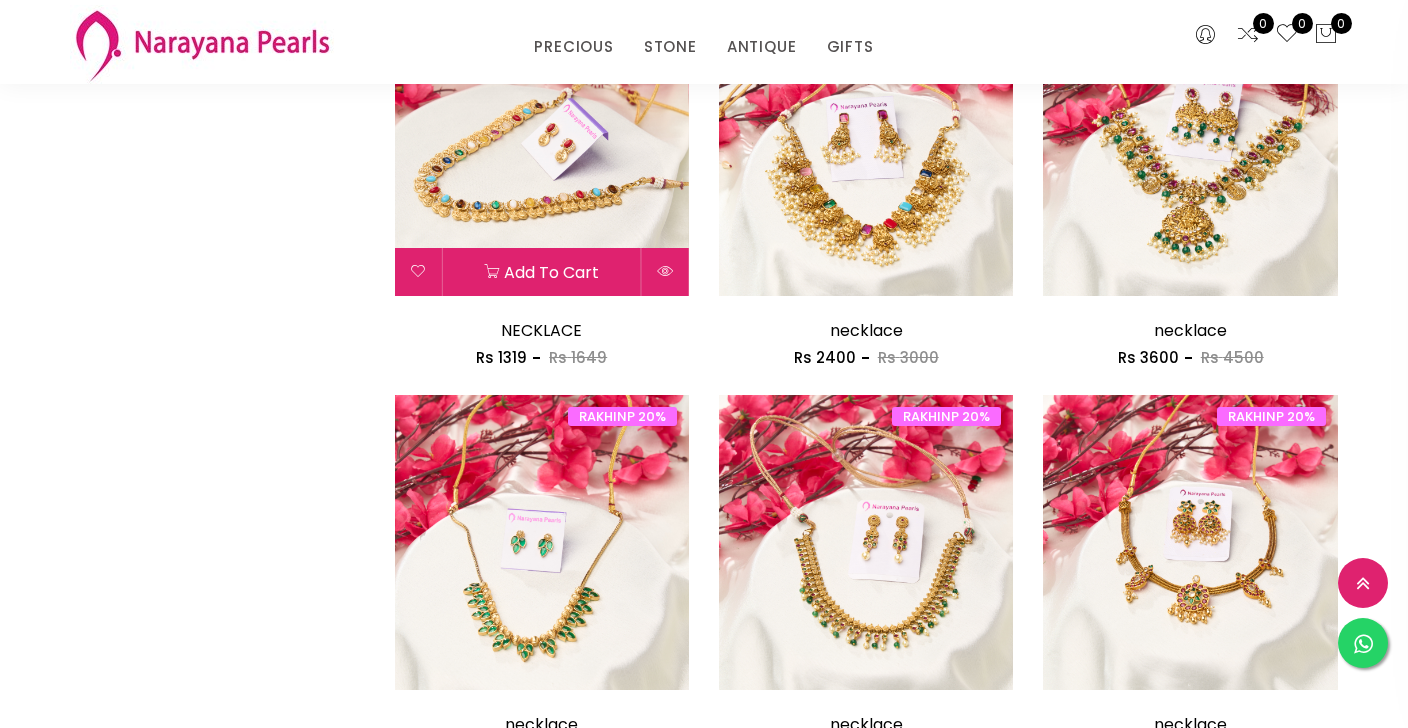 scroll, scrollTop: 1900, scrollLeft: 0, axis: vertical 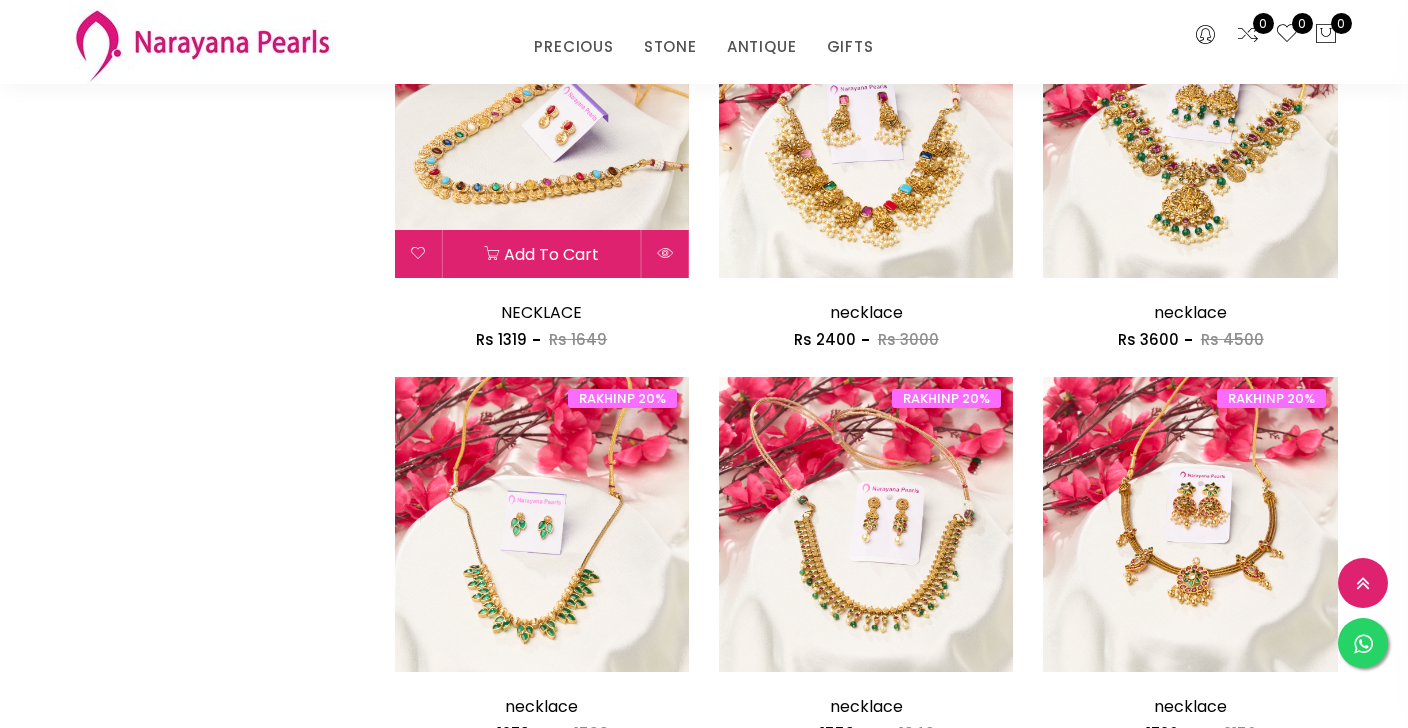 click at bounding box center (541, 131) 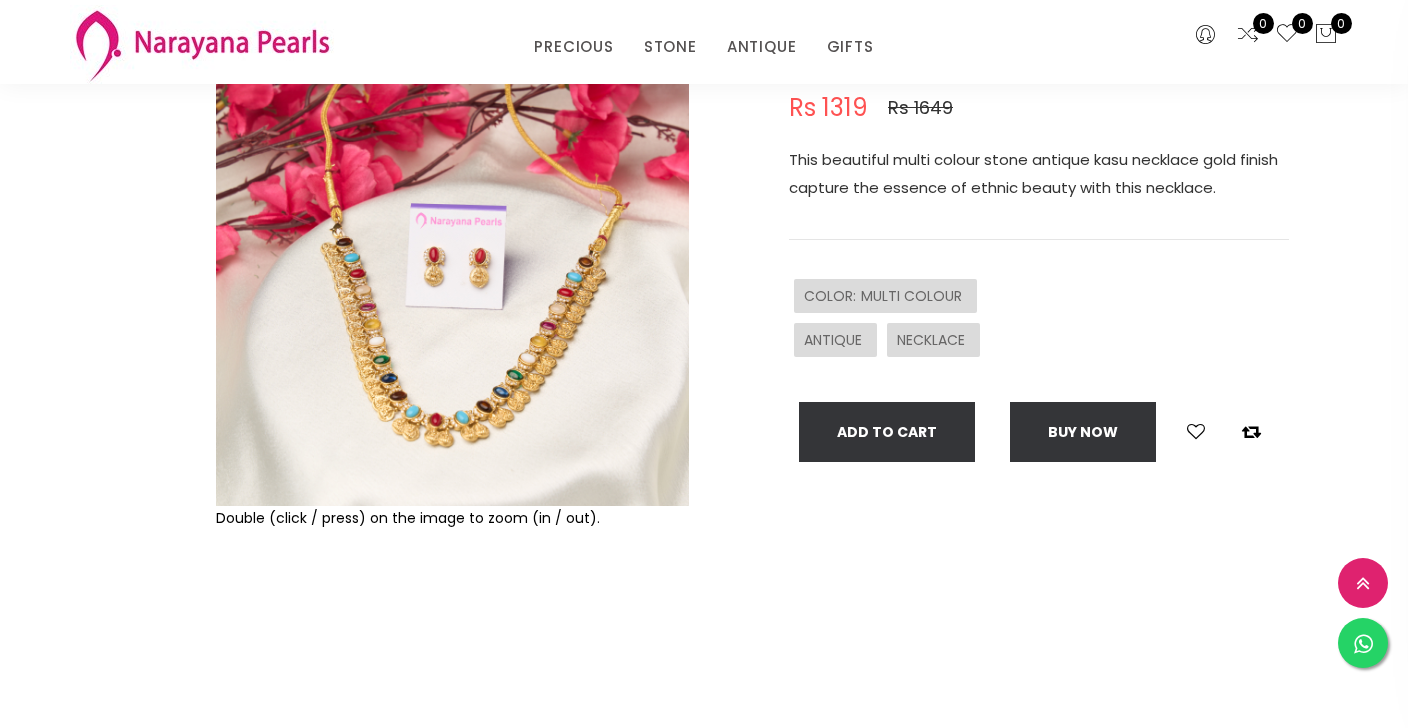 scroll, scrollTop: 220, scrollLeft: 0, axis: vertical 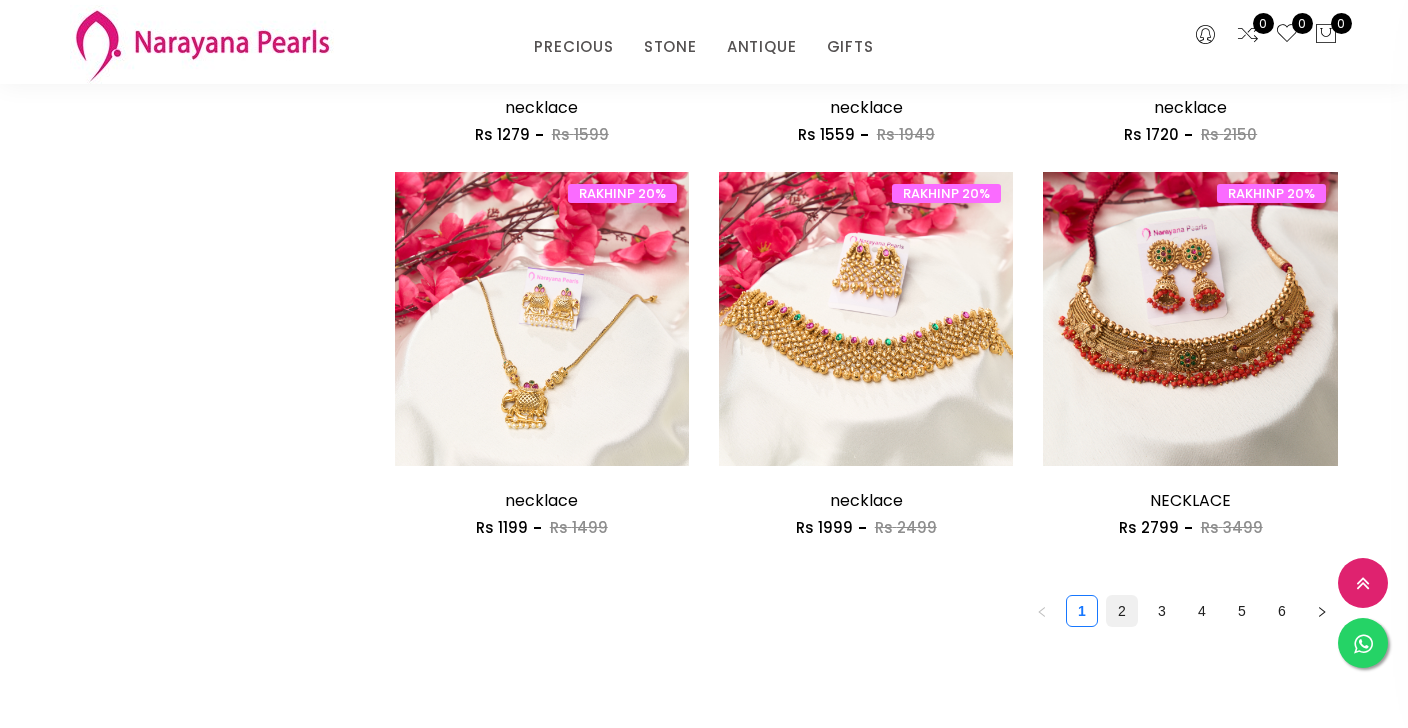 click on "2" at bounding box center (1122, 611) 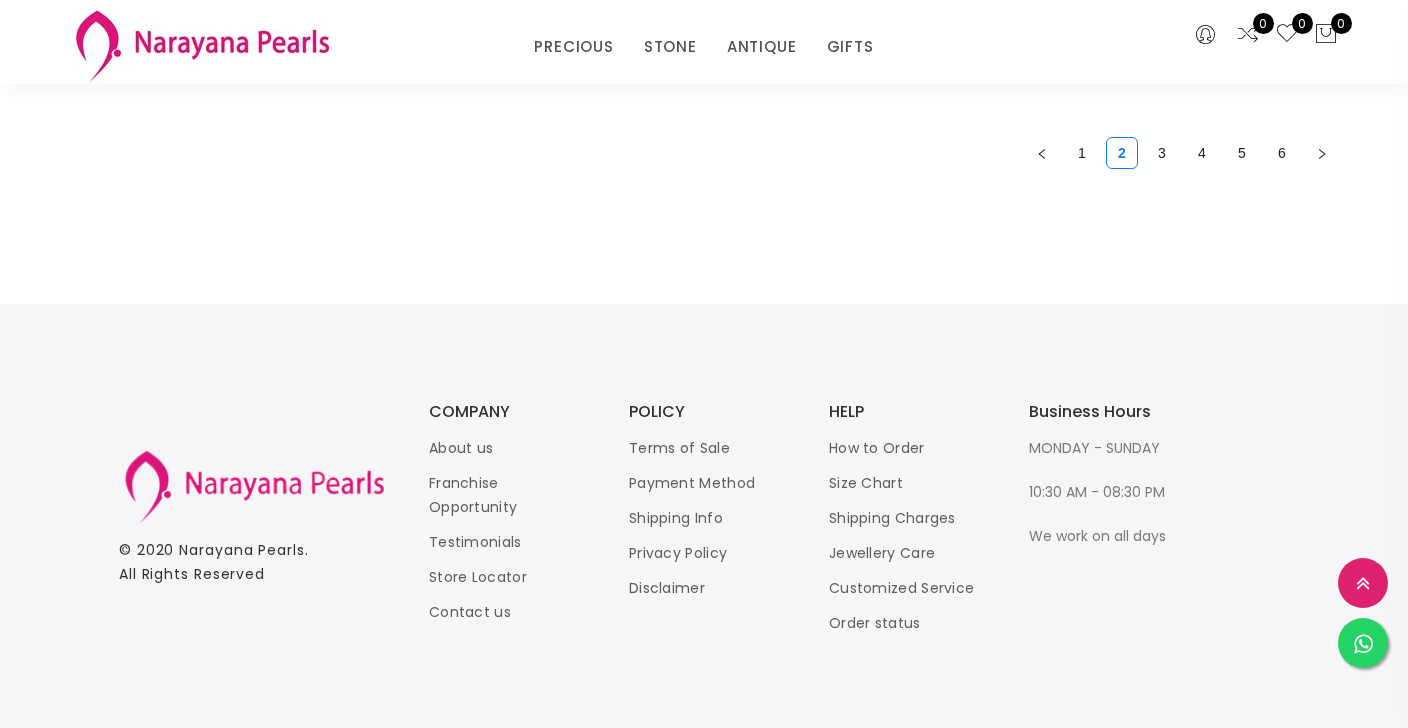 scroll, scrollTop: 2956, scrollLeft: 0, axis: vertical 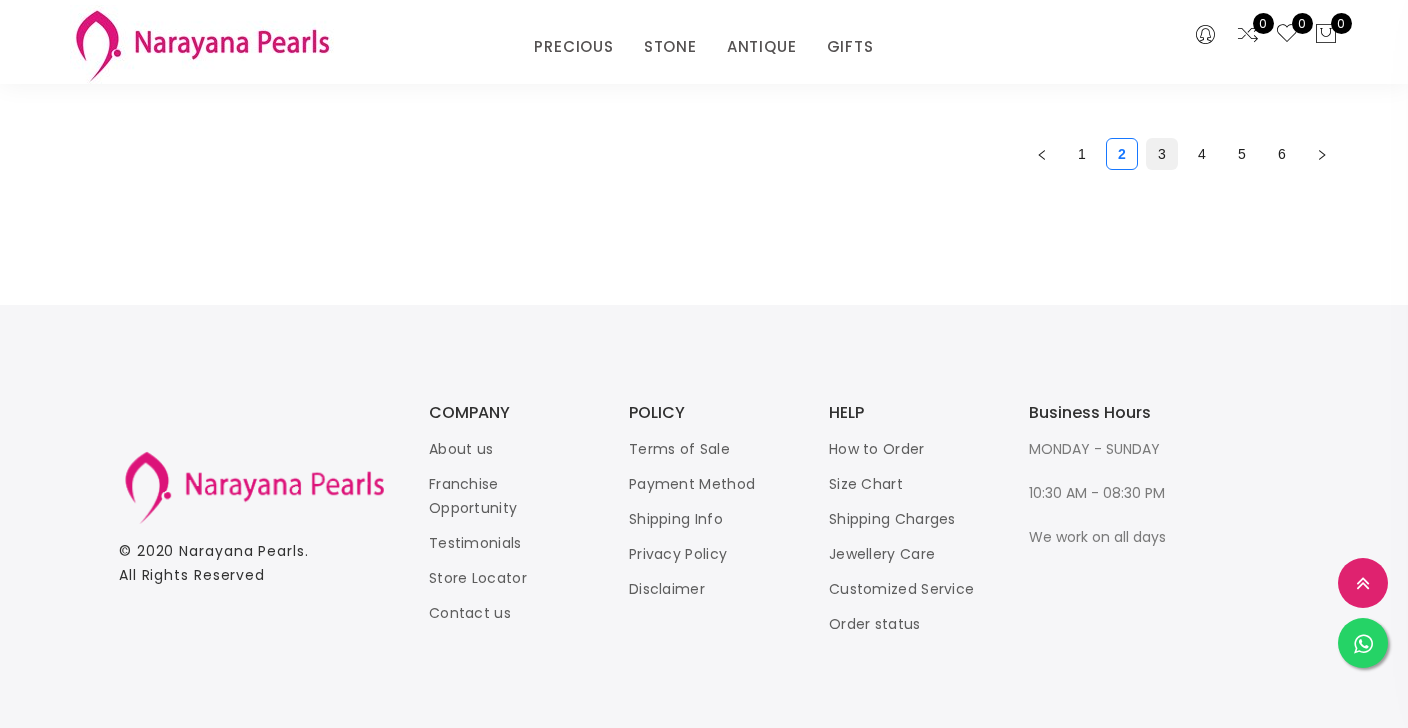 click on "3" at bounding box center (1162, 154) 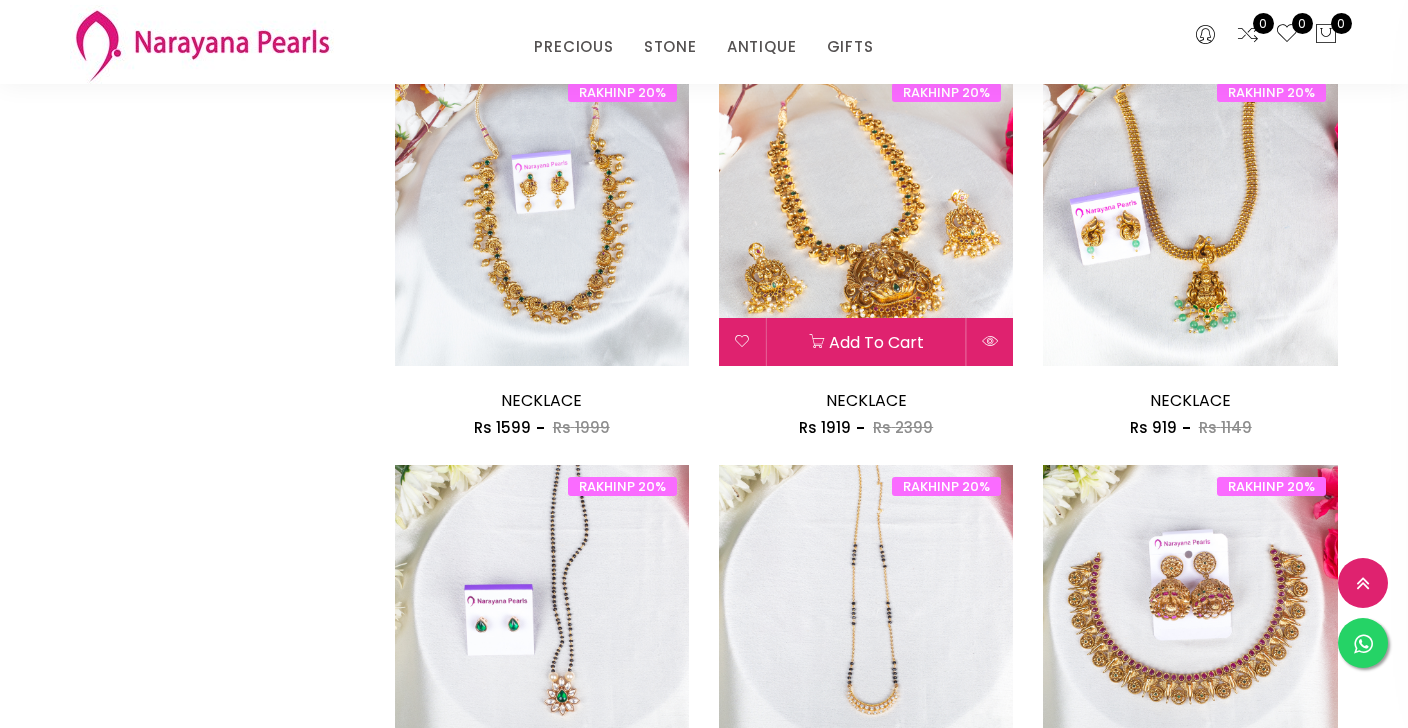 scroll, scrollTop: 2208, scrollLeft: 0, axis: vertical 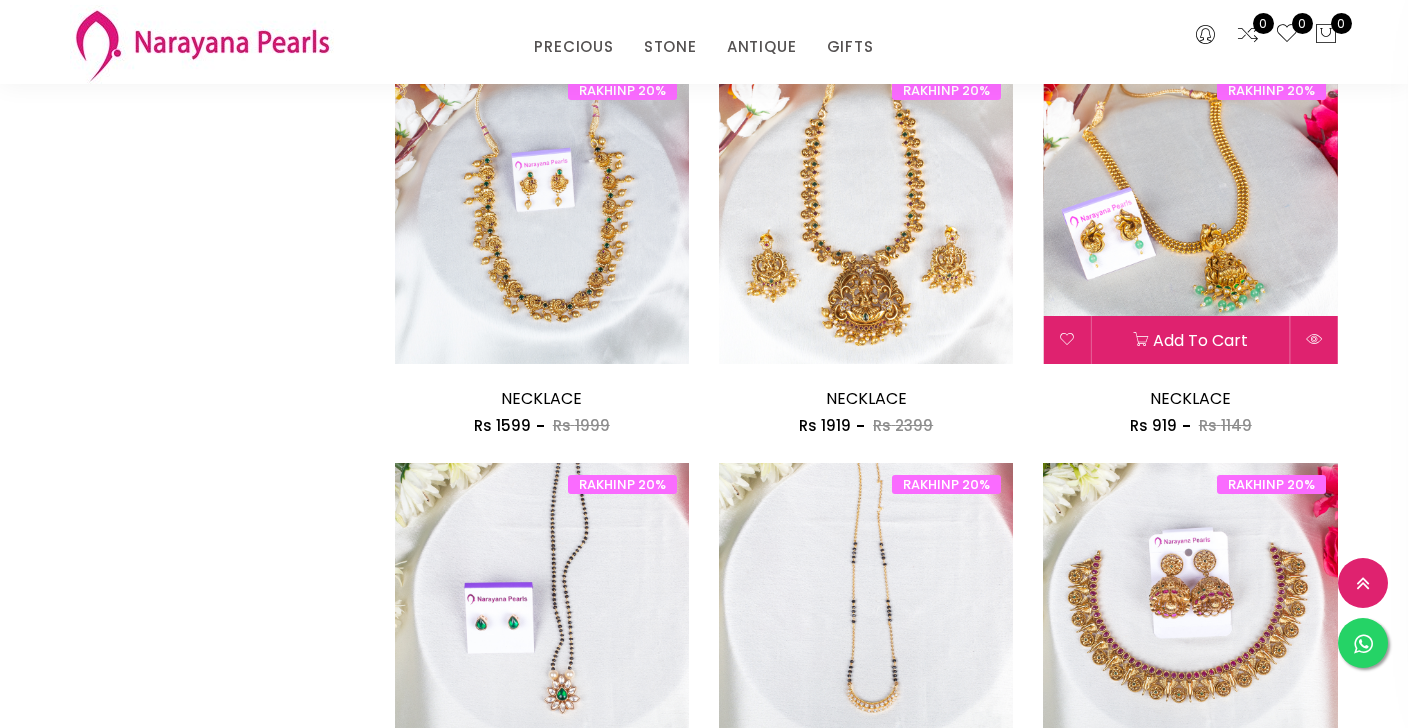 click at bounding box center [1190, 216] 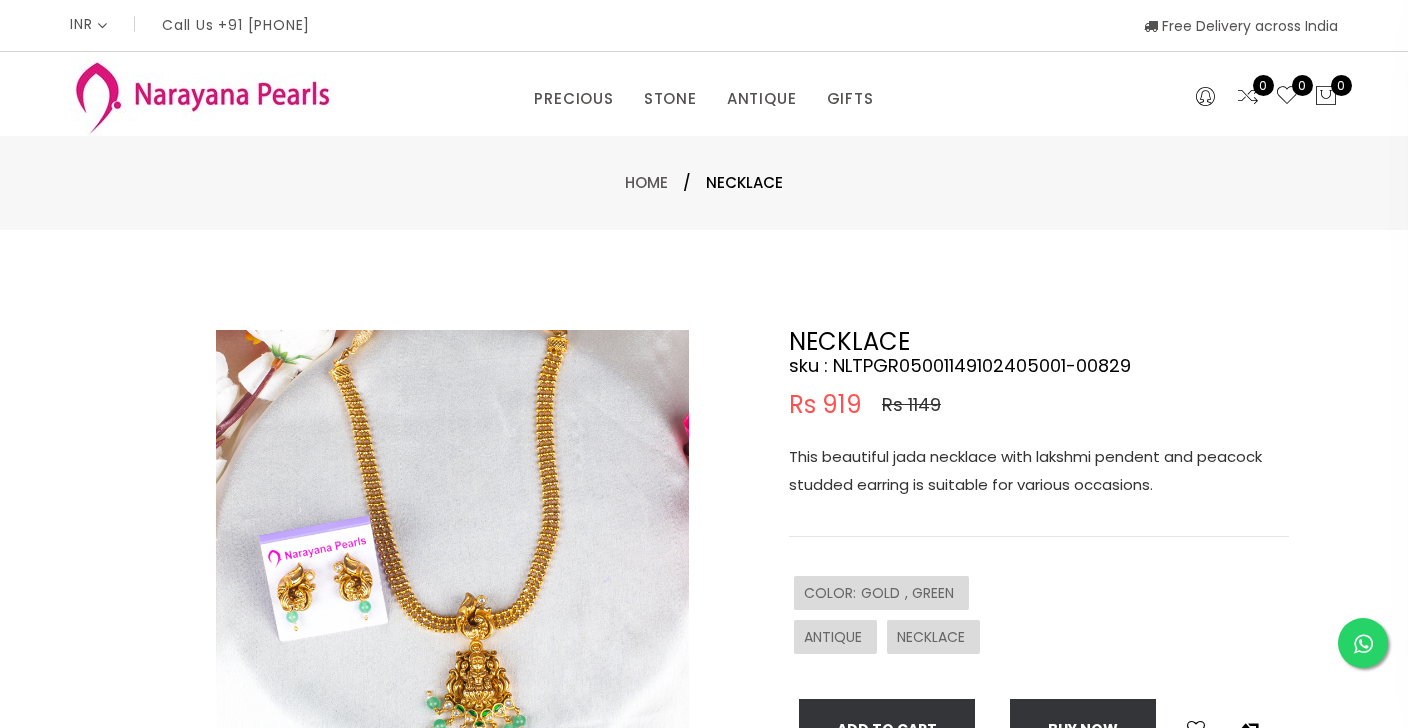 scroll, scrollTop: 0, scrollLeft: 0, axis: both 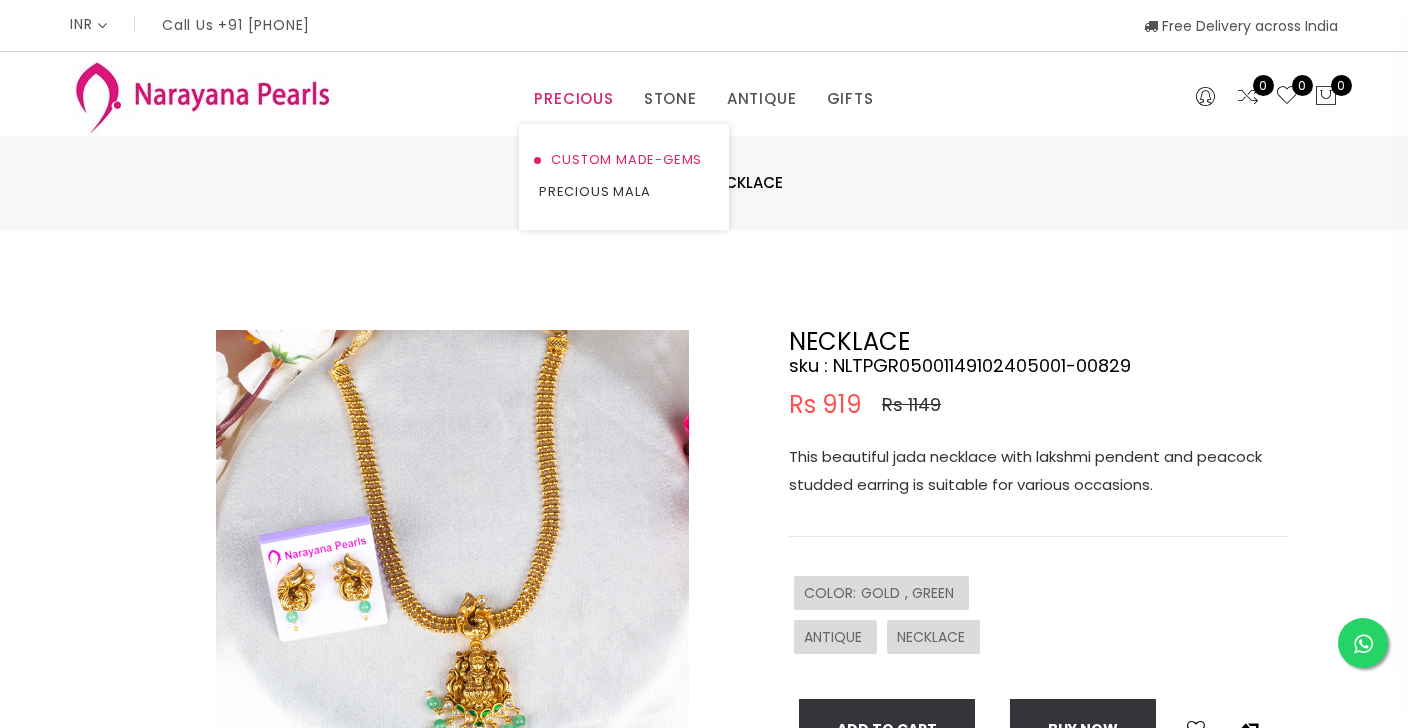click on "CUSTOM MADE-GEMS" at bounding box center (624, 160) 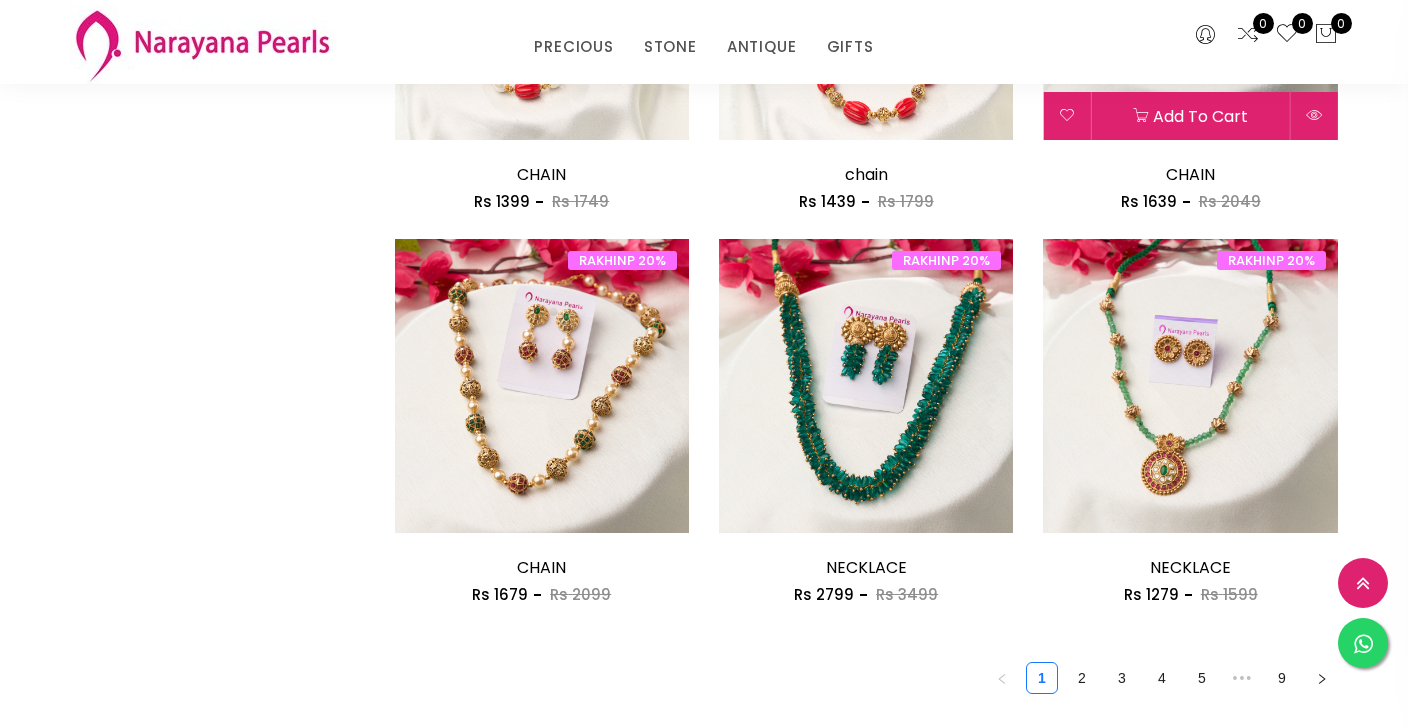 scroll, scrollTop: 2433, scrollLeft: 0, axis: vertical 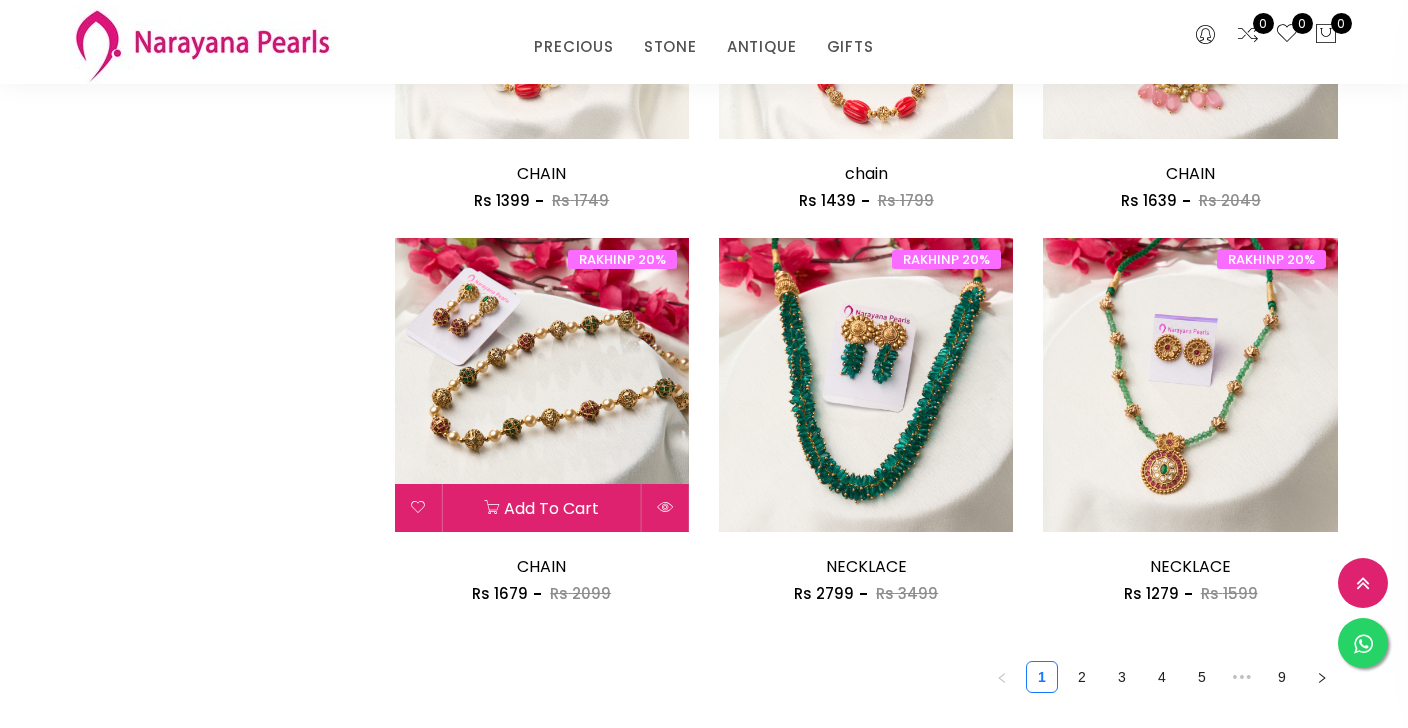 click at bounding box center (541, 385) 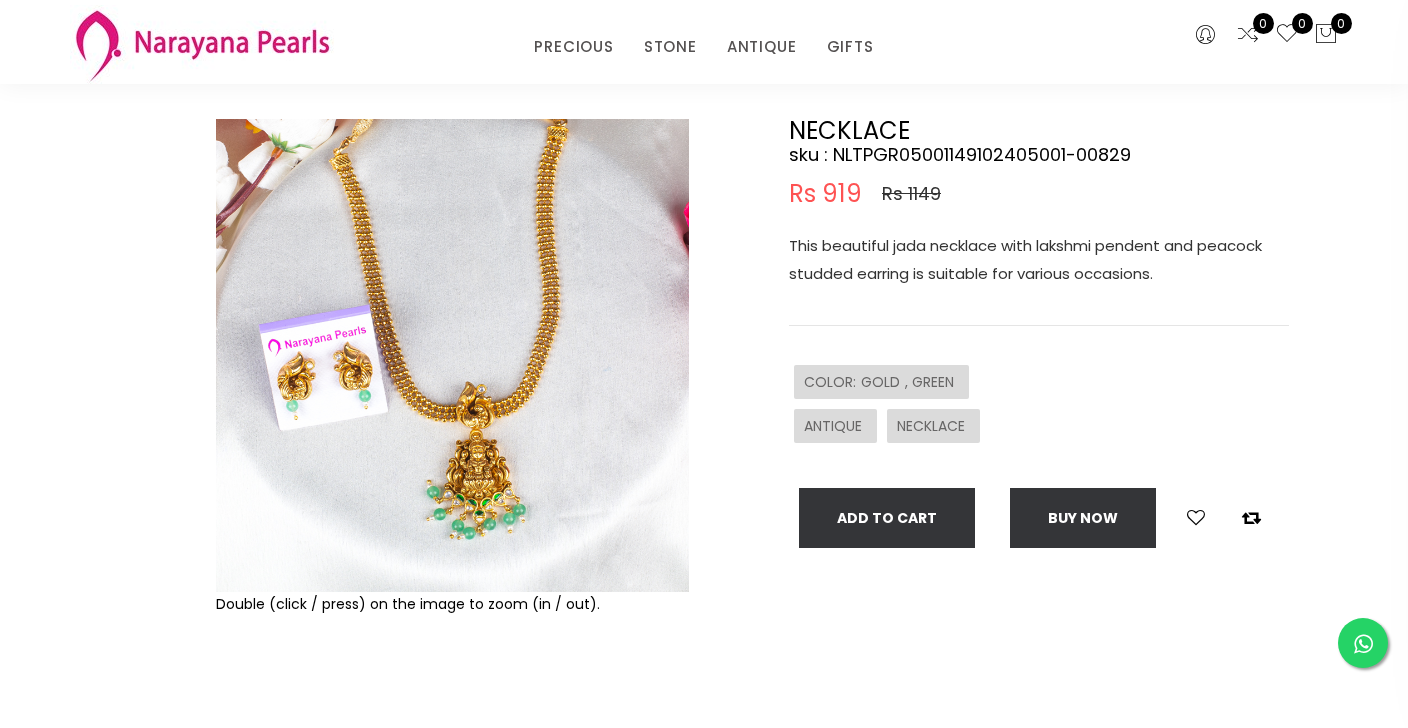 scroll, scrollTop: 129, scrollLeft: 0, axis: vertical 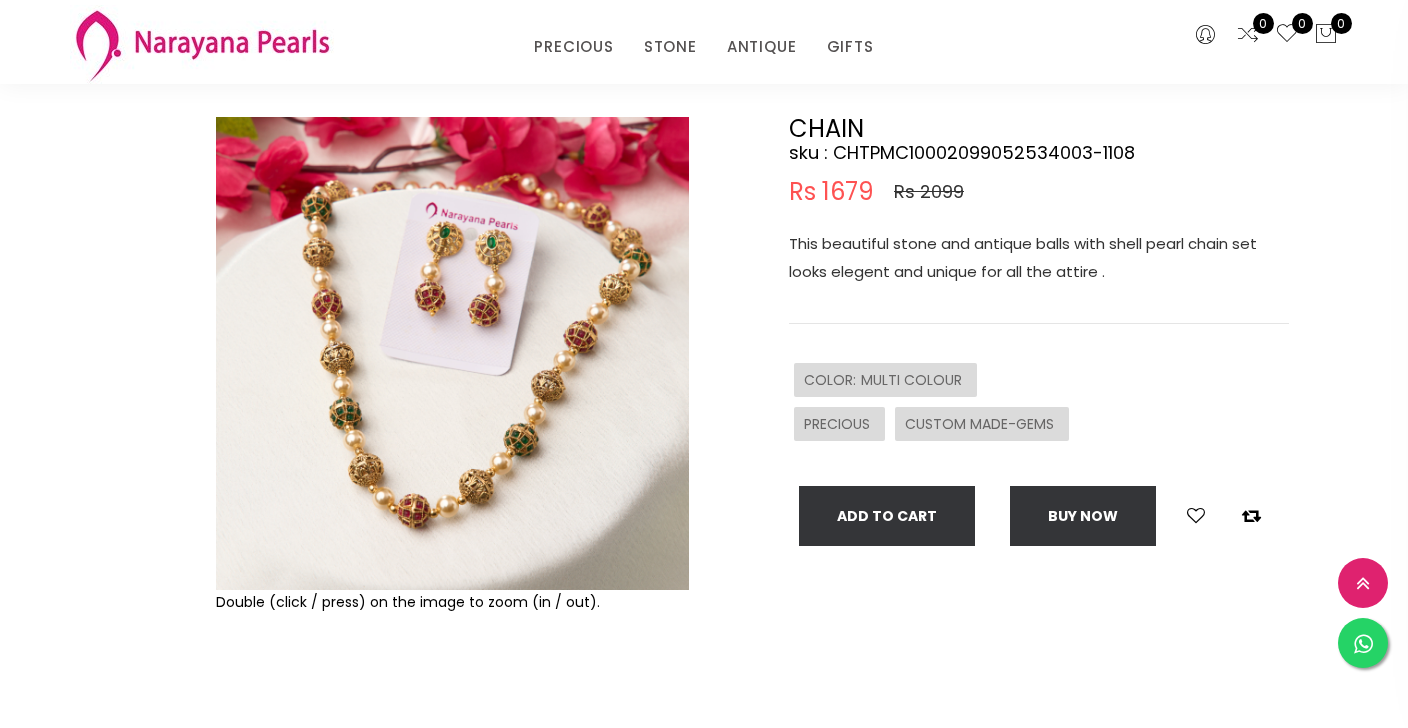 click at bounding box center (452, 353) 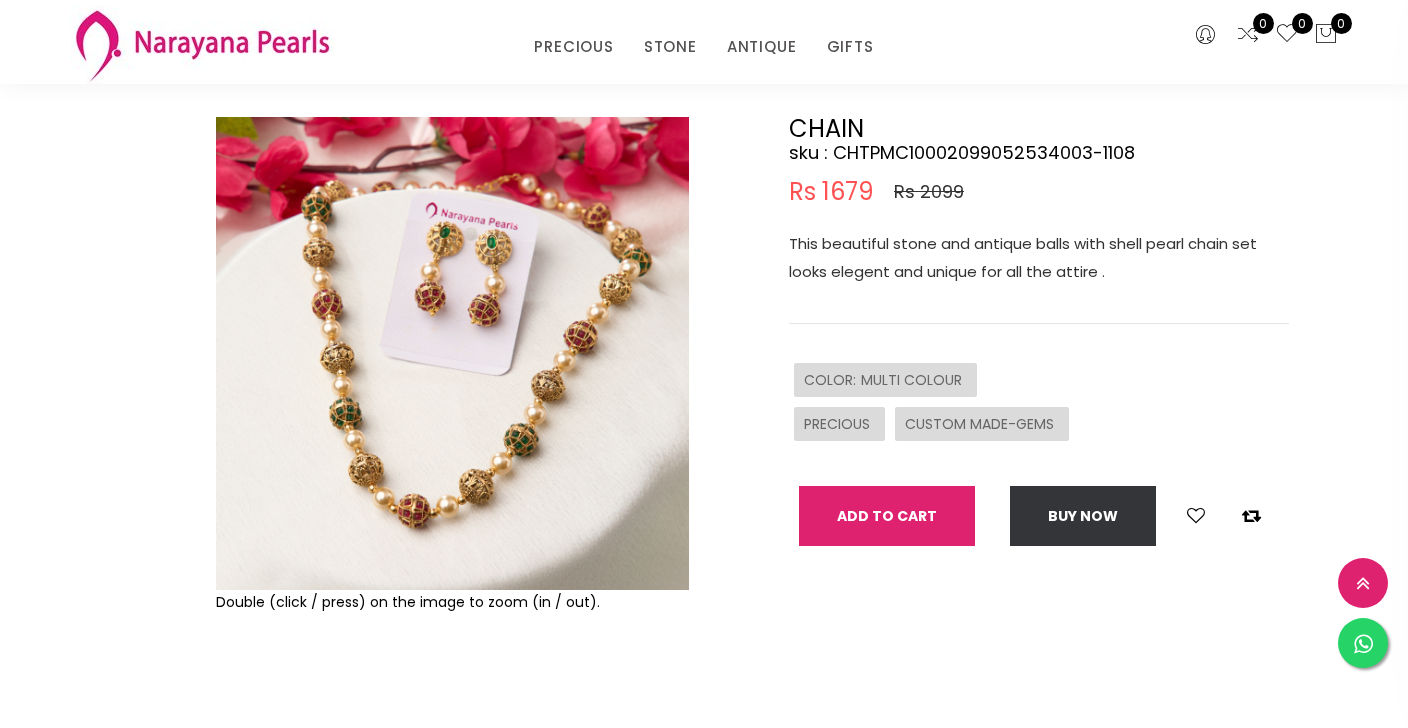 click on "Add To Cart" at bounding box center [887, 516] 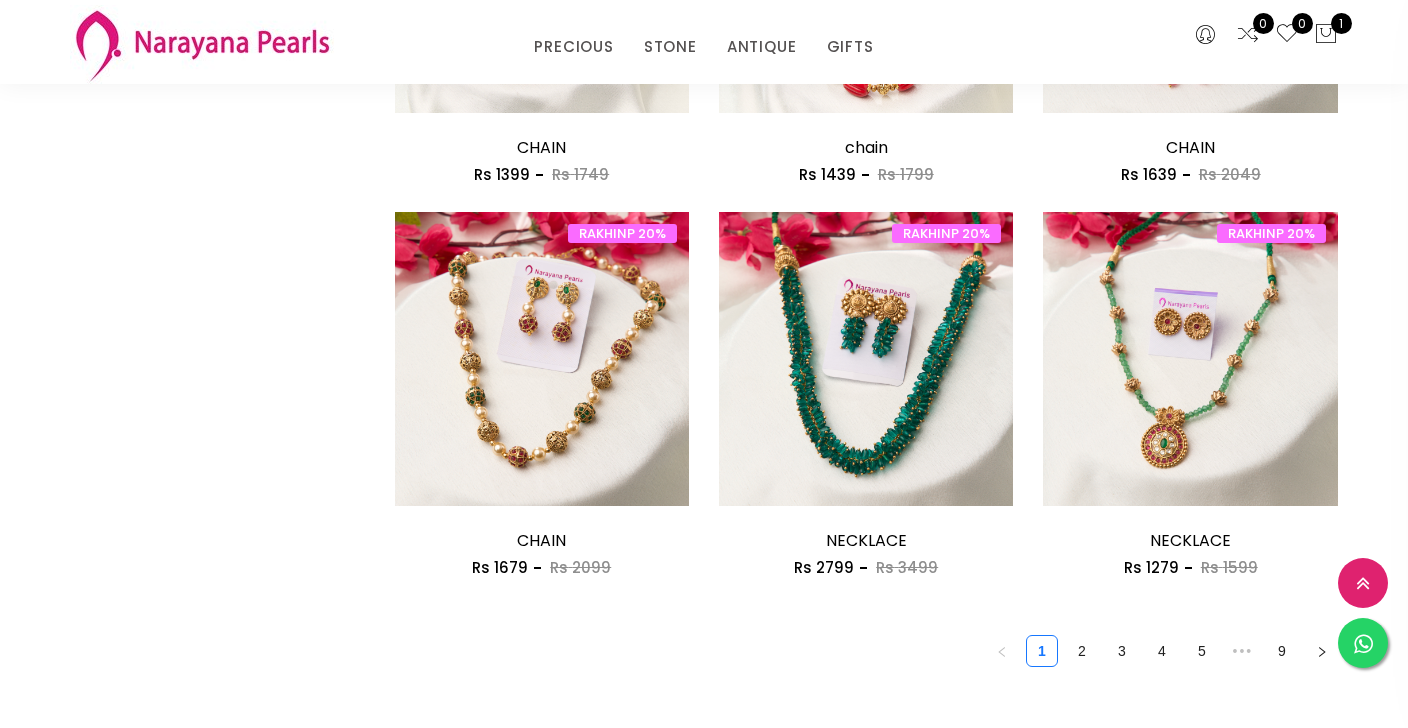 scroll, scrollTop: 2460, scrollLeft: 0, axis: vertical 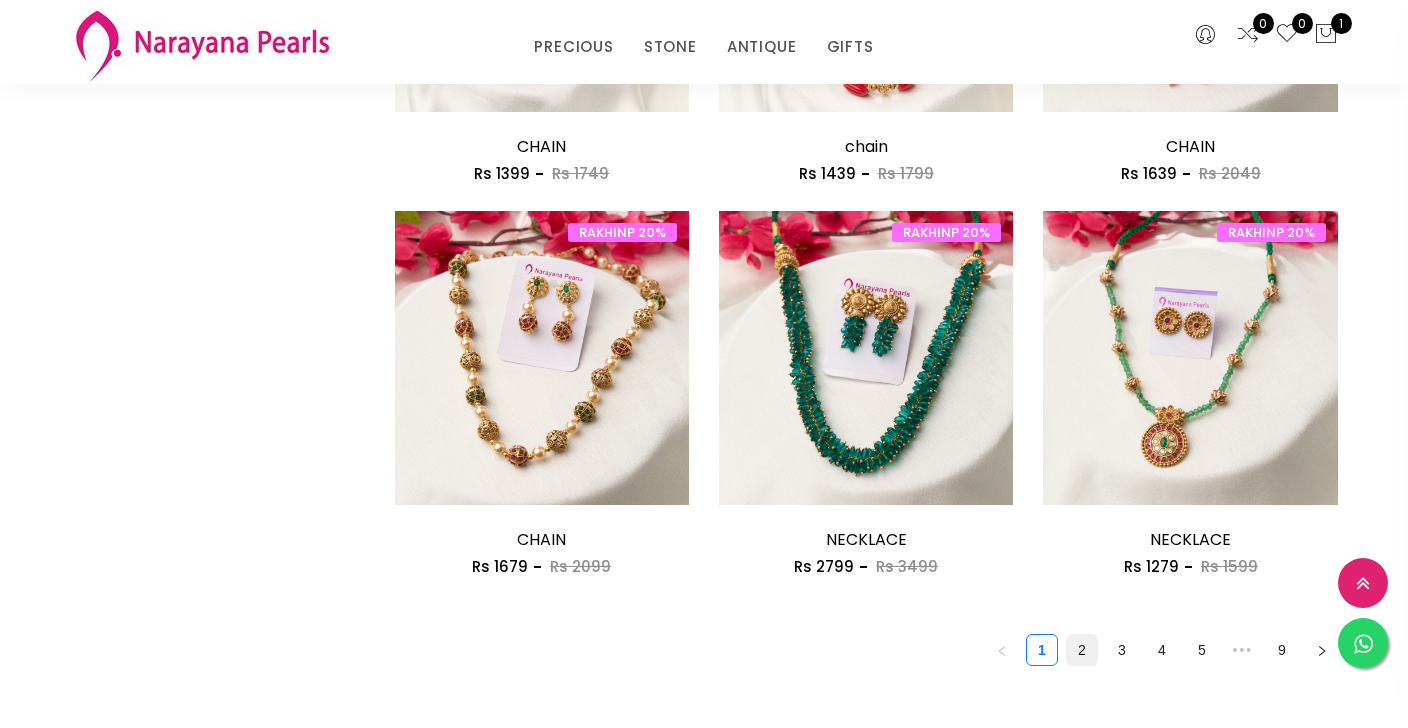click on "2" at bounding box center (1082, 650) 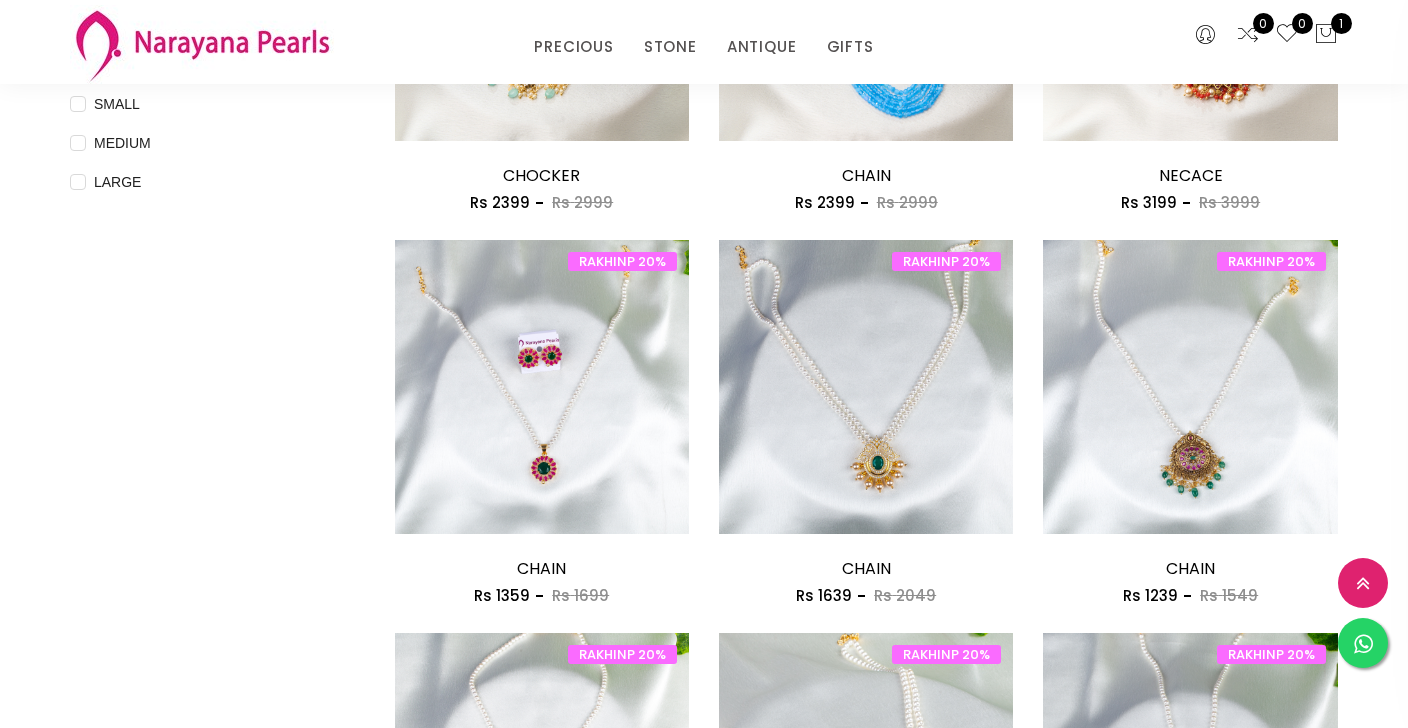 scroll, scrollTop: 854, scrollLeft: 0, axis: vertical 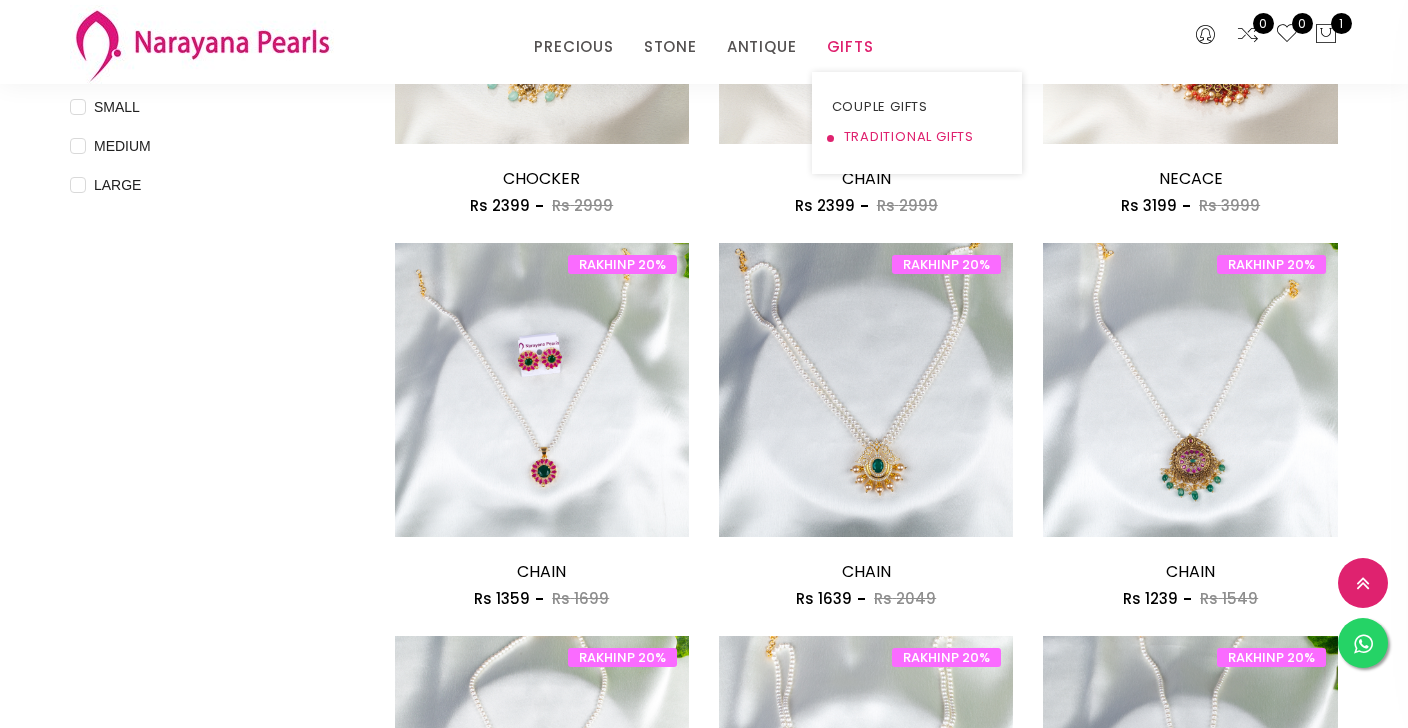click on "TRADITIONAL GIFTS" at bounding box center (917, 137) 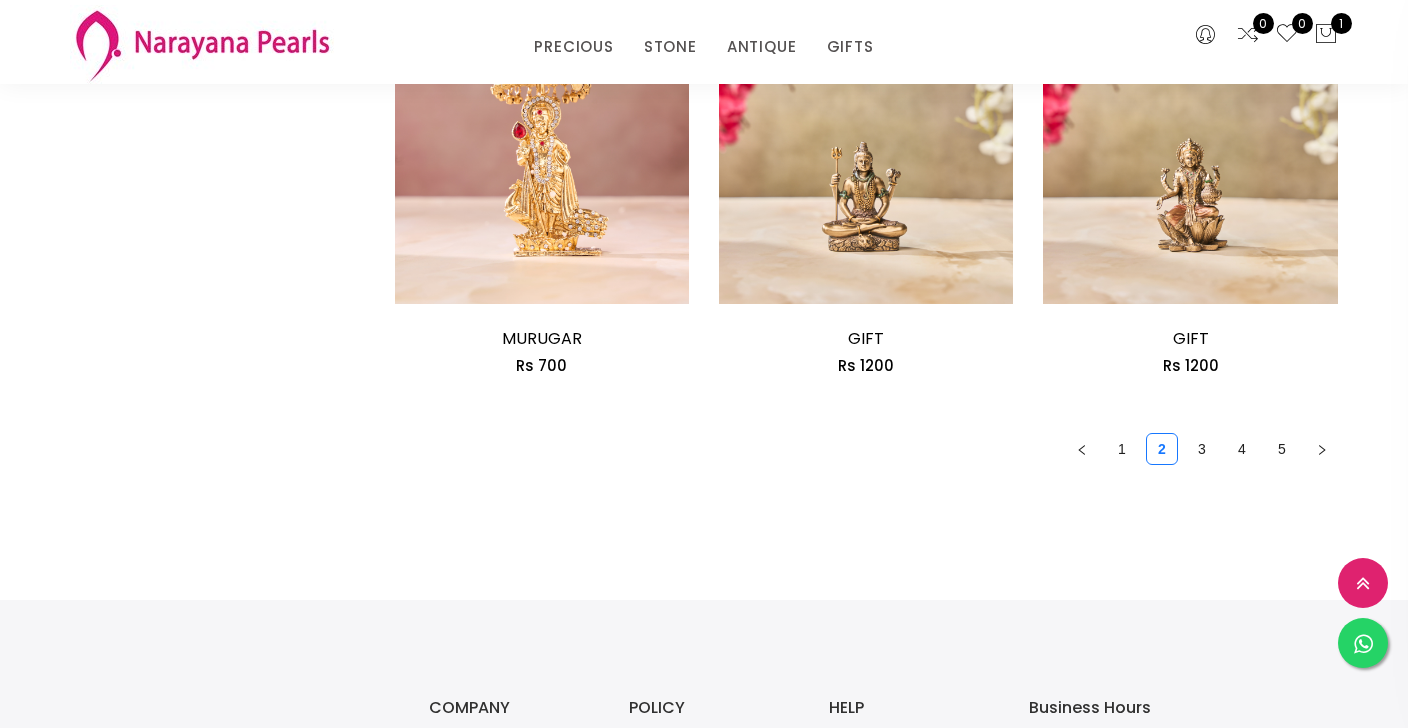 scroll, scrollTop: 2658, scrollLeft: 0, axis: vertical 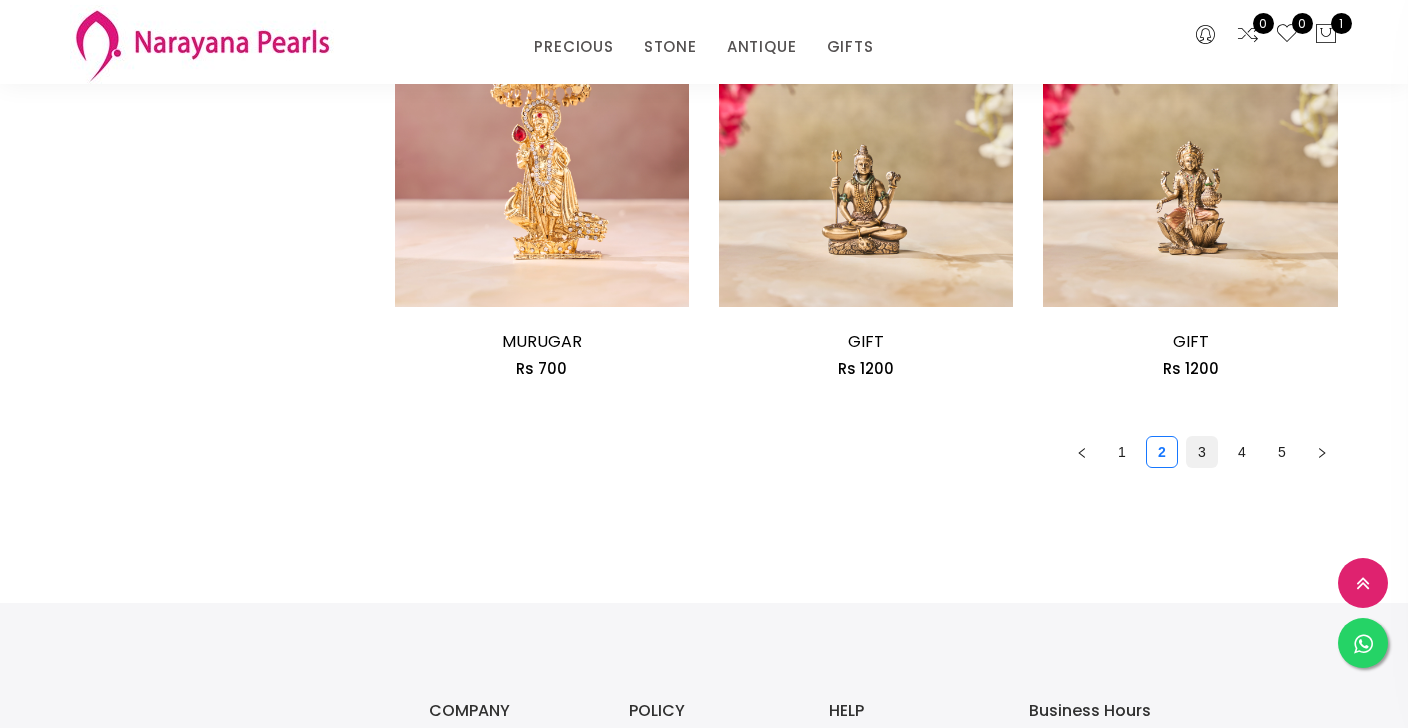 click on "3" at bounding box center [1202, 452] 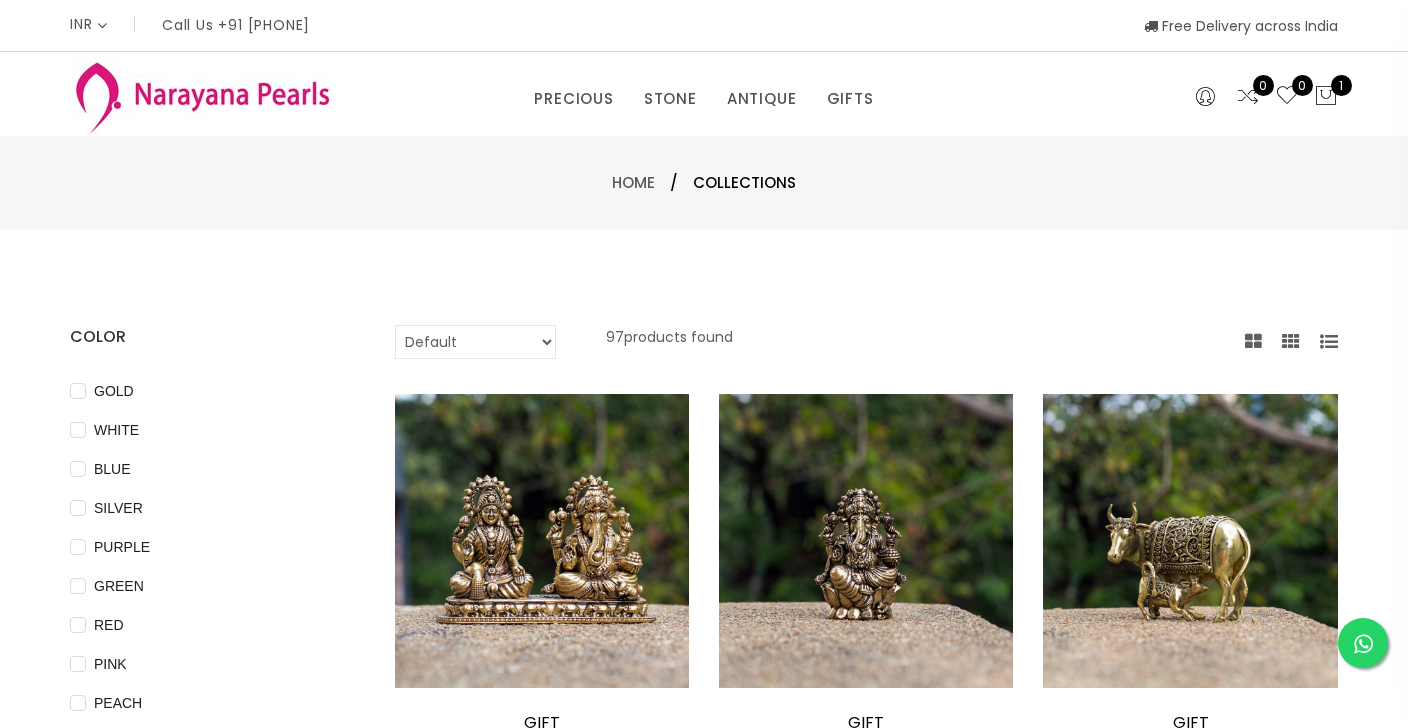 scroll, scrollTop: 0, scrollLeft: 0, axis: both 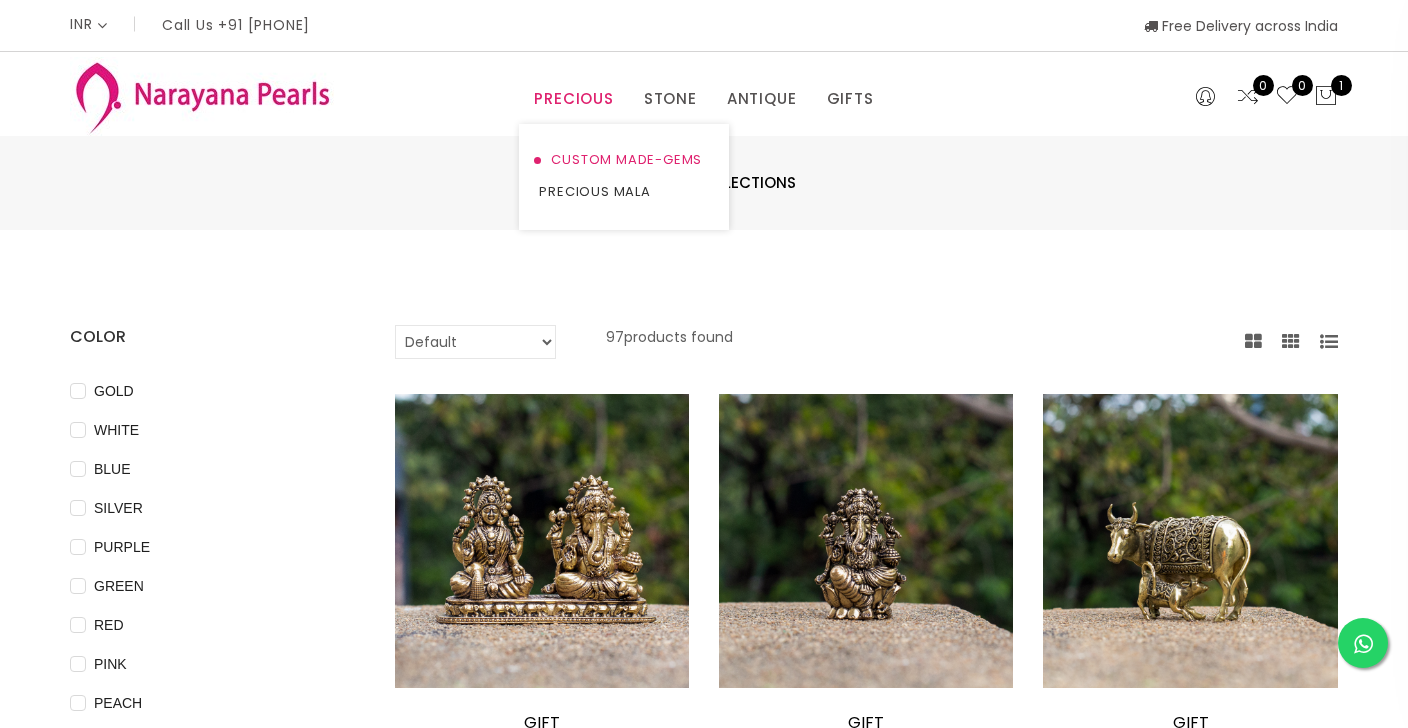 click on "CUSTOM MADE-GEMS" at bounding box center (624, 160) 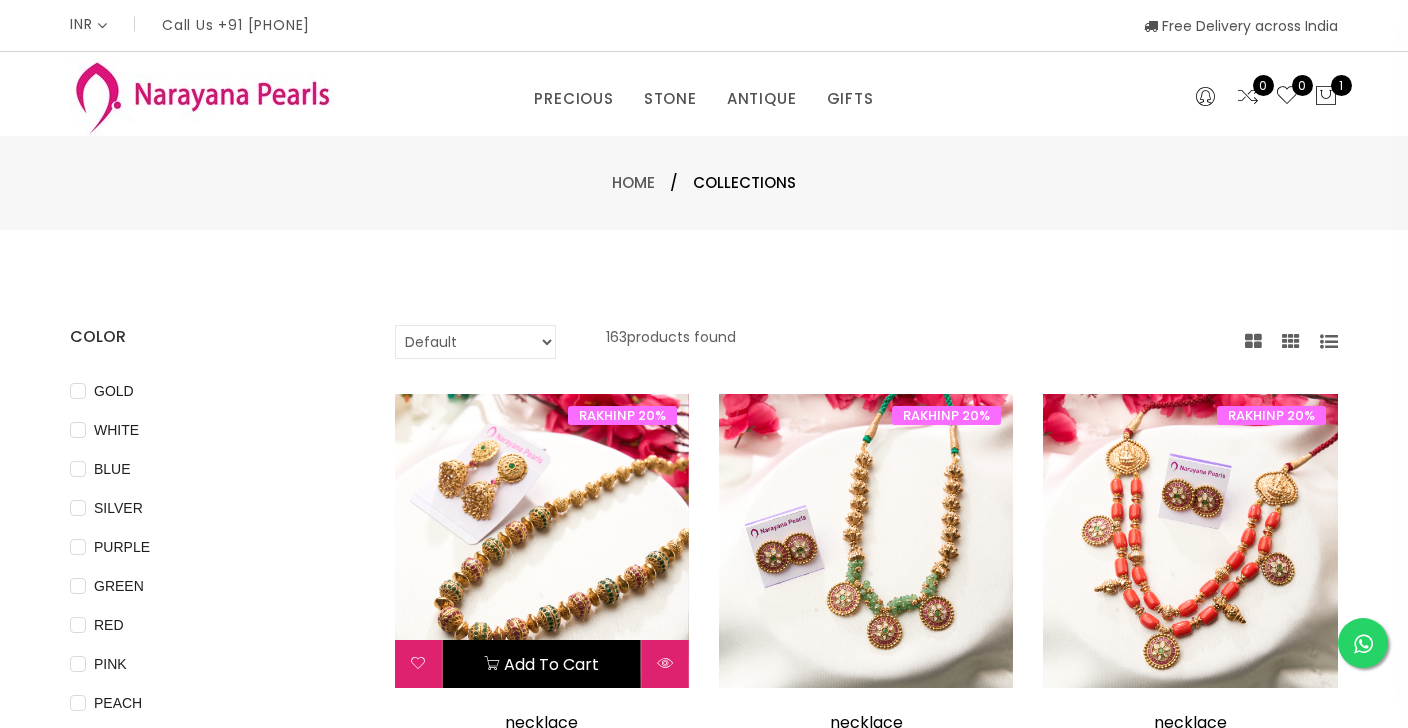 scroll, scrollTop: 0, scrollLeft: 0, axis: both 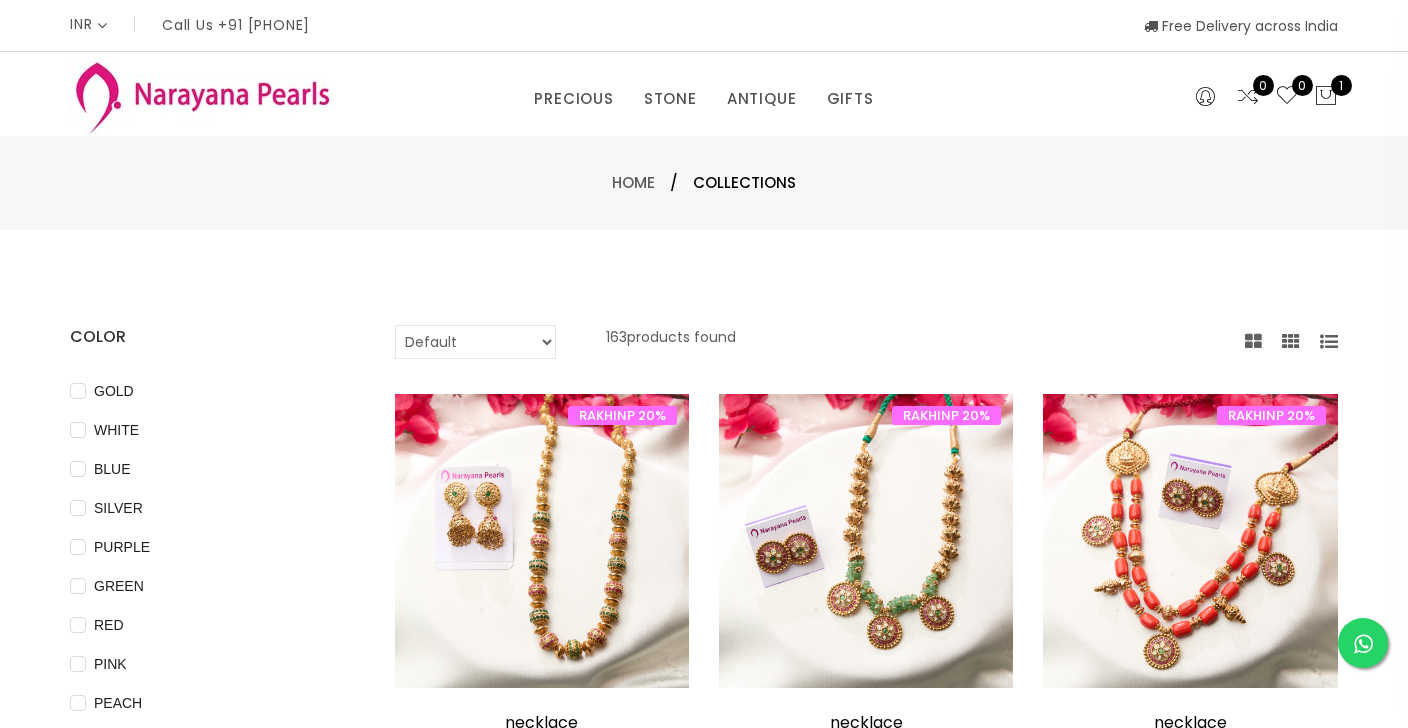 select on "priceLowToHigh" 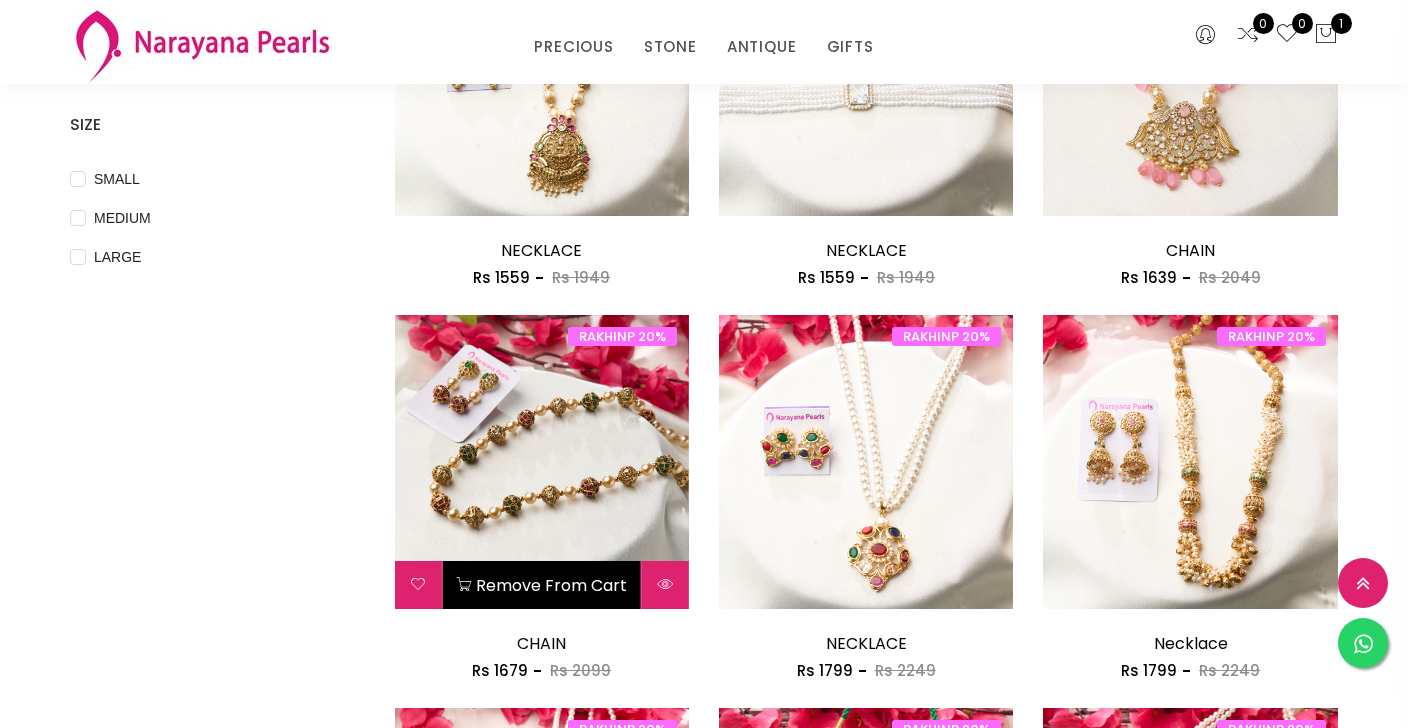 scroll, scrollTop: 785, scrollLeft: 0, axis: vertical 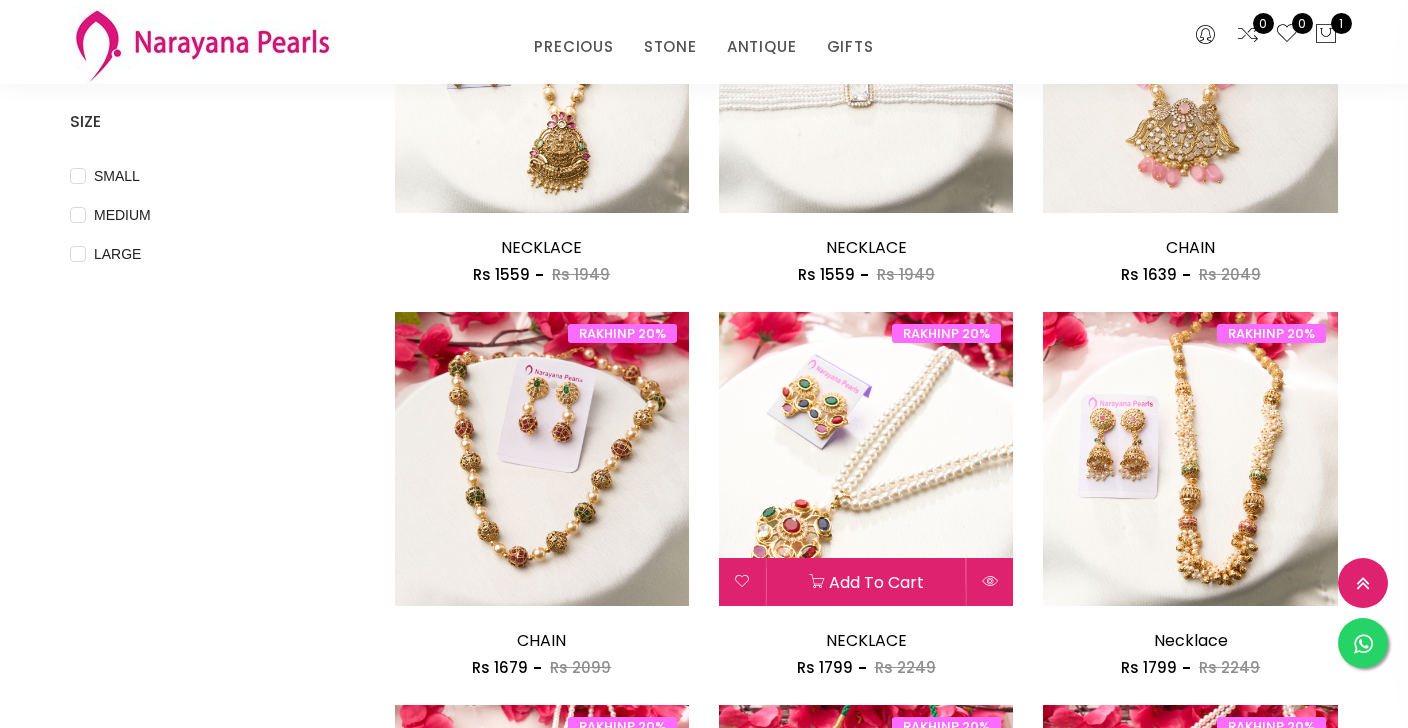 click at bounding box center [866, 459] 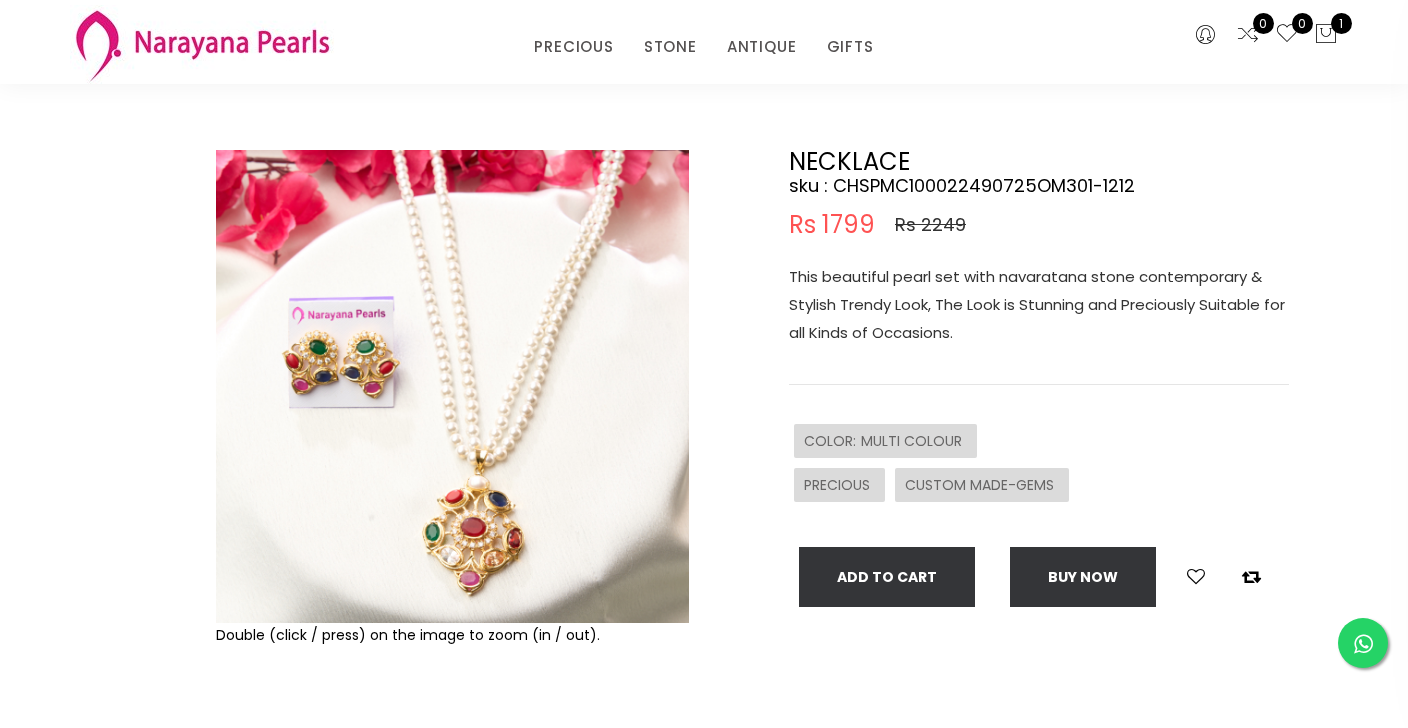 scroll, scrollTop: 97, scrollLeft: 0, axis: vertical 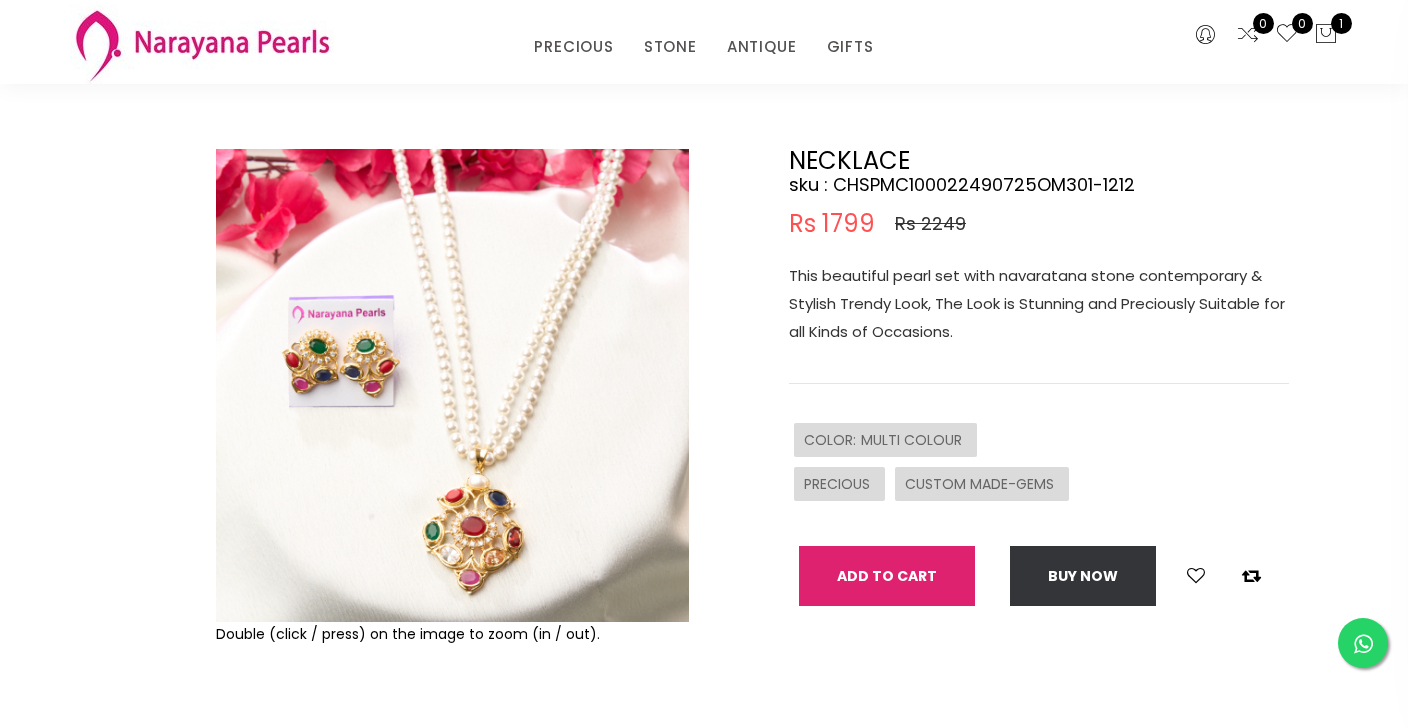 click on "Add To Cart" at bounding box center [887, 576] 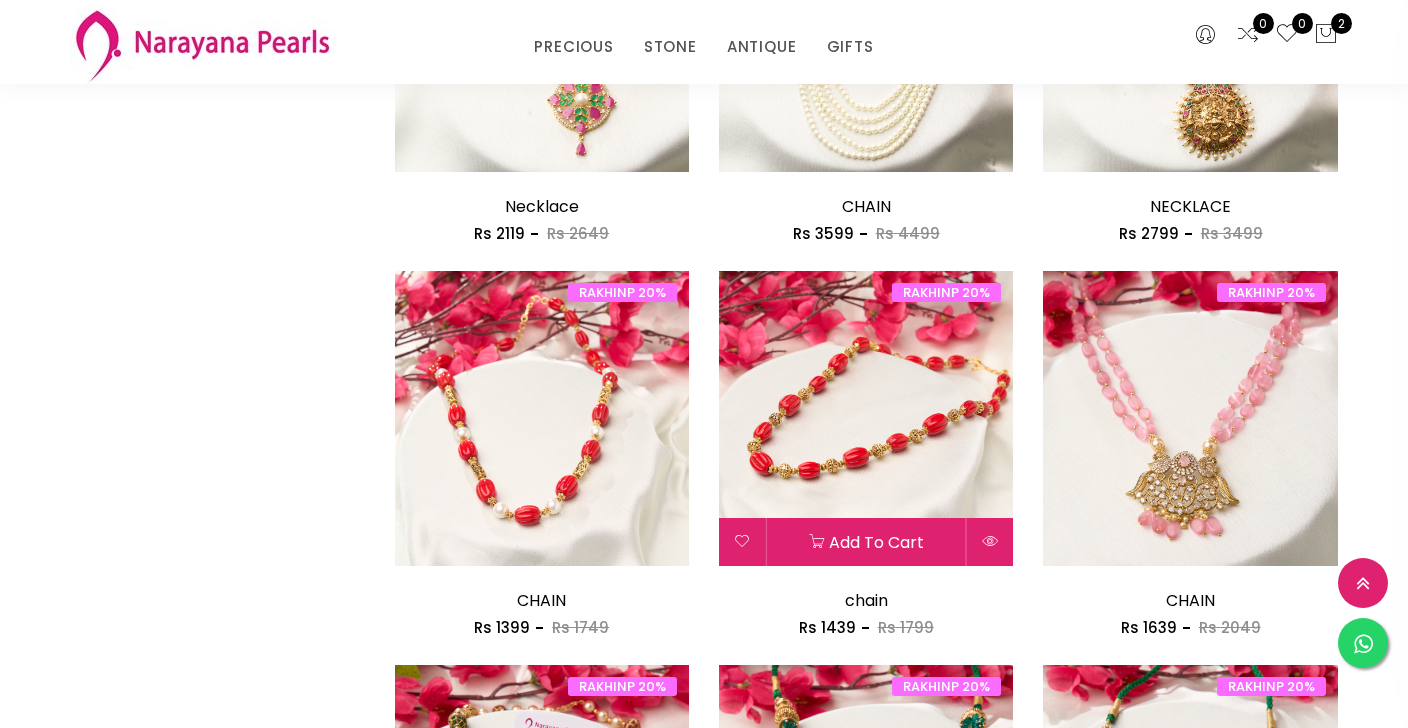 scroll, scrollTop: 2015, scrollLeft: 0, axis: vertical 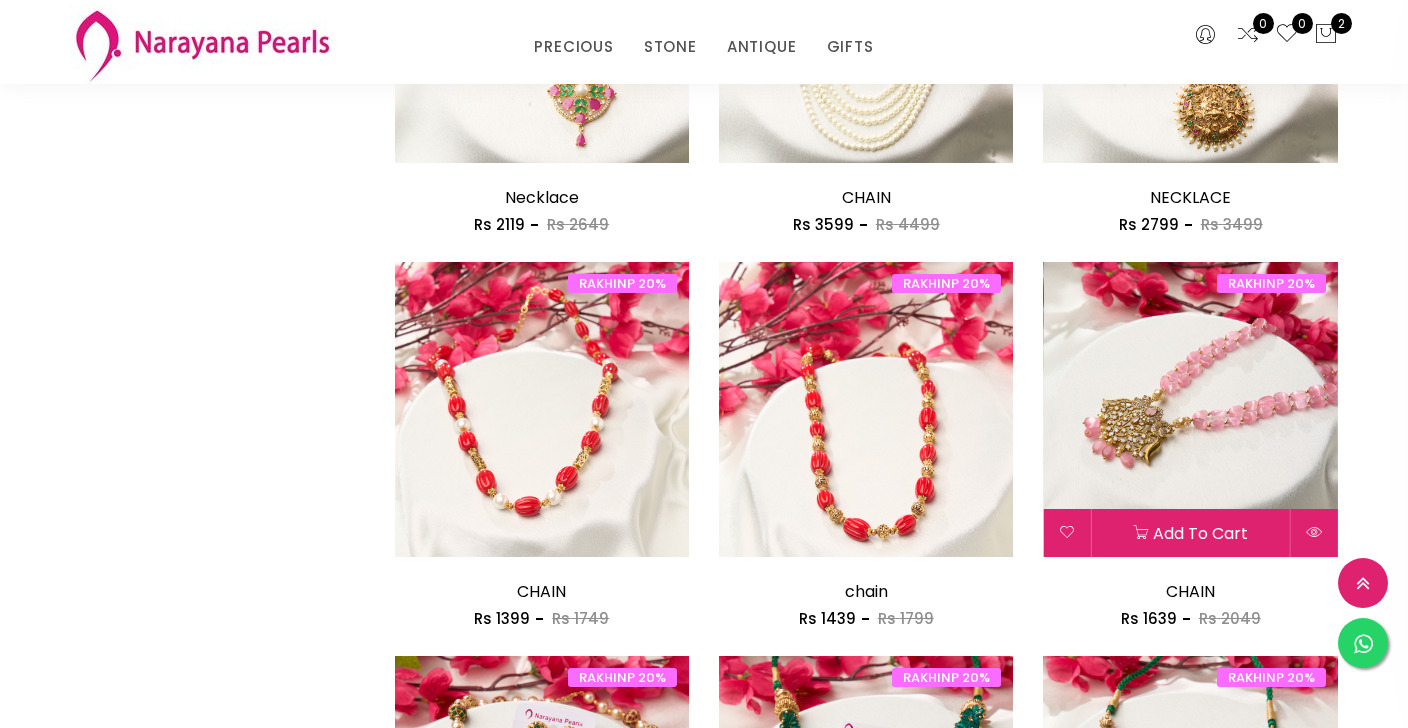 click at bounding box center [1190, 409] 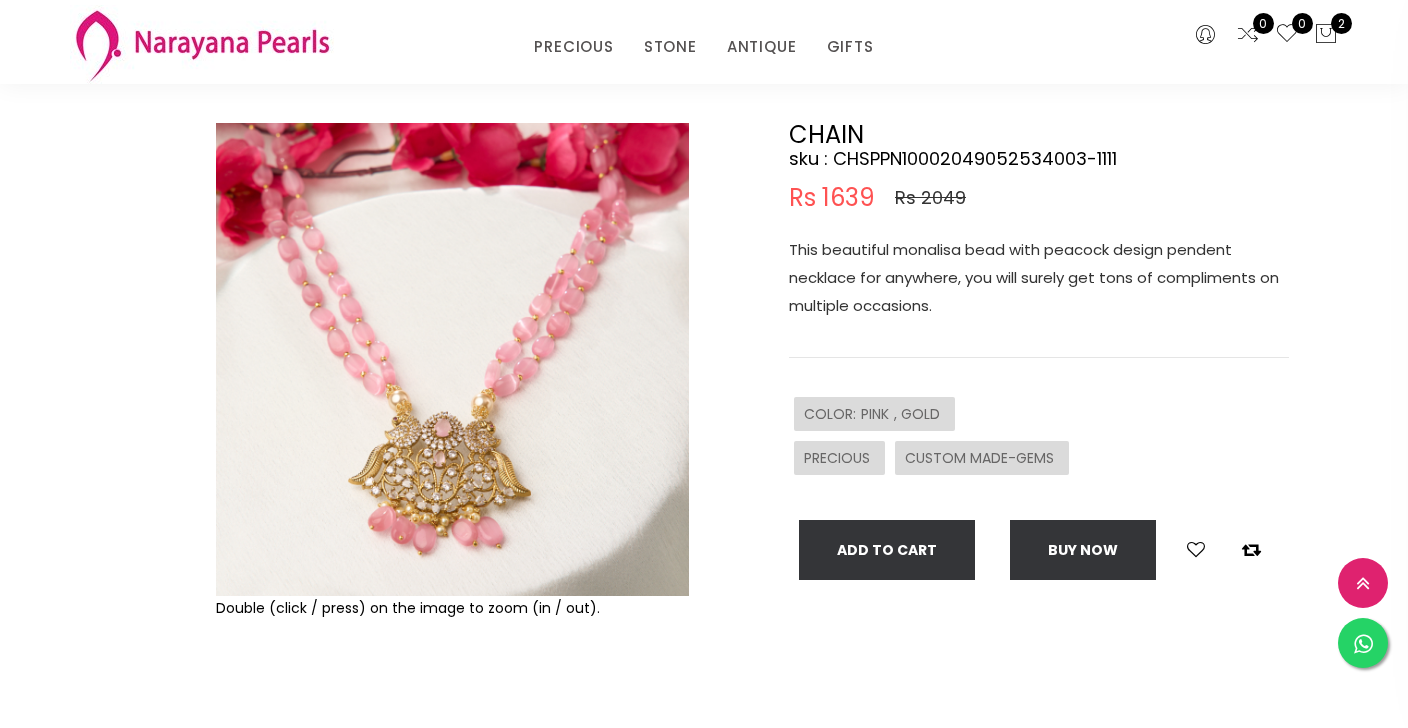 scroll, scrollTop: 125, scrollLeft: 0, axis: vertical 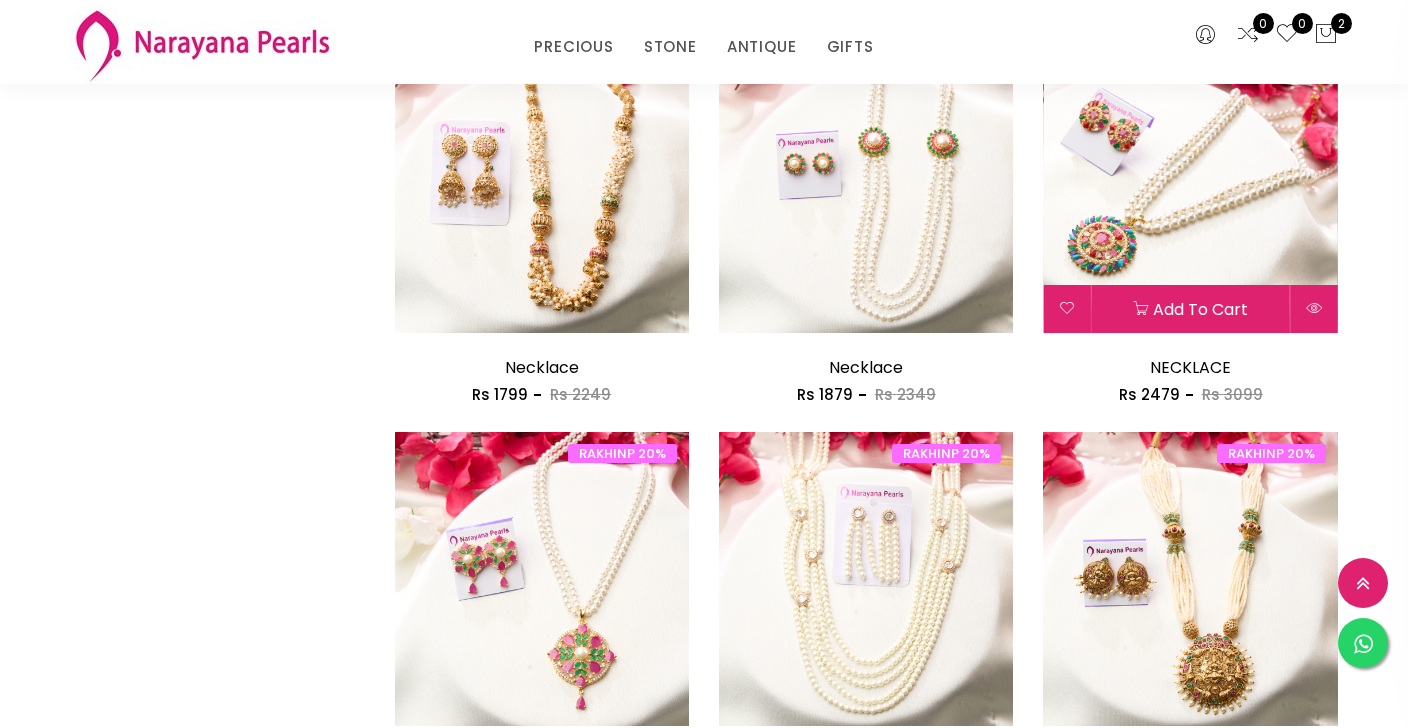 click at bounding box center (1190, 185) 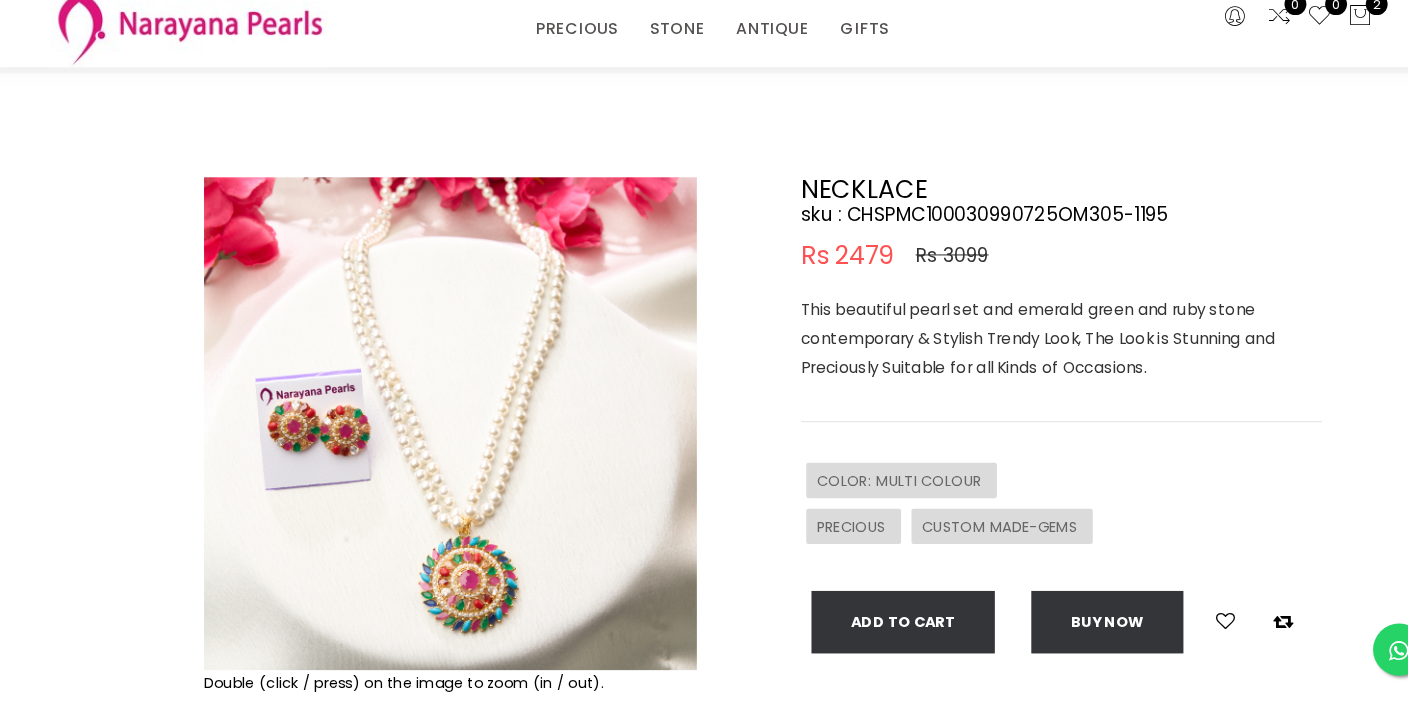 scroll, scrollTop: 56, scrollLeft: 0, axis: vertical 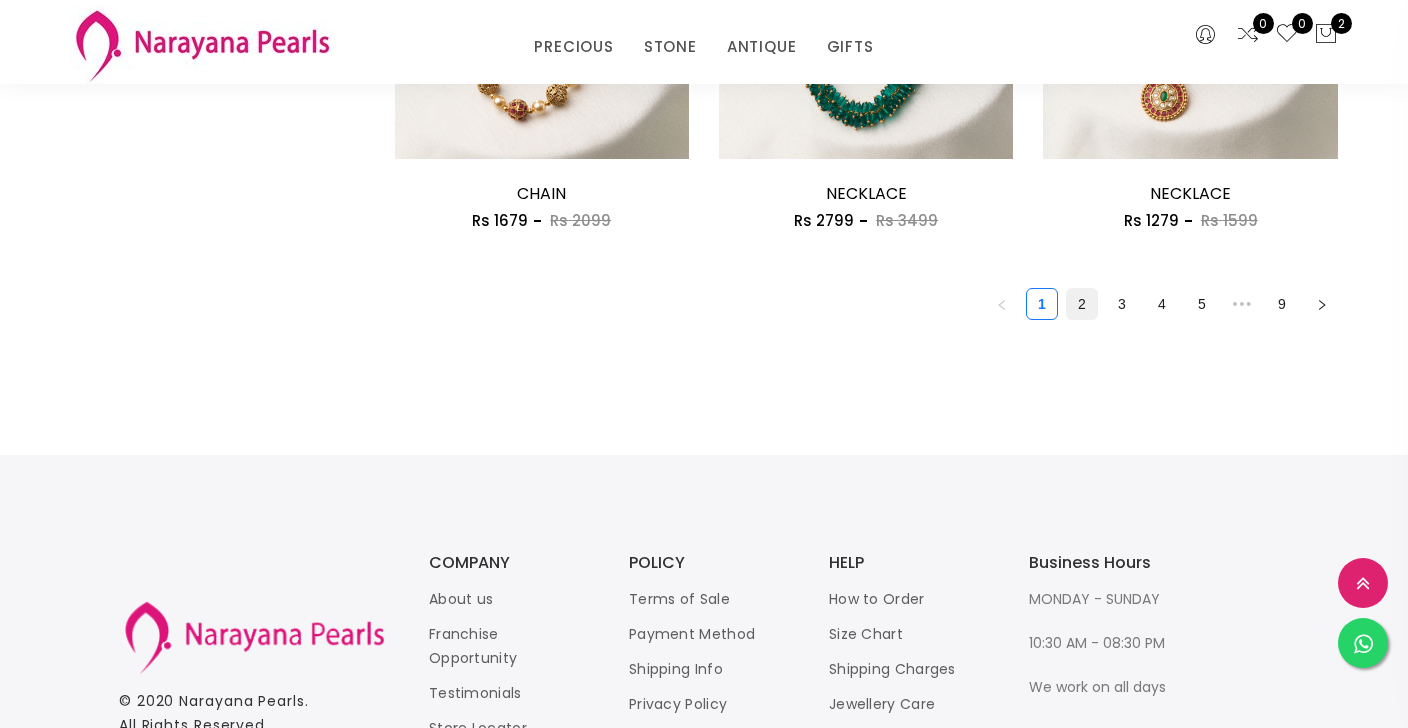 click on "2" at bounding box center (1082, 304) 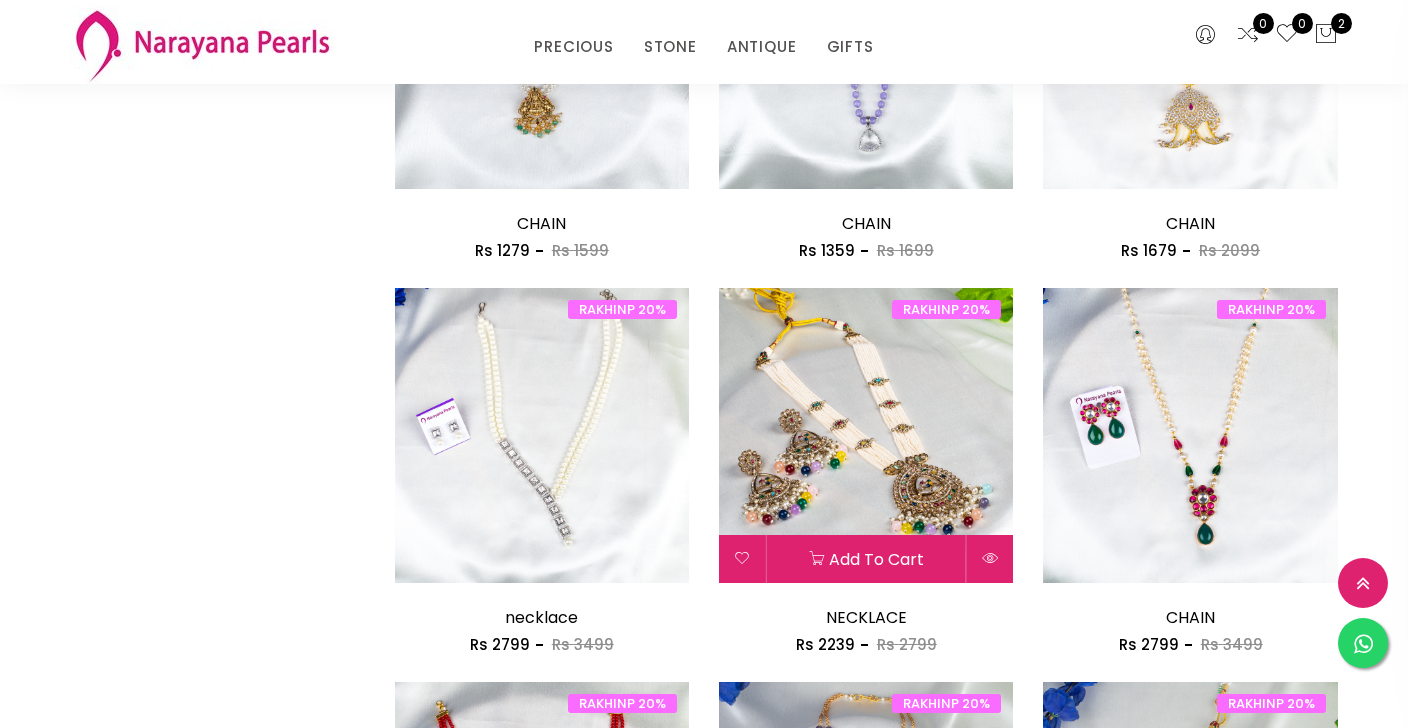 scroll, scrollTop: 1991, scrollLeft: 0, axis: vertical 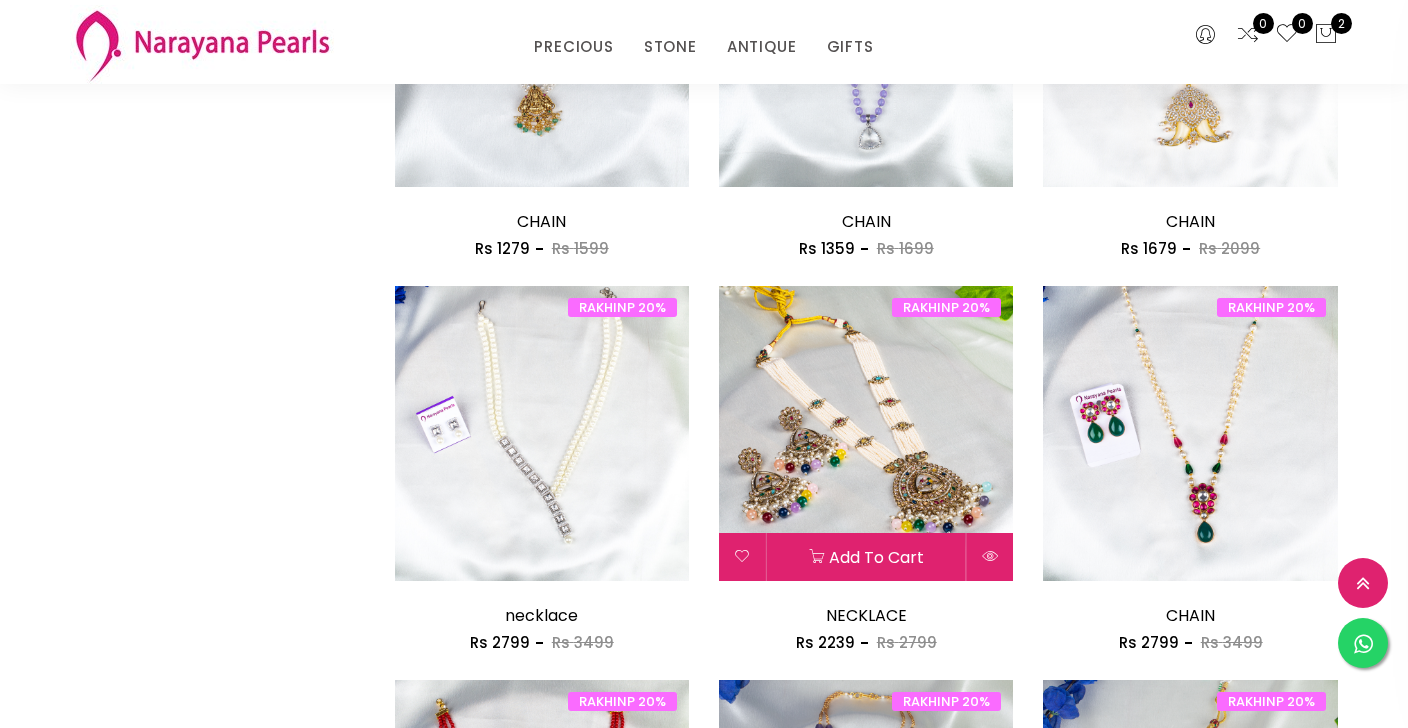 click at bounding box center (866, 433) 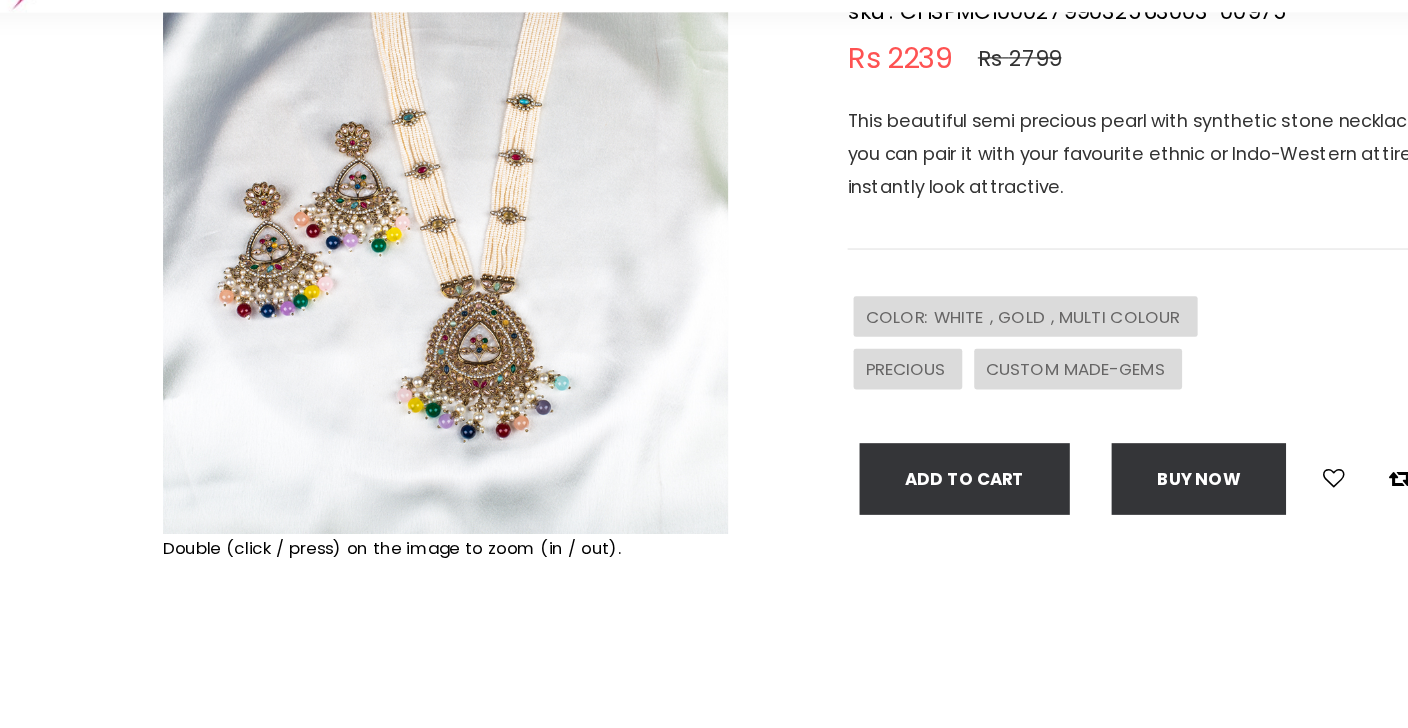 scroll, scrollTop: 229, scrollLeft: 0, axis: vertical 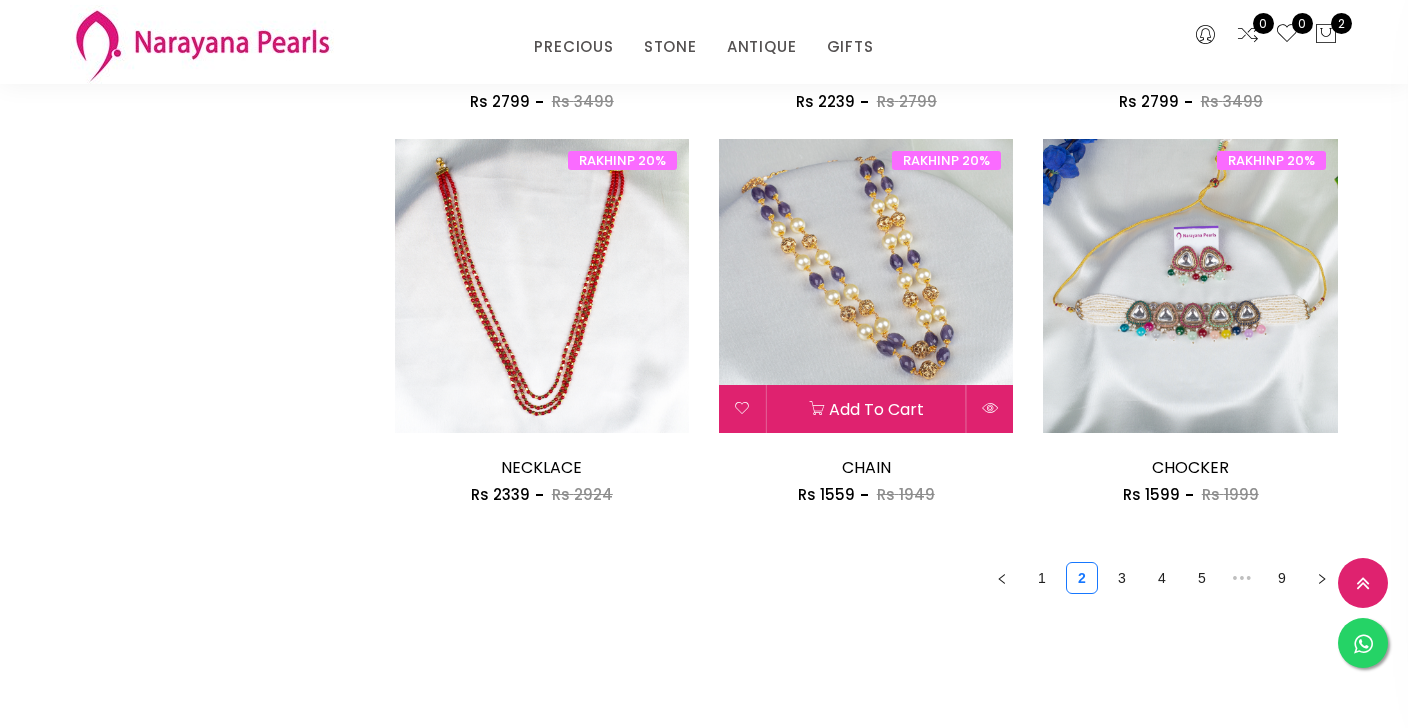 click at bounding box center (866, 286) 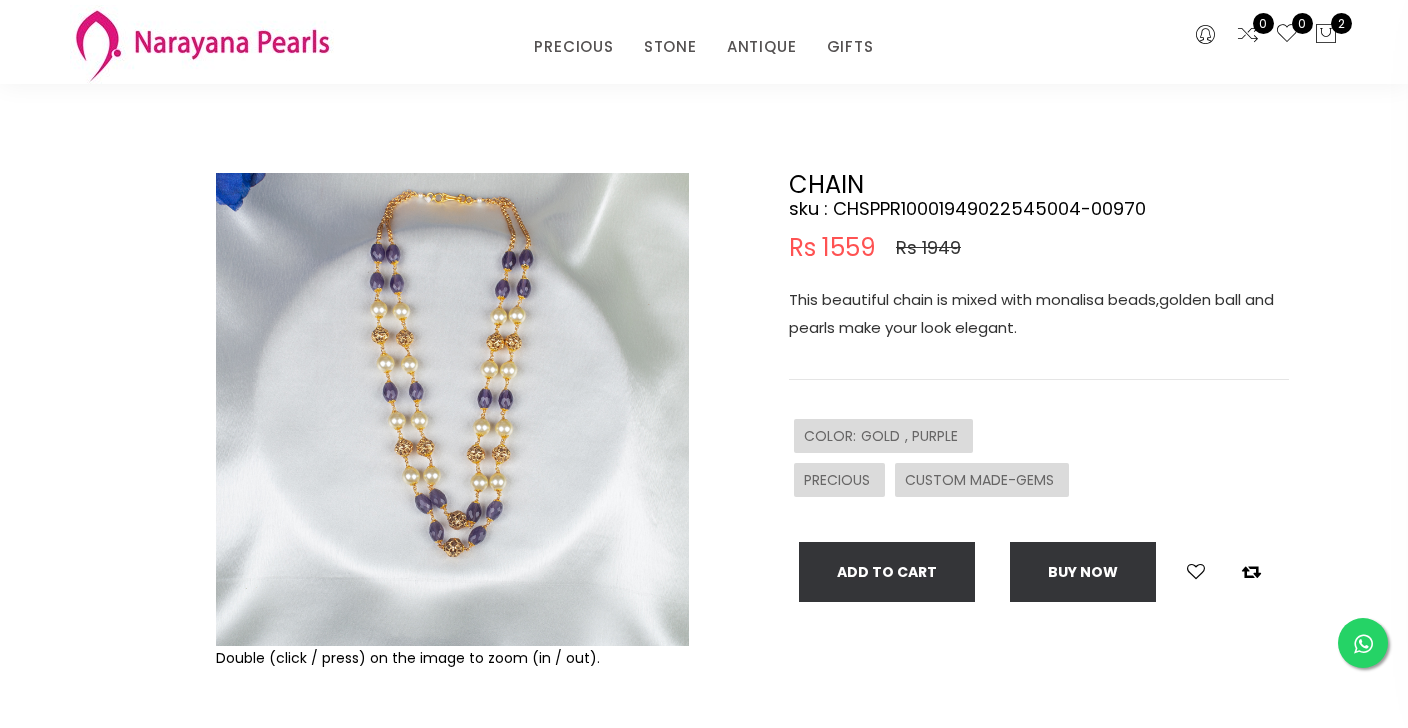 scroll, scrollTop: 72, scrollLeft: 0, axis: vertical 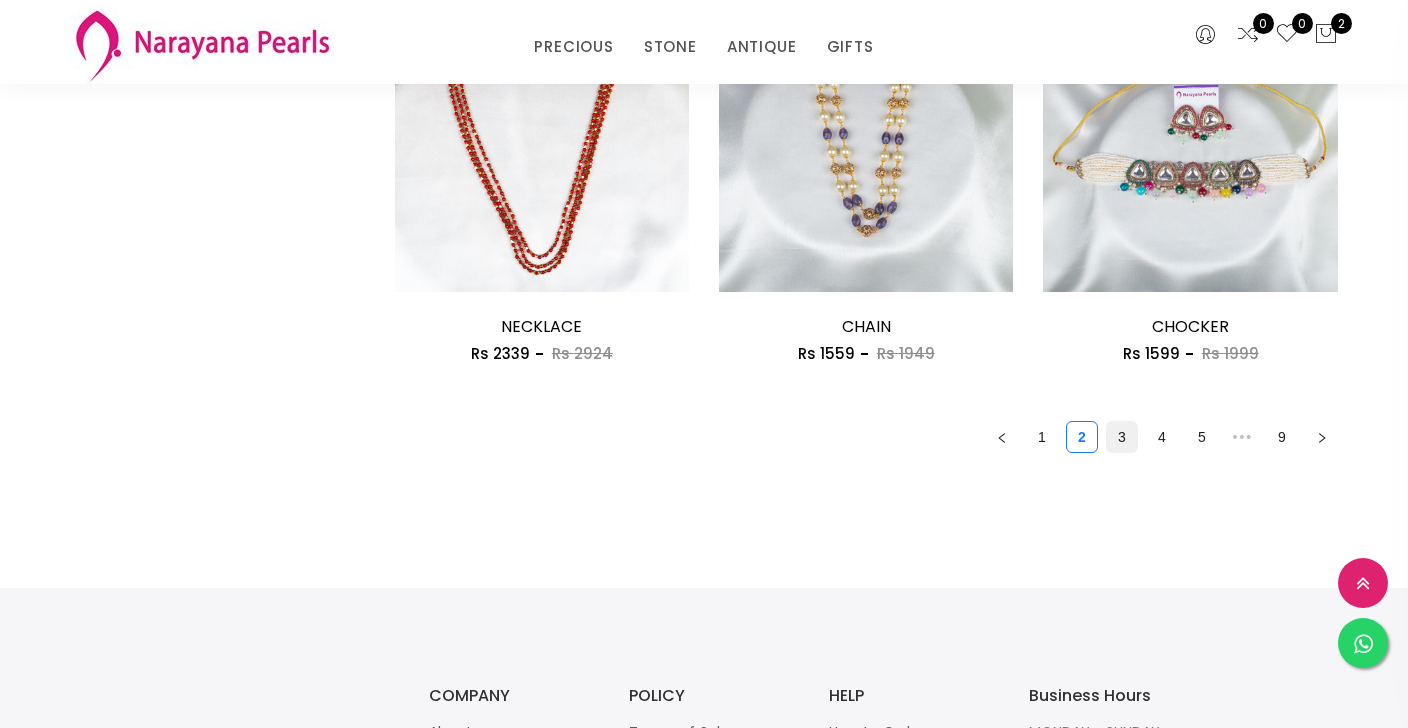 click on "3" at bounding box center (1122, 437) 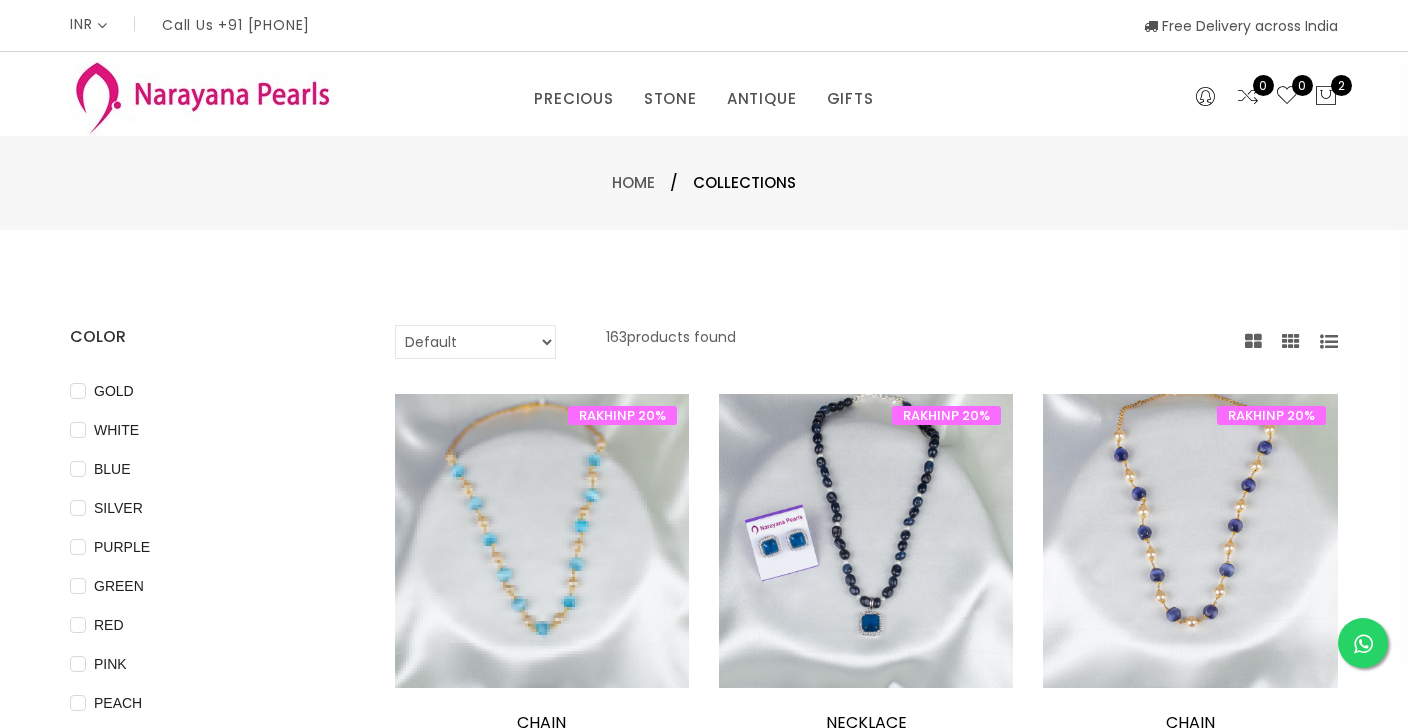 scroll, scrollTop: 0, scrollLeft: 0, axis: both 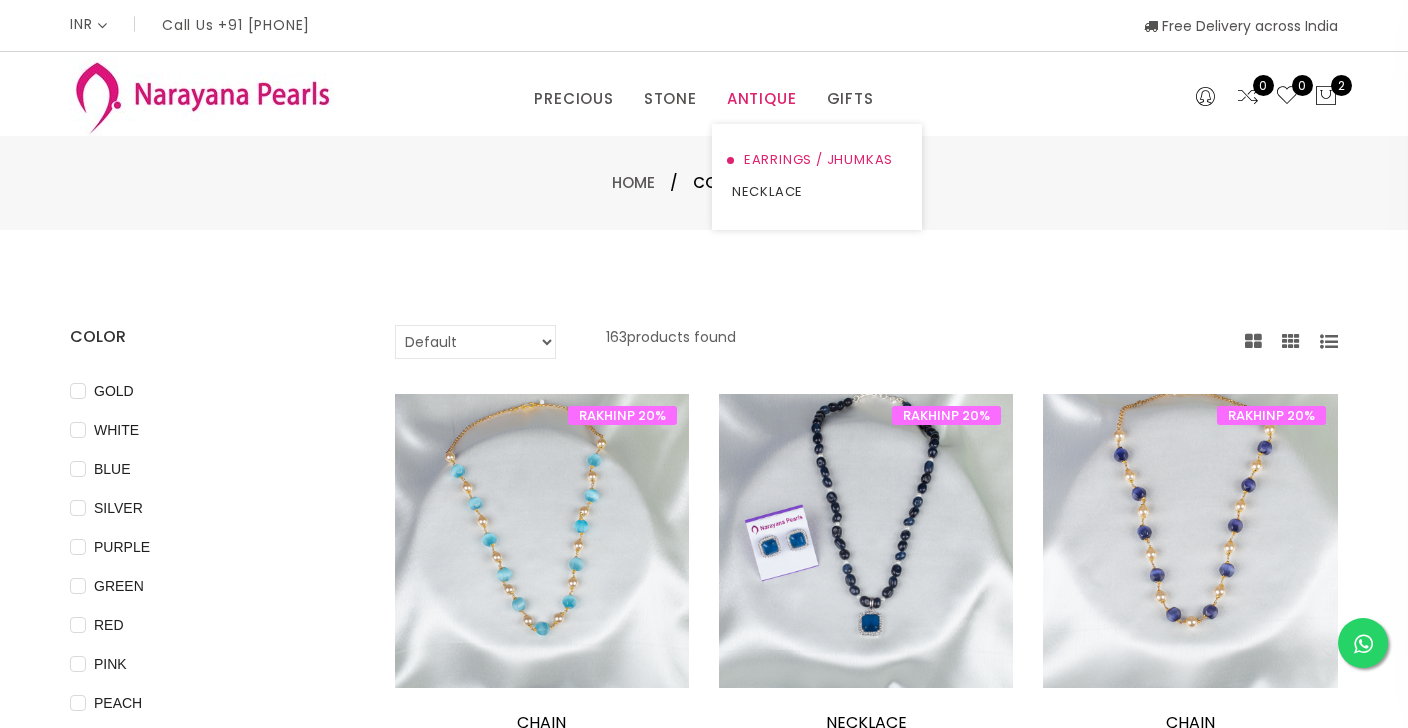 click on "EARRINGS / JHUMKAS" at bounding box center (817, 160) 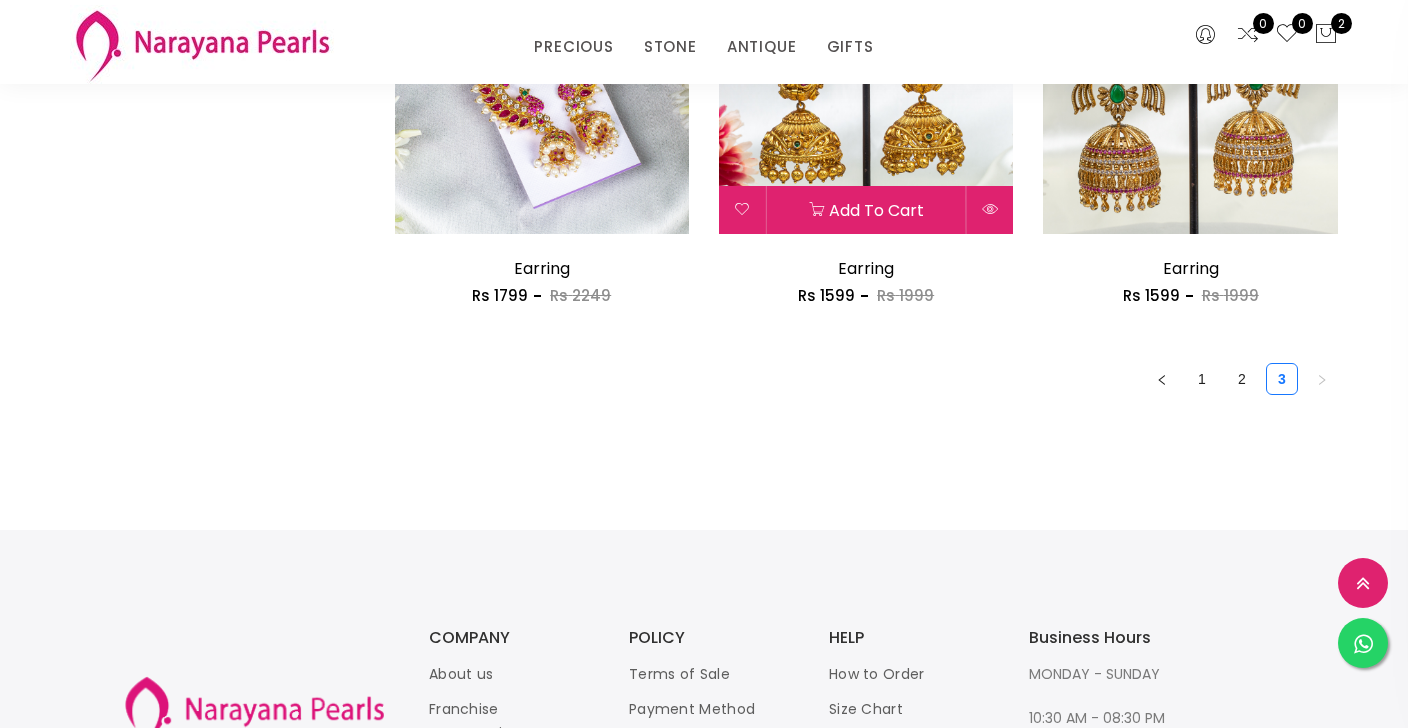 scroll, scrollTop: 2737, scrollLeft: 0, axis: vertical 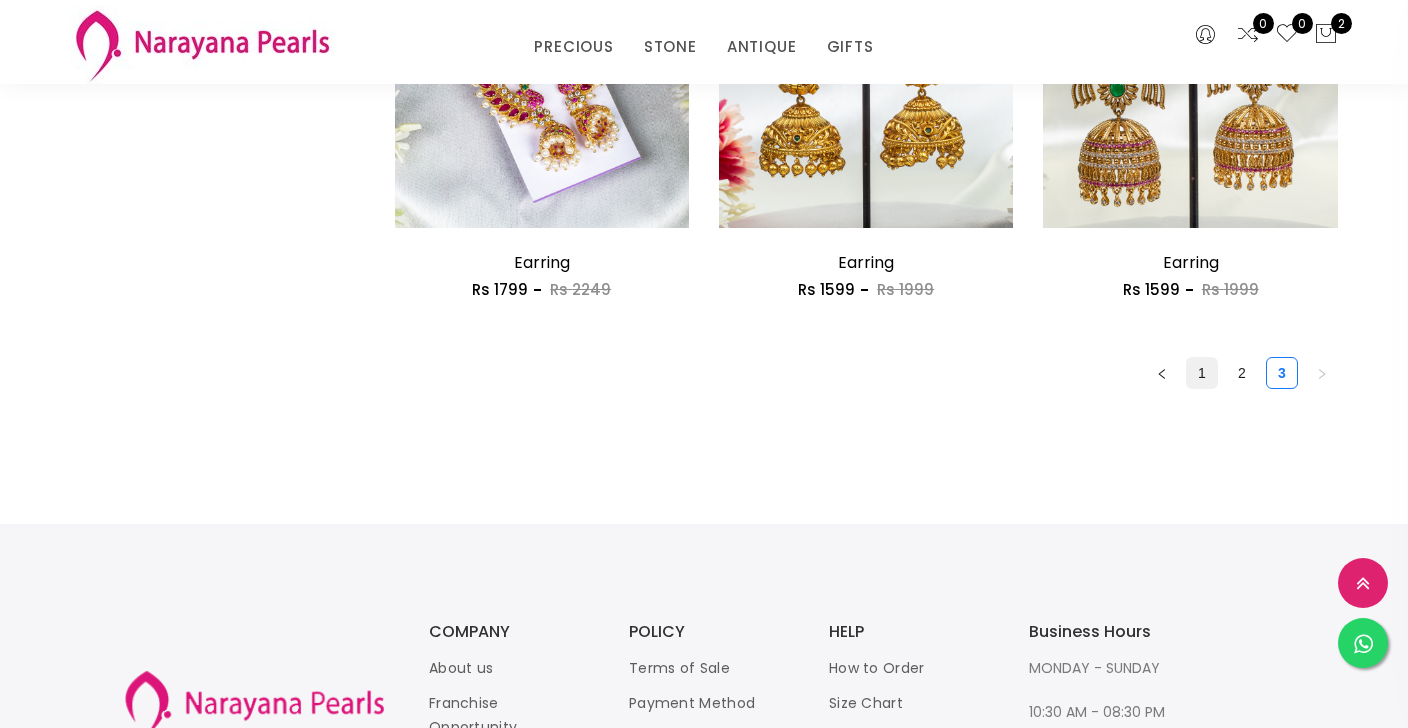 click on "1" at bounding box center [1202, 373] 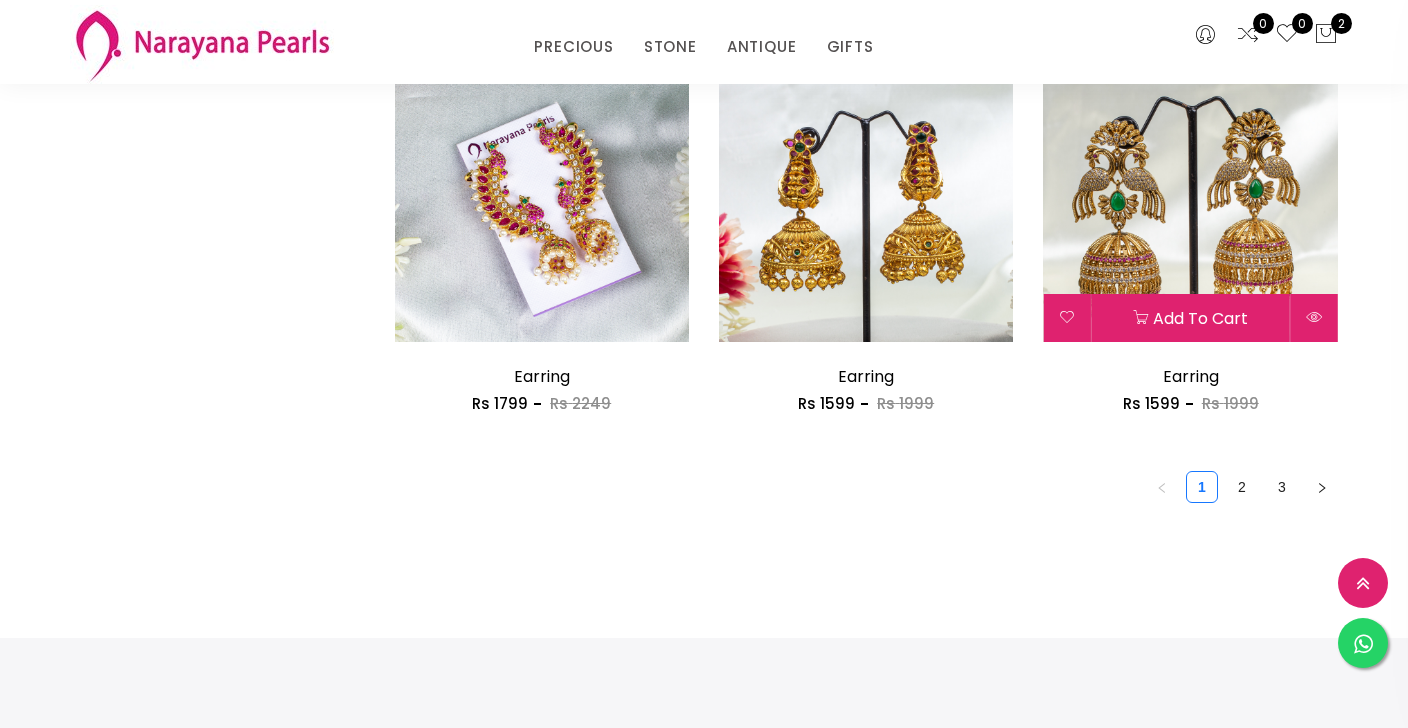 scroll, scrollTop: 2721, scrollLeft: 0, axis: vertical 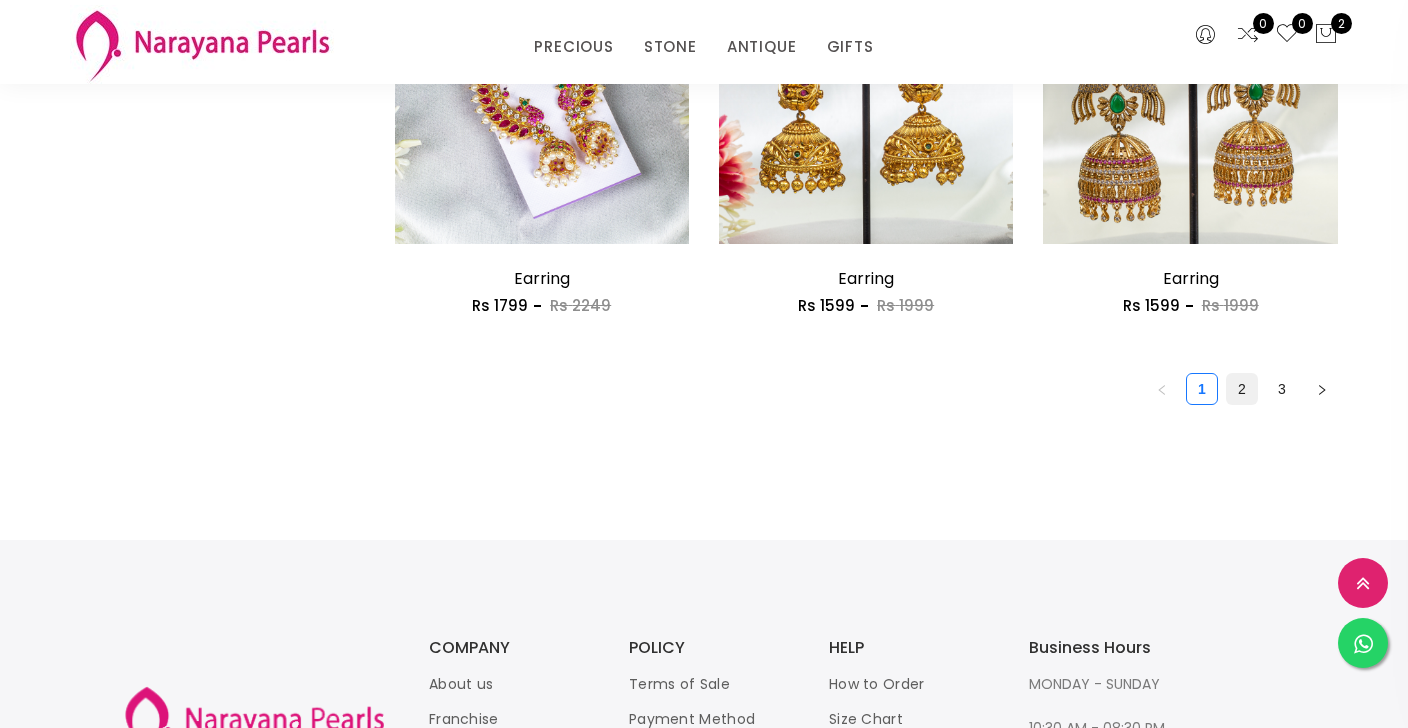 click on "2" at bounding box center (1242, 389) 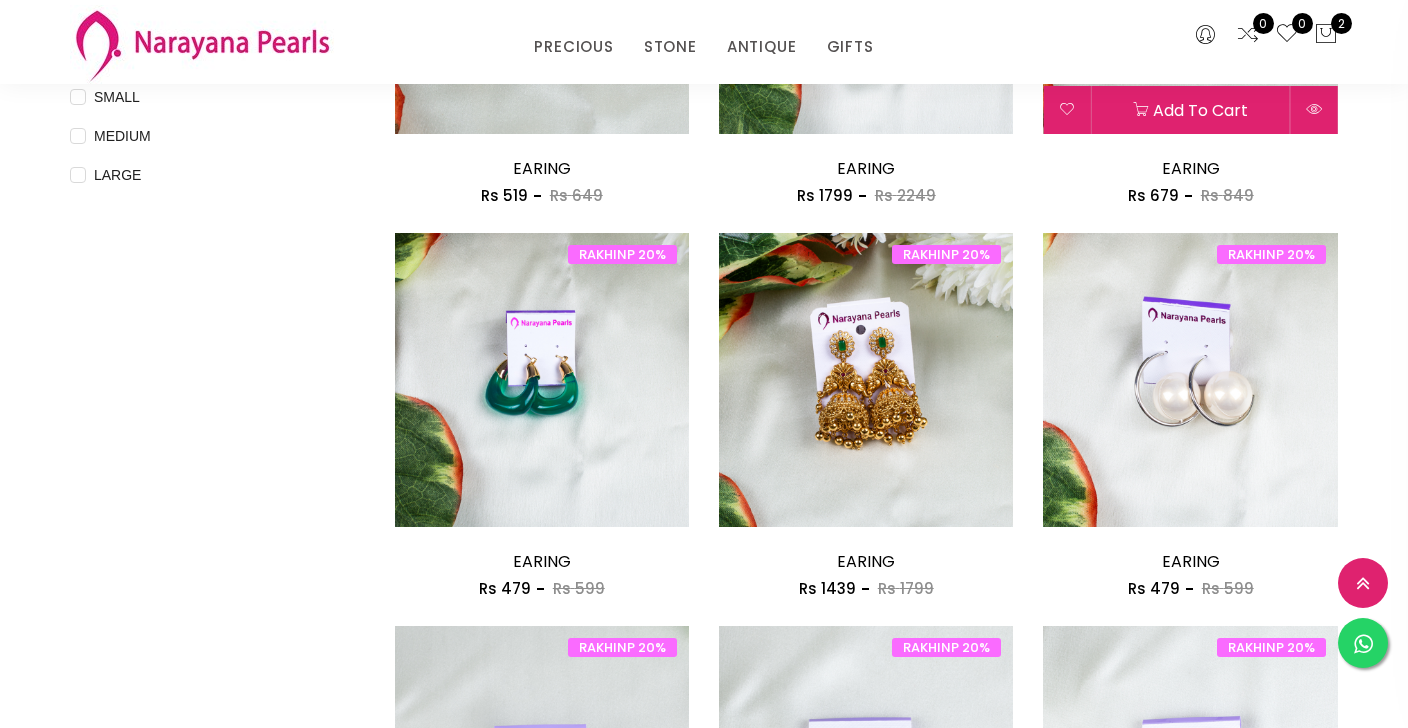 scroll, scrollTop: 891, scrollLeft: 0, axis: vertical 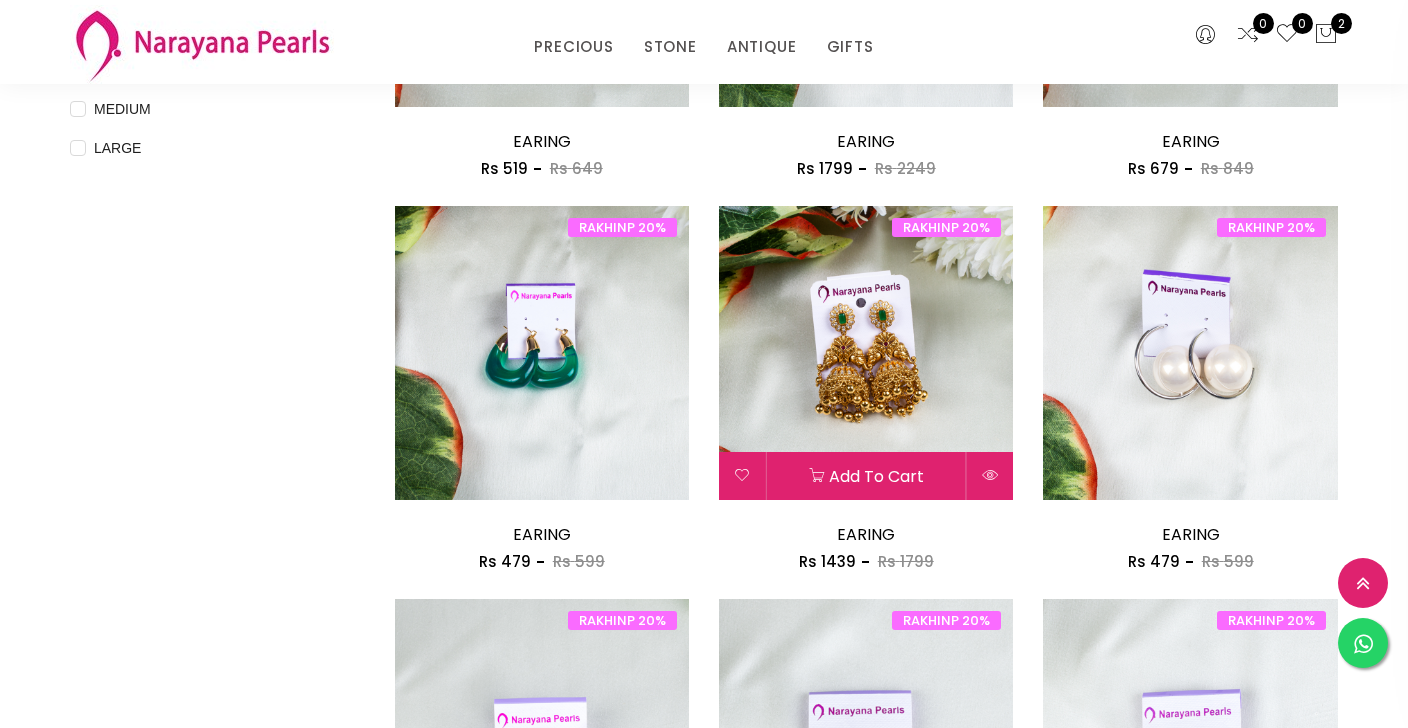 click at bounding box center (866, 353) 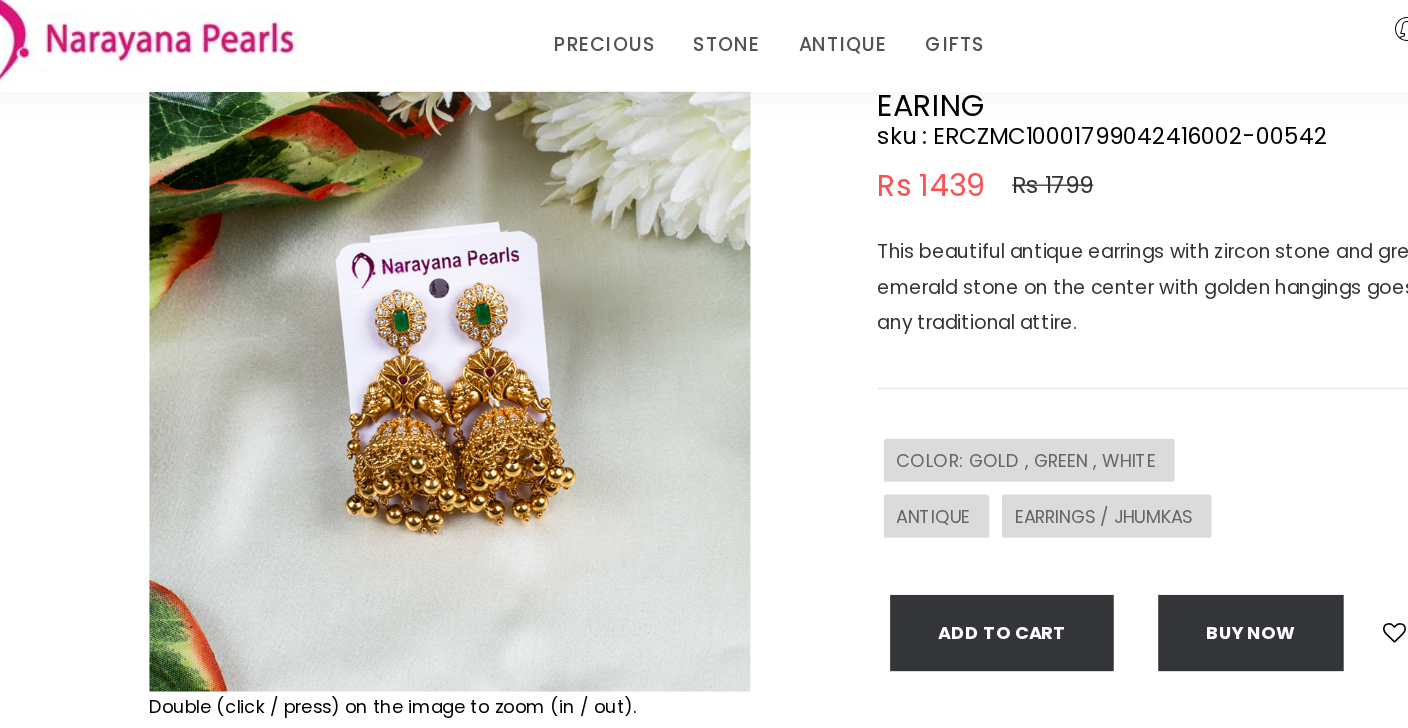 scroll, scrollTop: 108, scrollLeft: 0, axis: vertical 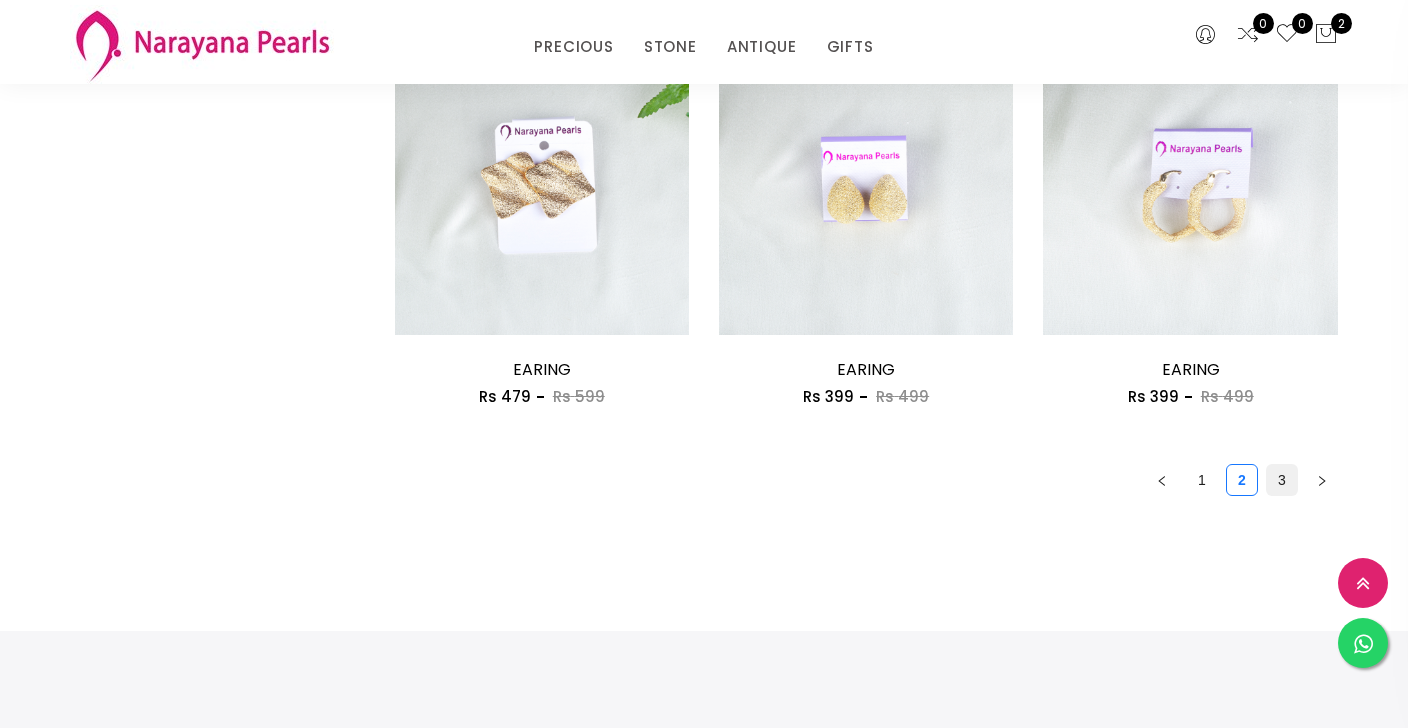 click on "3" at bounding box center (1282, 480) 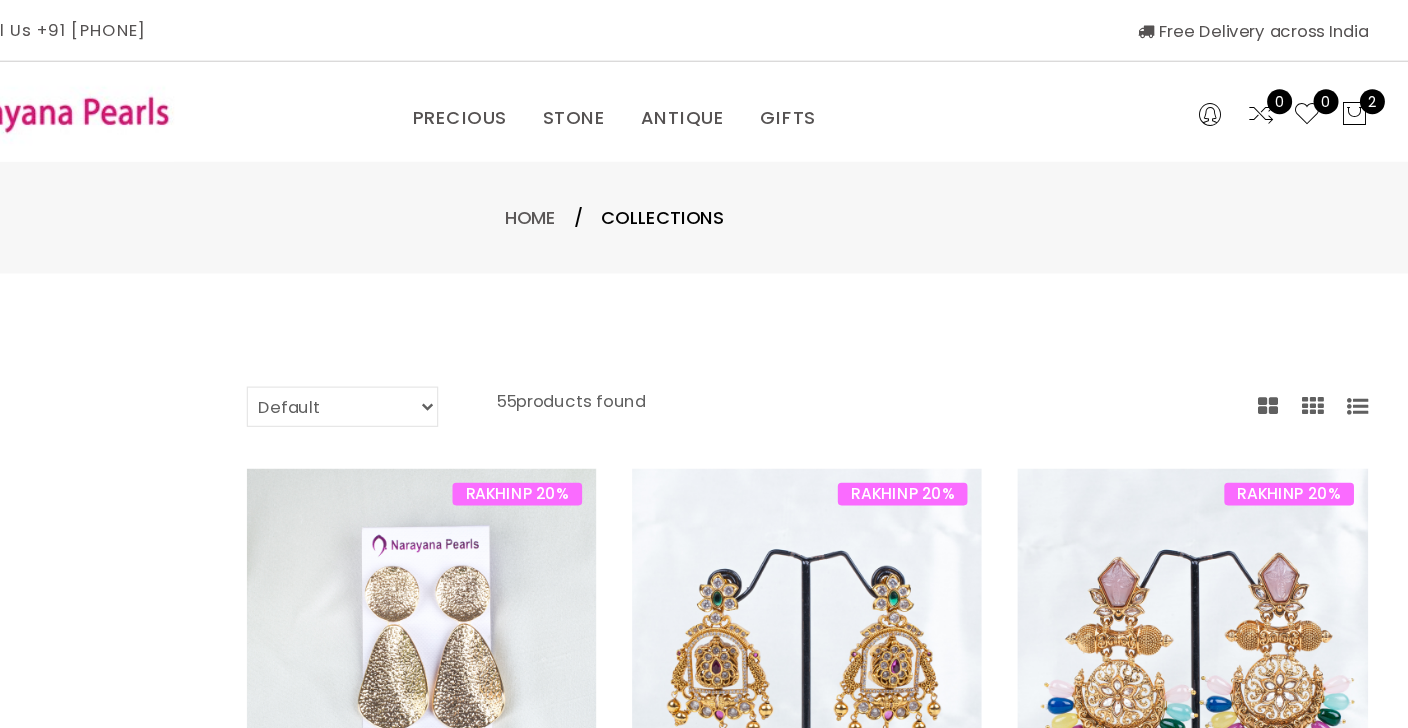 scroll, scrollTop: 0, scrollLeft: 0, axis: both 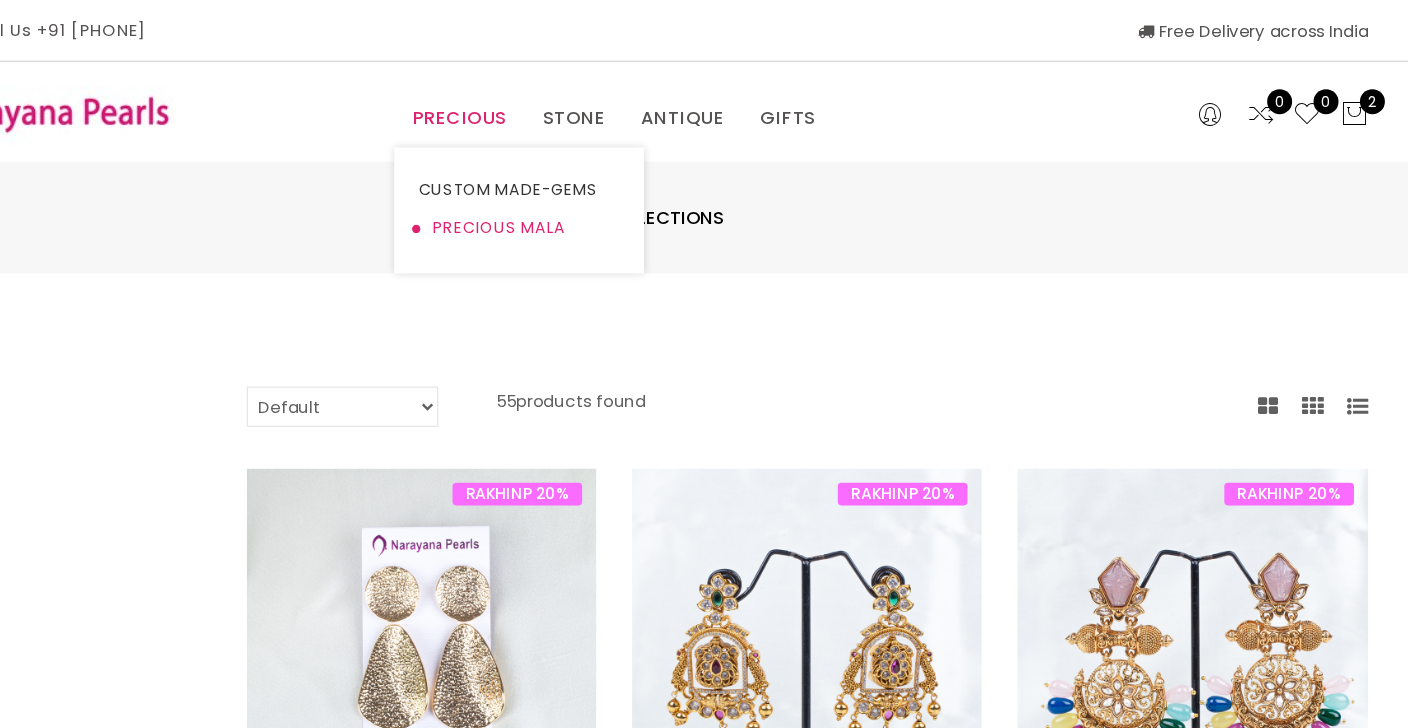 click on "PRECIOUS MALA" at bounding box center (624, 192) 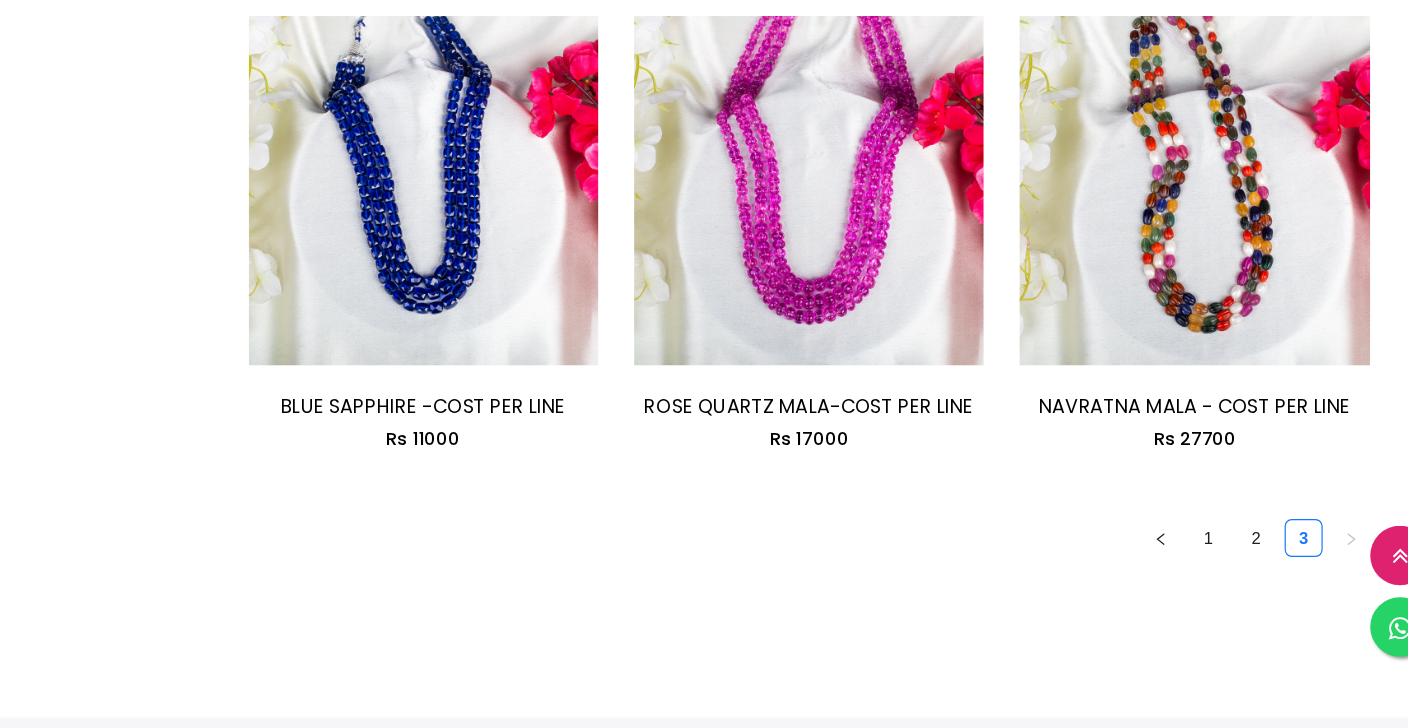 scroll, scrollTop: 2603, scrollLeft: 0, axis: vertical 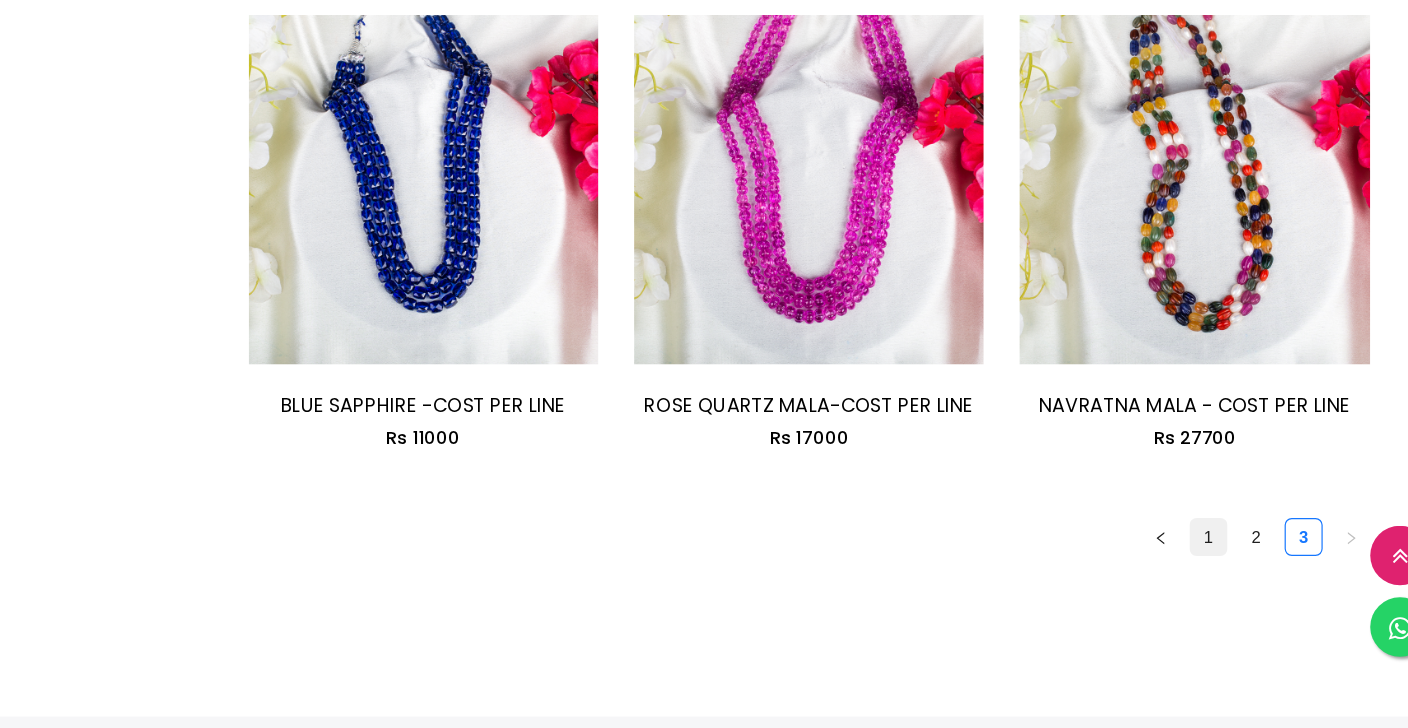 click on "1" at bounding box center [1202, 567] 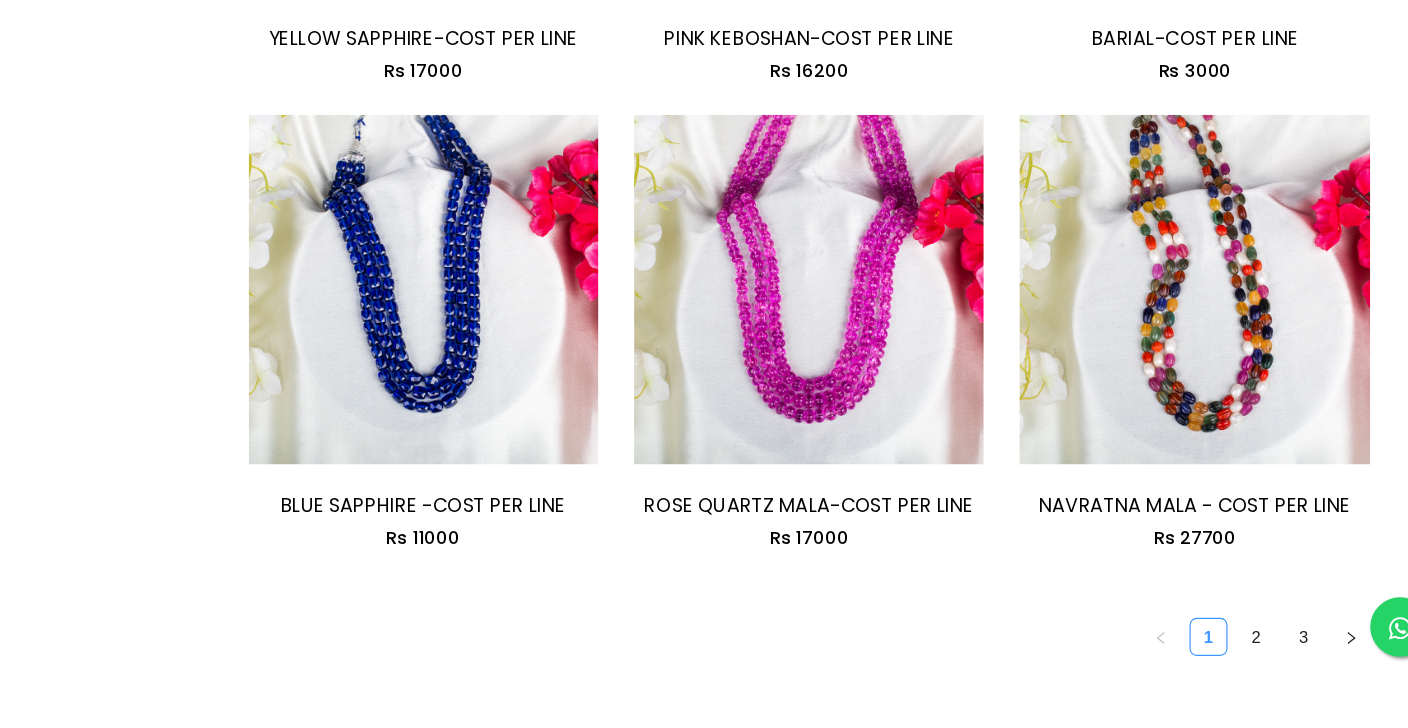 scroll, scrollTop: 0, scrollLeft: 0, axis: both 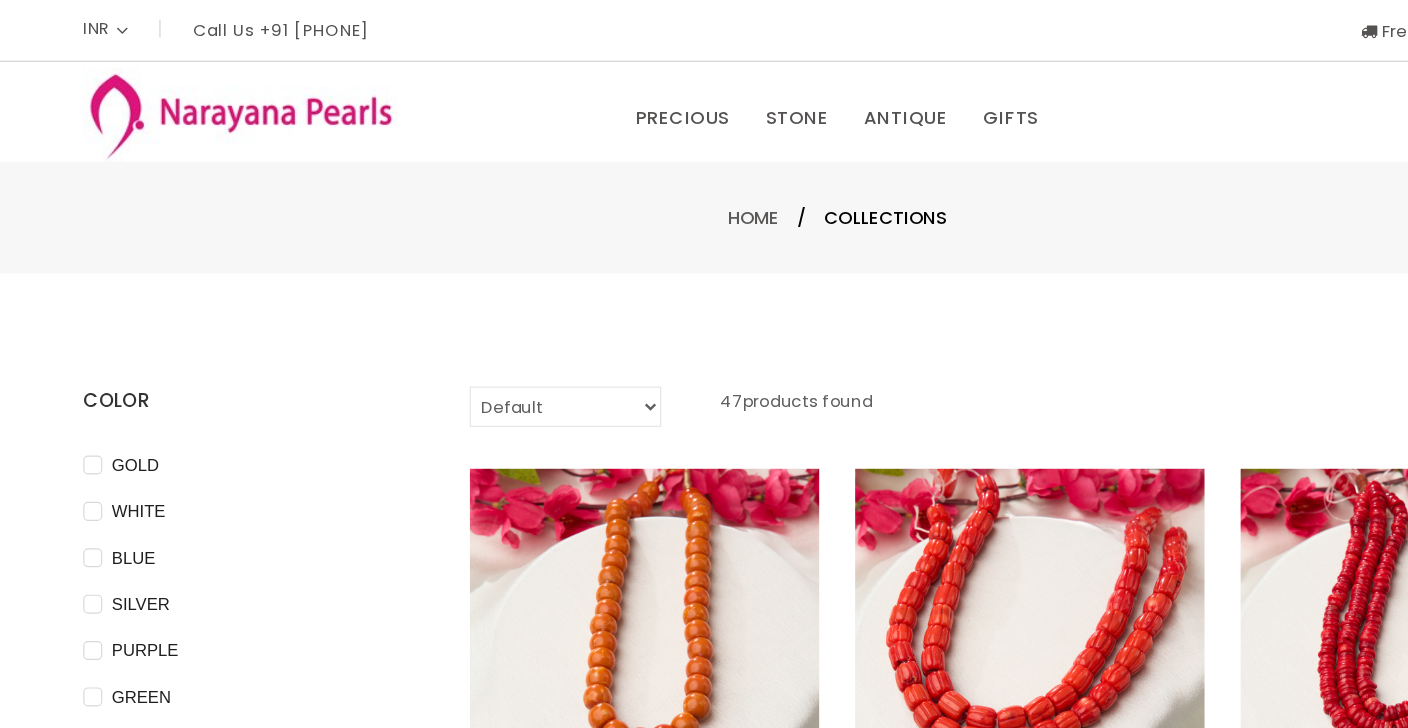 select on "priceLowToHigh" 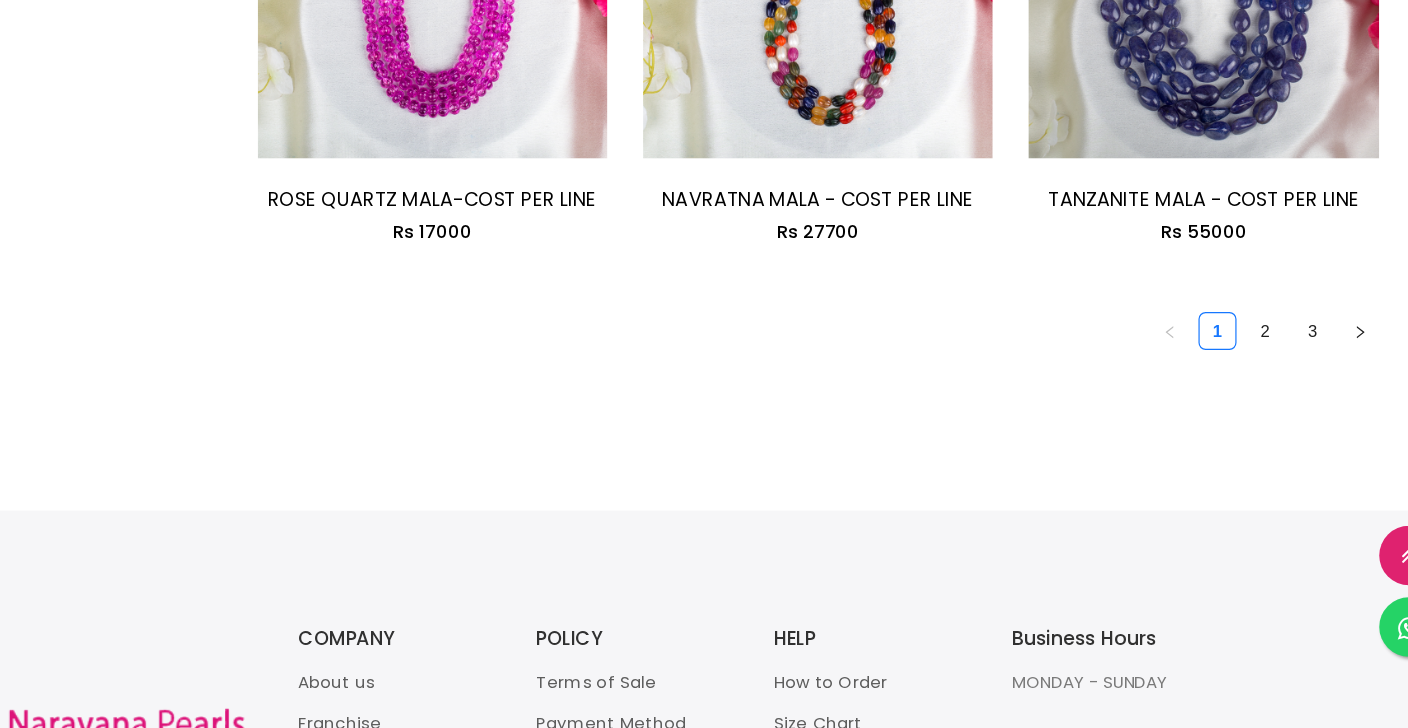 scroll, scrollTop: 2793, scrollLeft: 0, axis: vertical 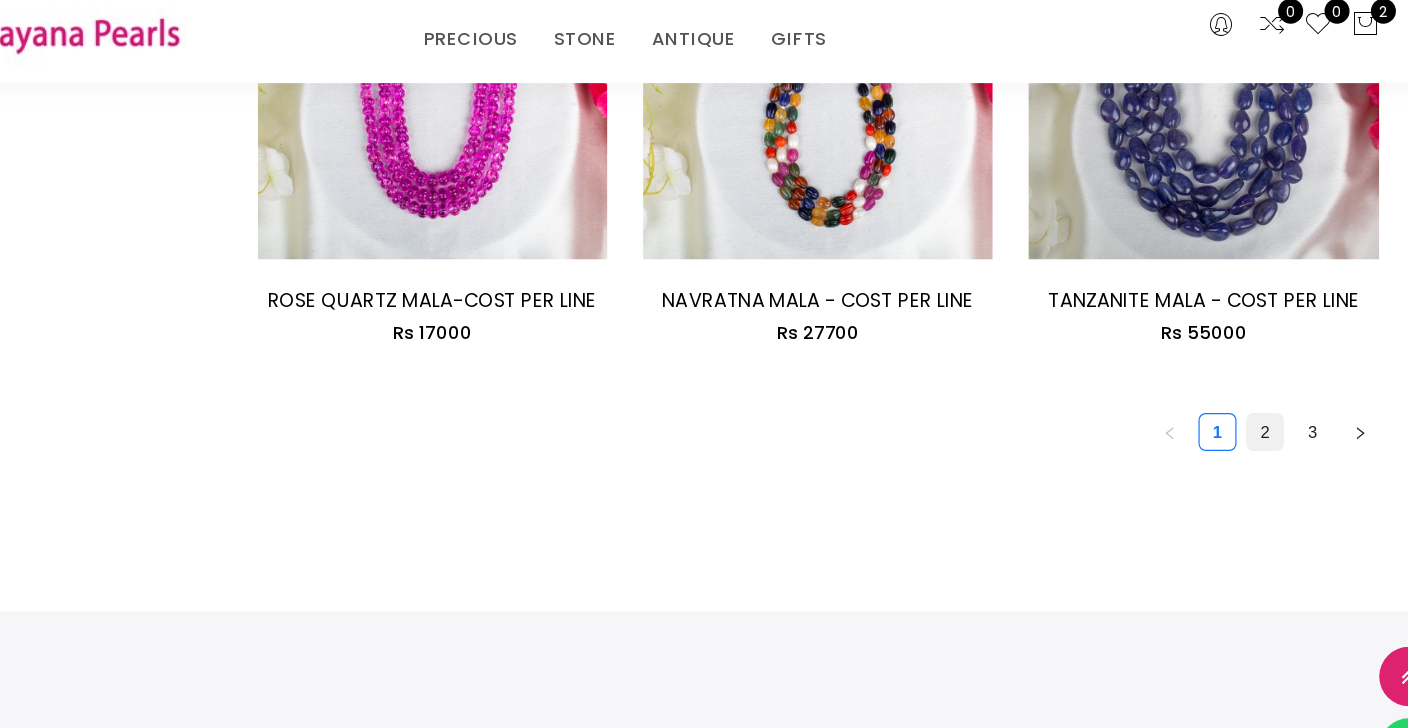 click on "2" at bounding box center (1242, 377) 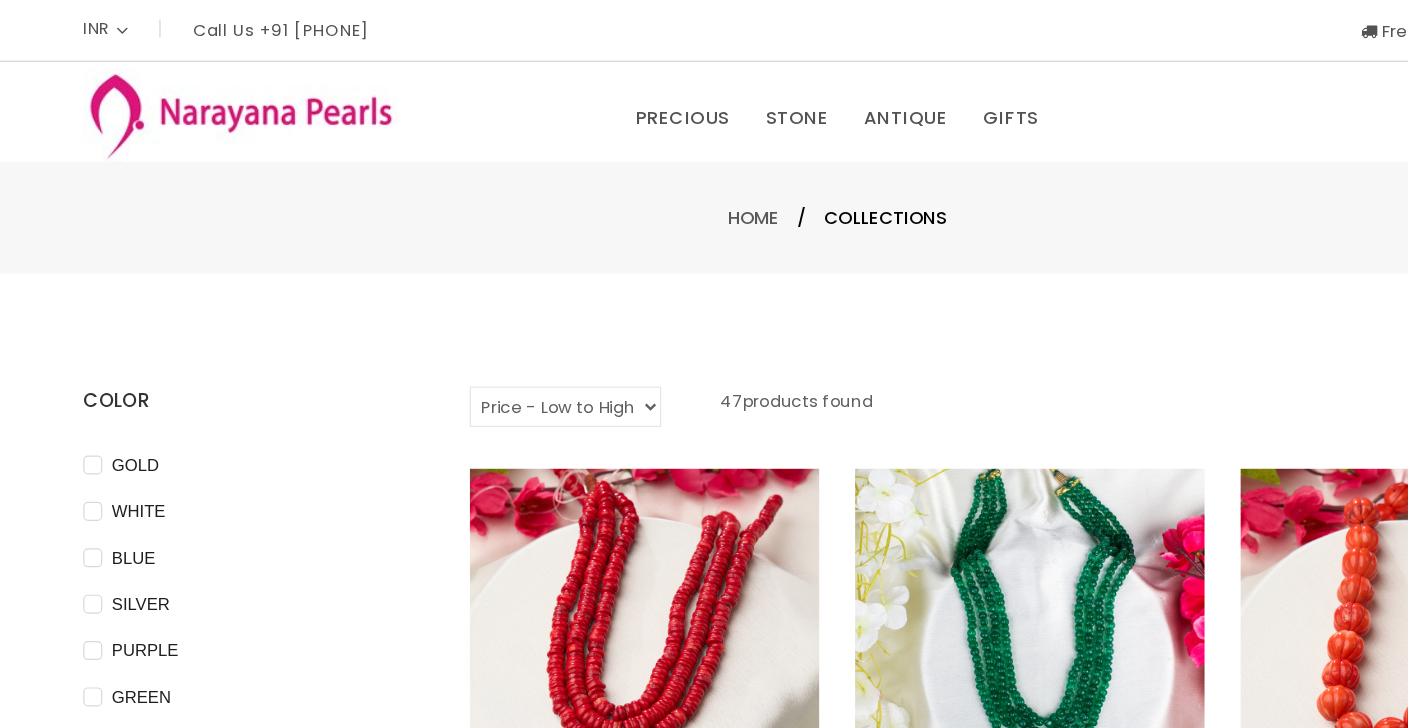 scroll, scrollTop: 0, scrollLeft: 0, axis: both 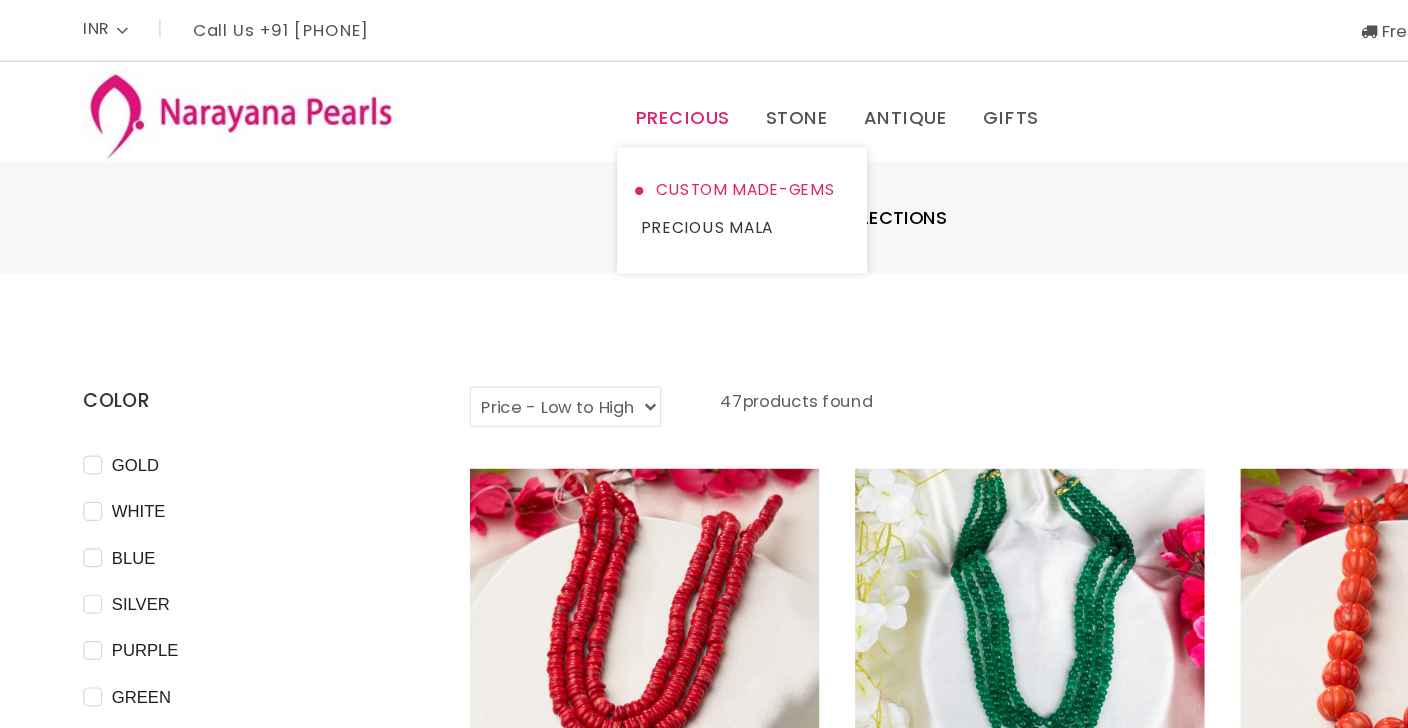 click on "CUSTOM MADE-GEMS" at bounding box center (624, 160) 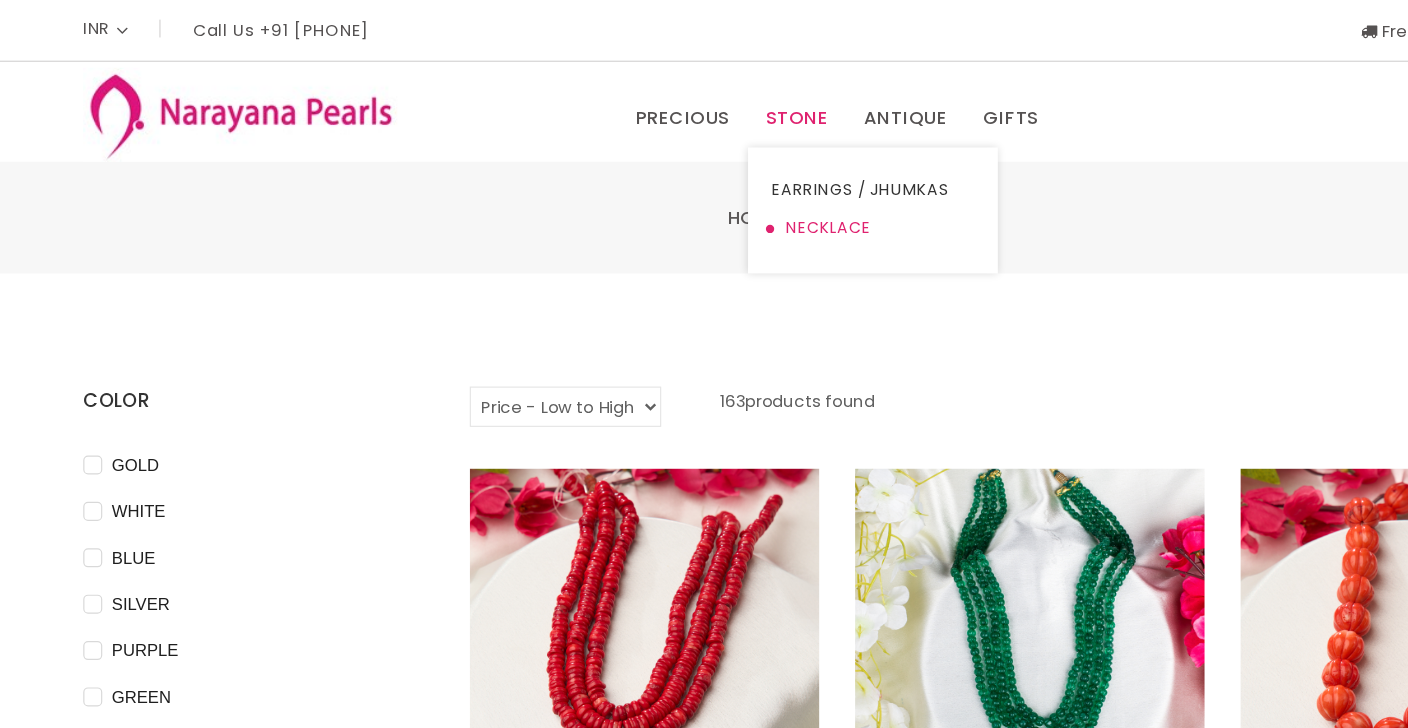 click on "NECKLACE" at bounding box center (734, 192) 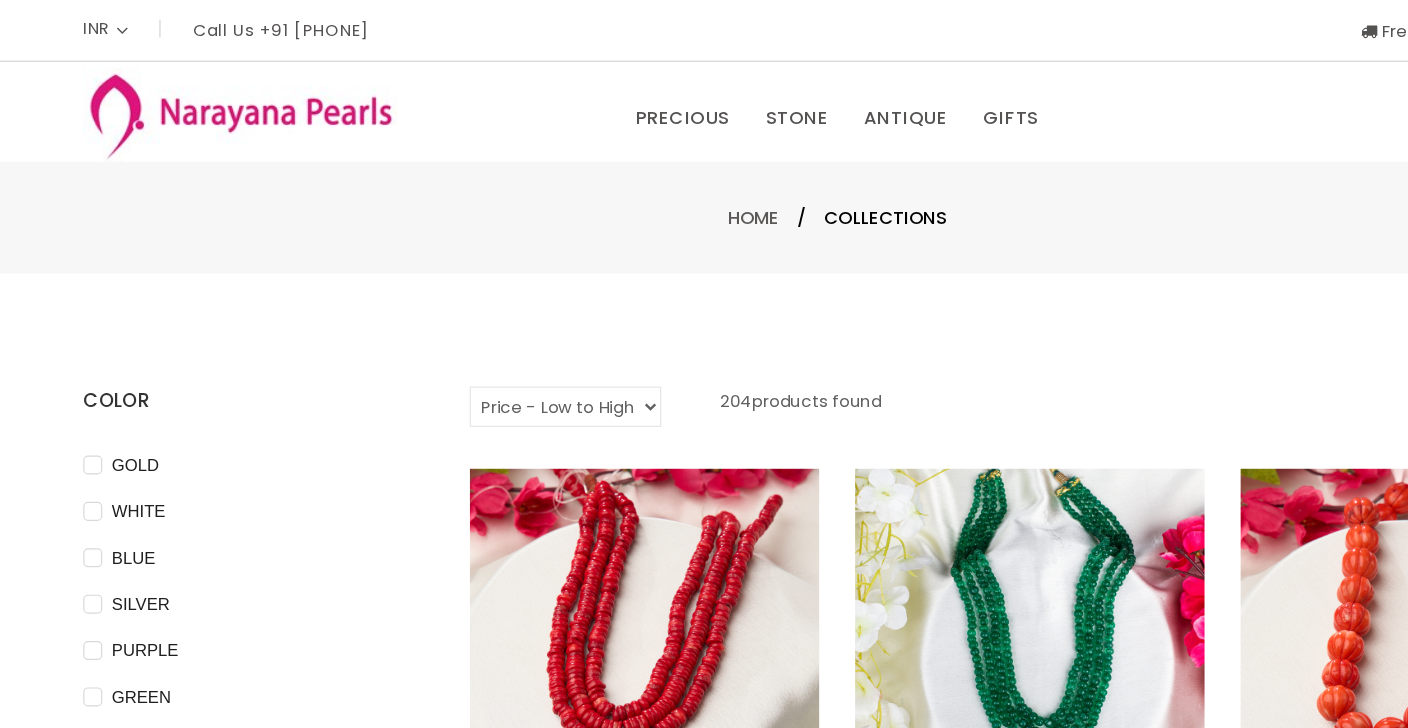 scroll, scrollTop: 0, scrollLeft: 0, axis: both 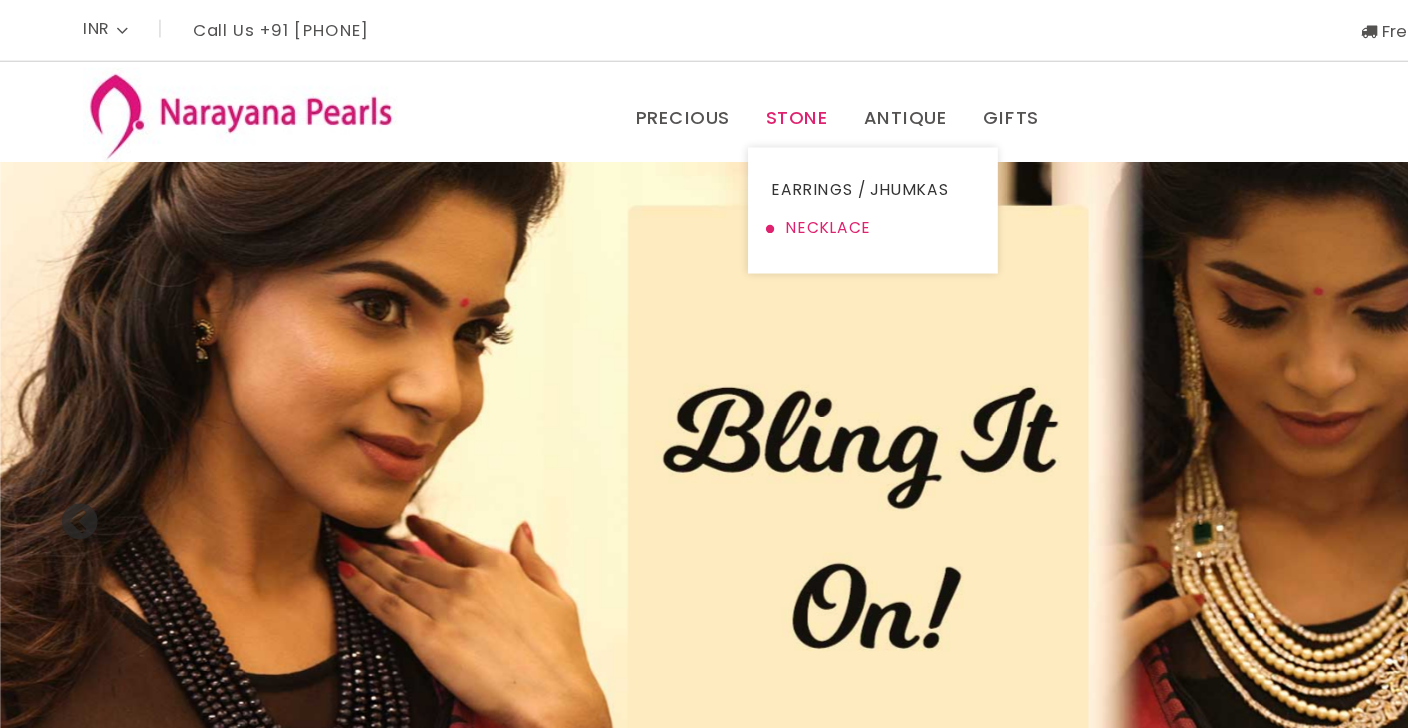 click on "NECKLACE" at bounding box center [734, 192] 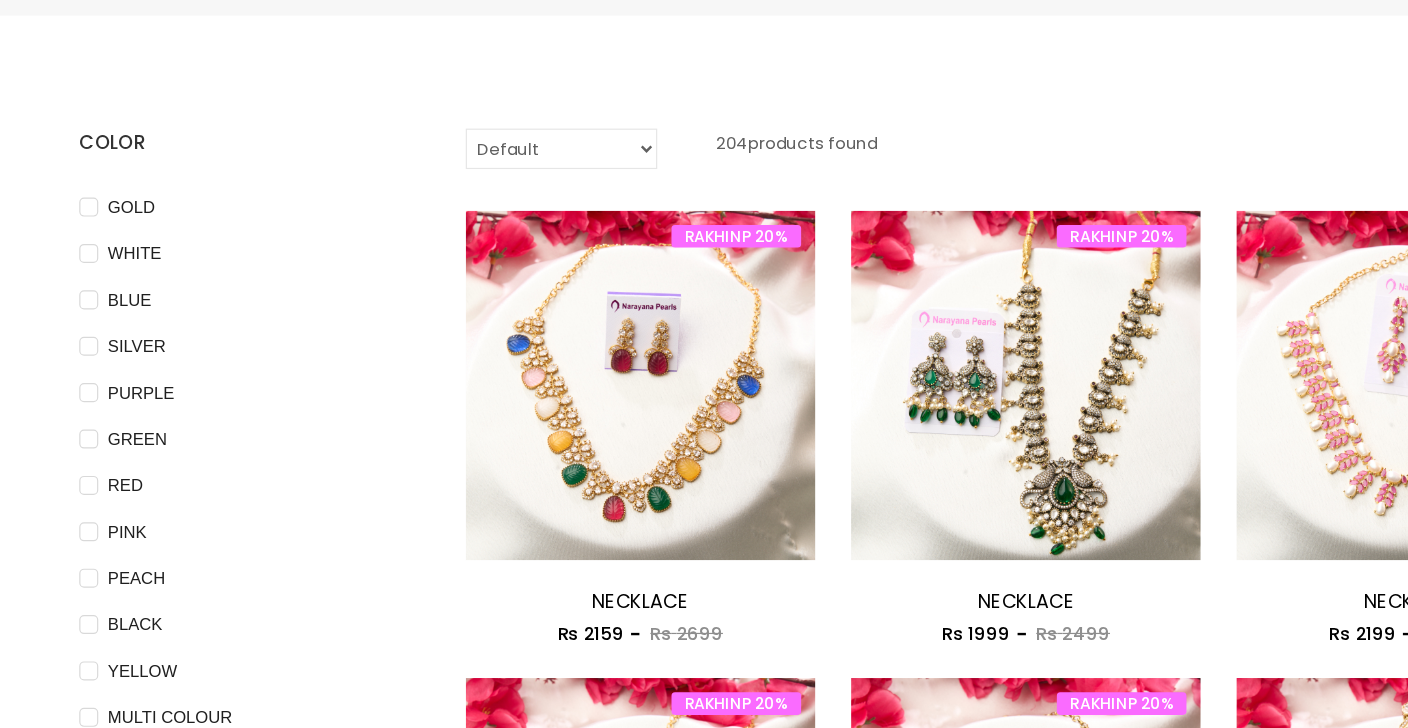 scroll, scrollTop: 21, scrollLeft: 0, axis: vertical 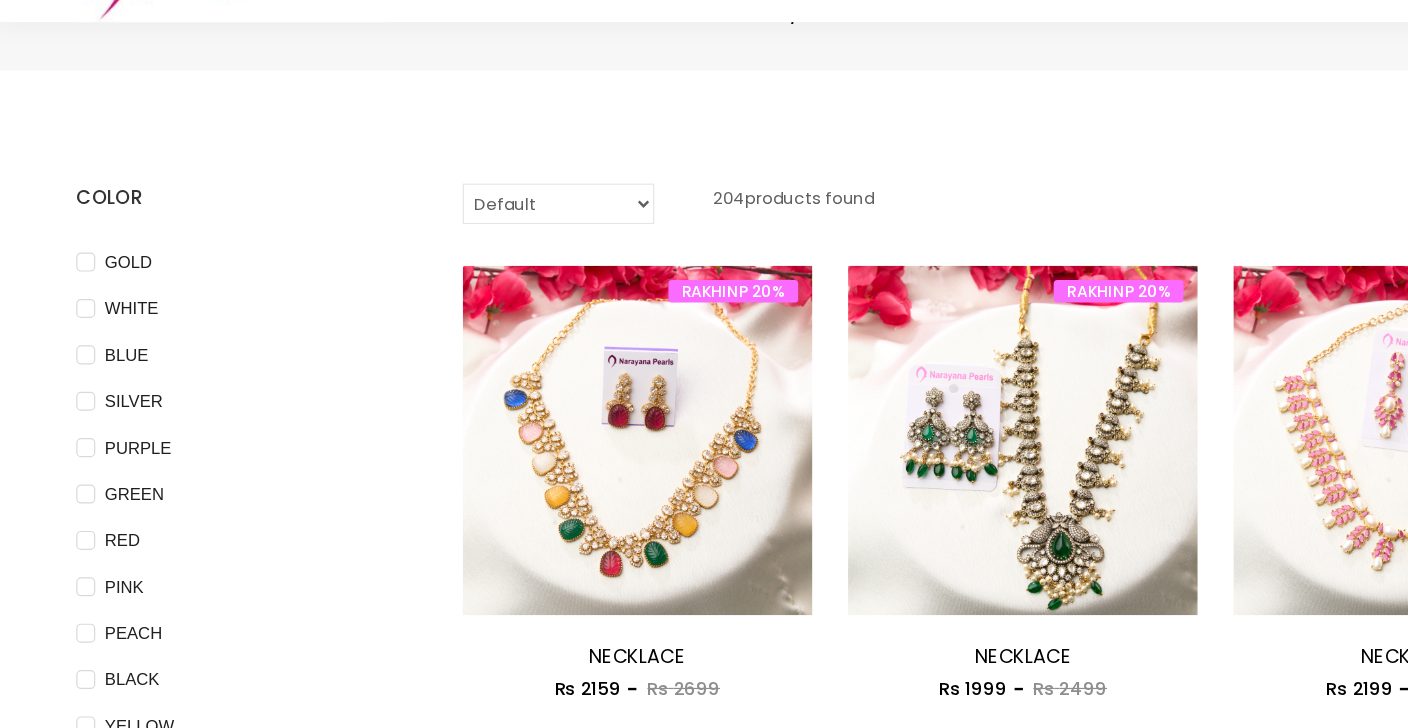 select on "priceLowToHigh" 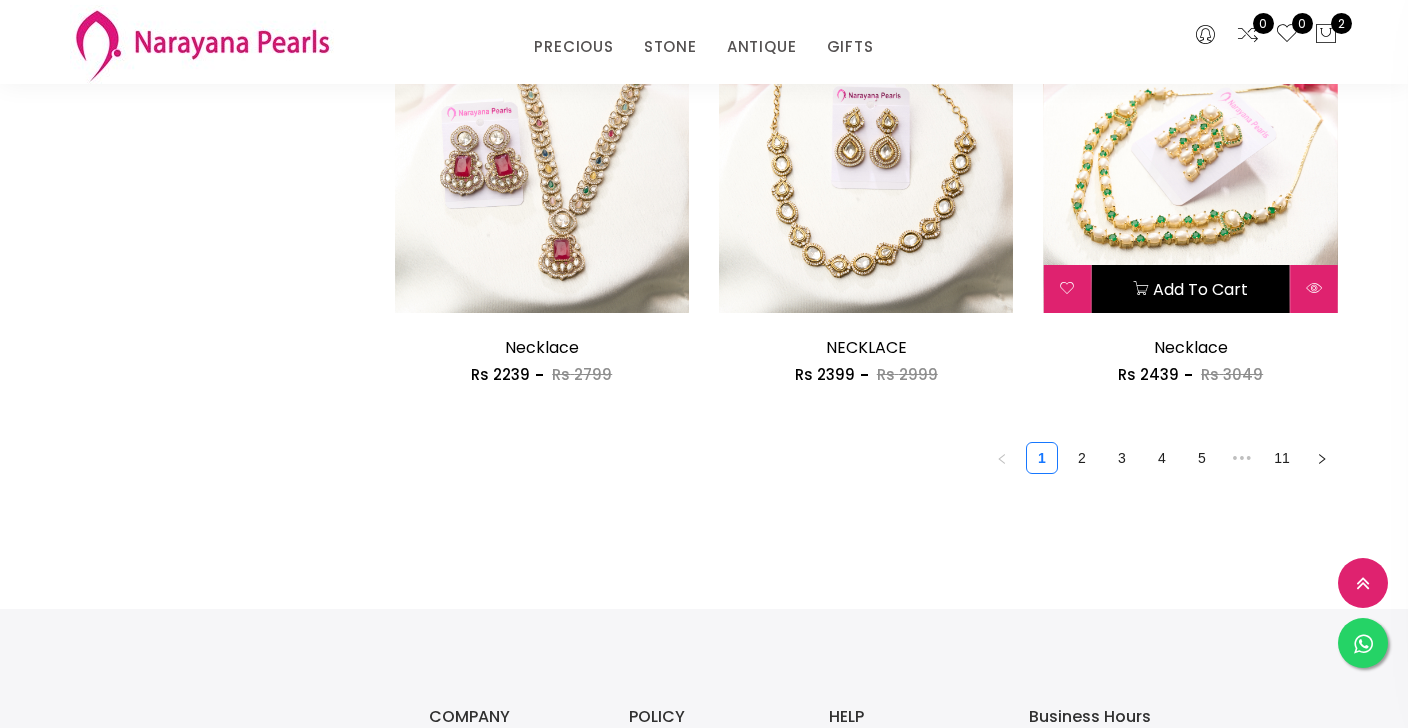 scroll, scrollTop: 2724, scrollLeft: 0, axis: vertical 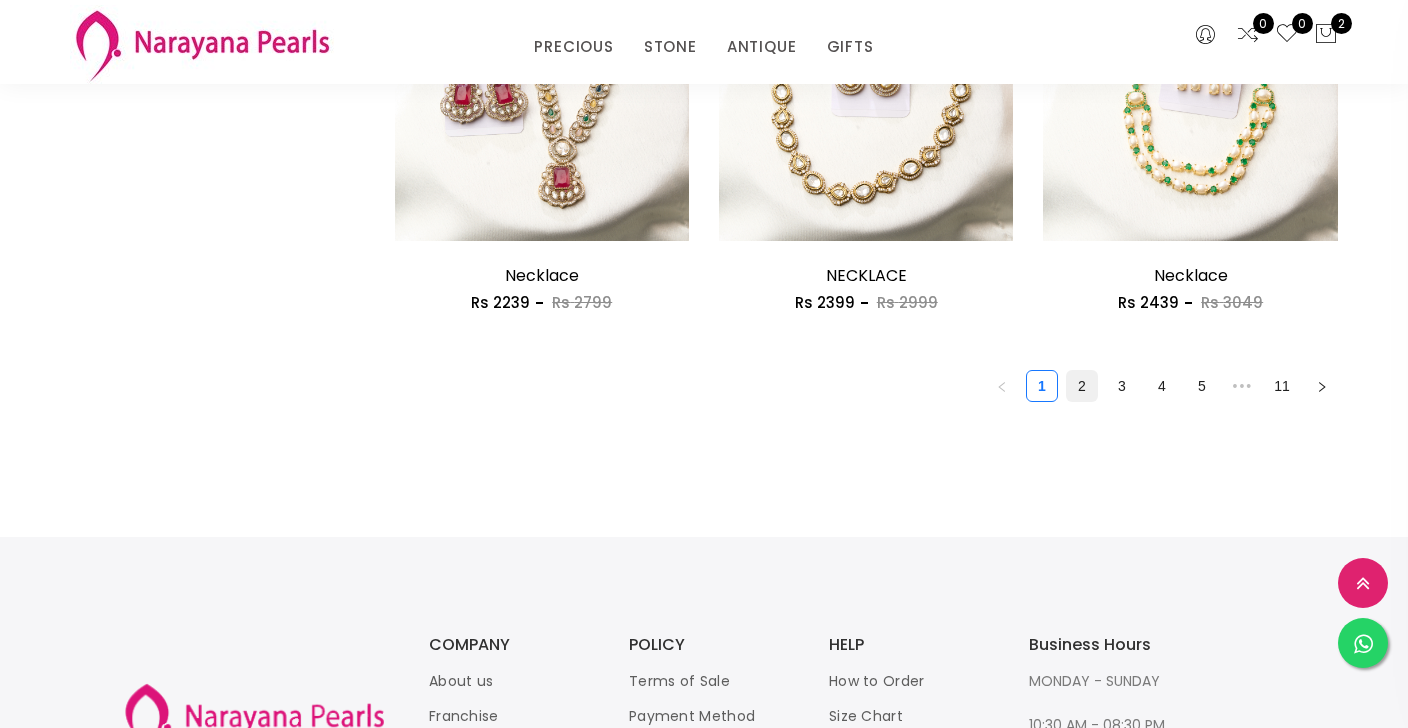 click on "2" at bounding box center (1082, 386) 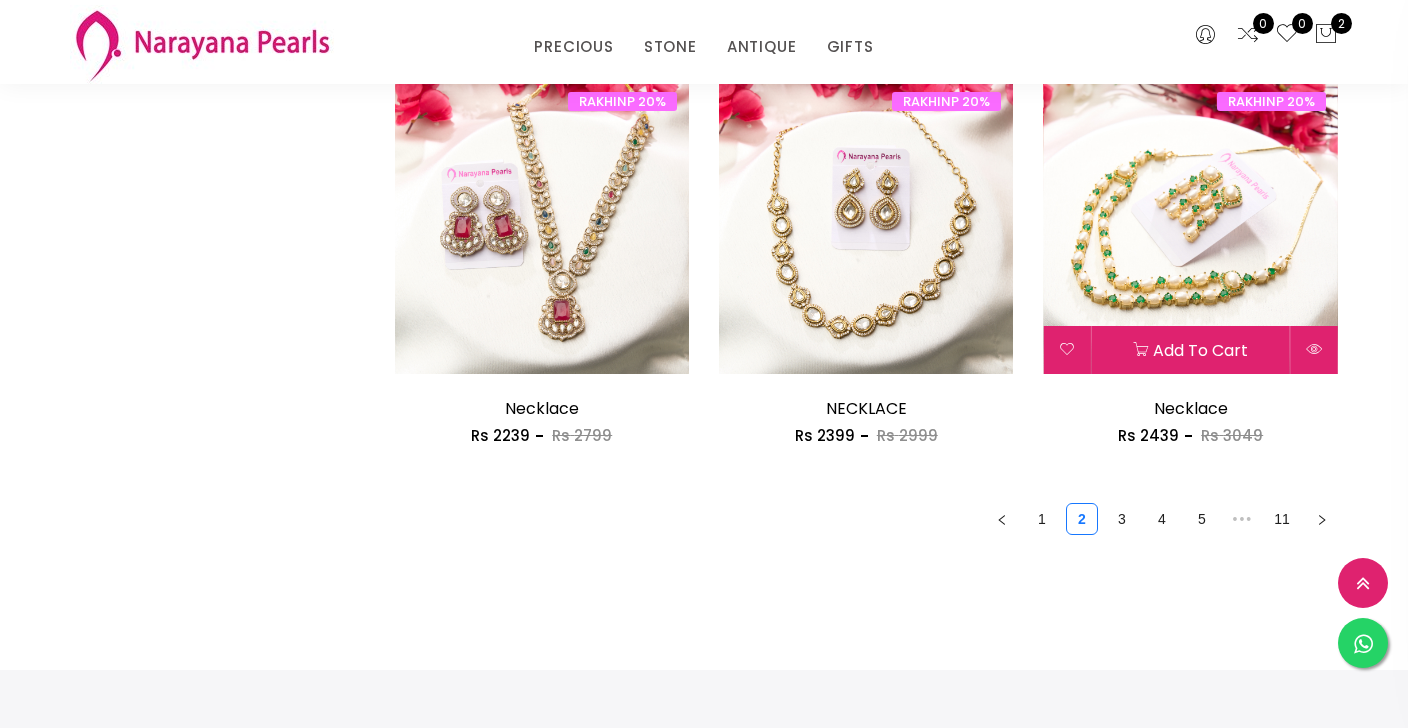 scroll, scrollTop: 2648, scrollLeft: 0, axis: vertical 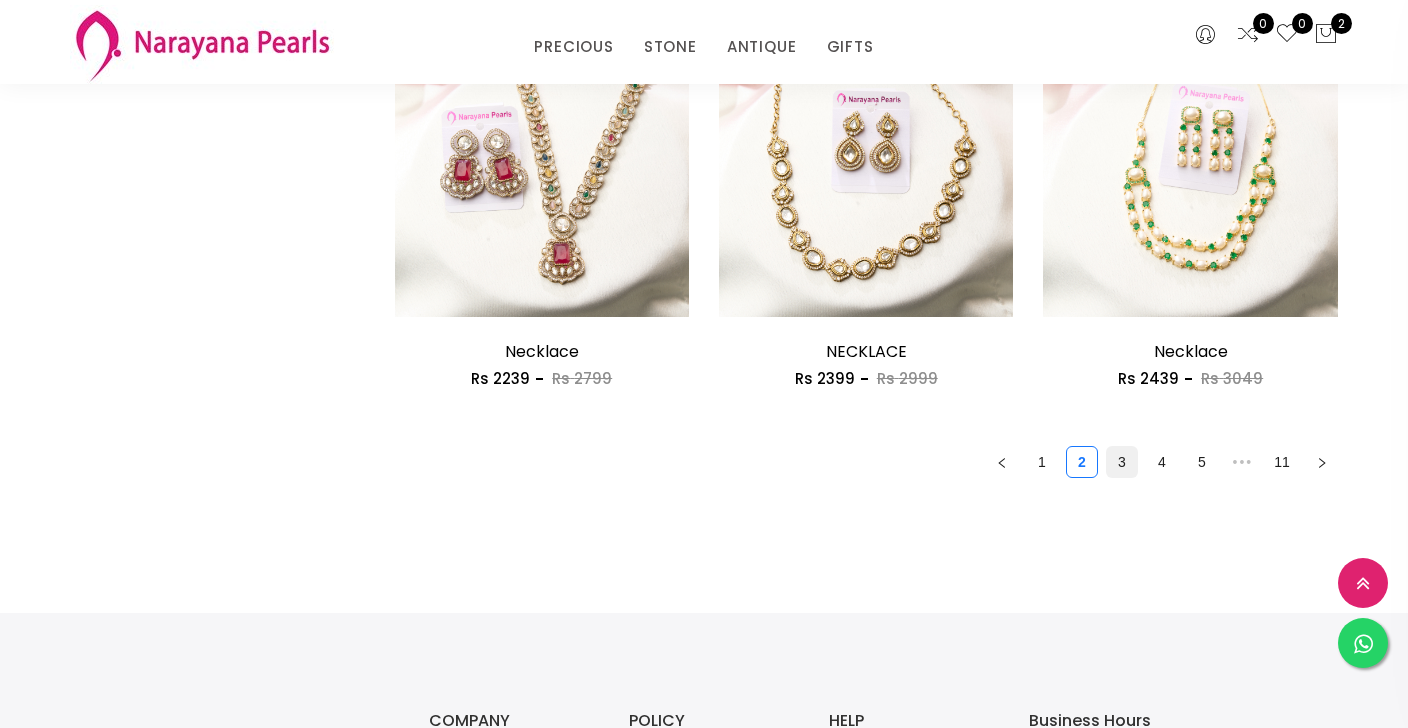 click on "3" at bounding box center (1122, 462) 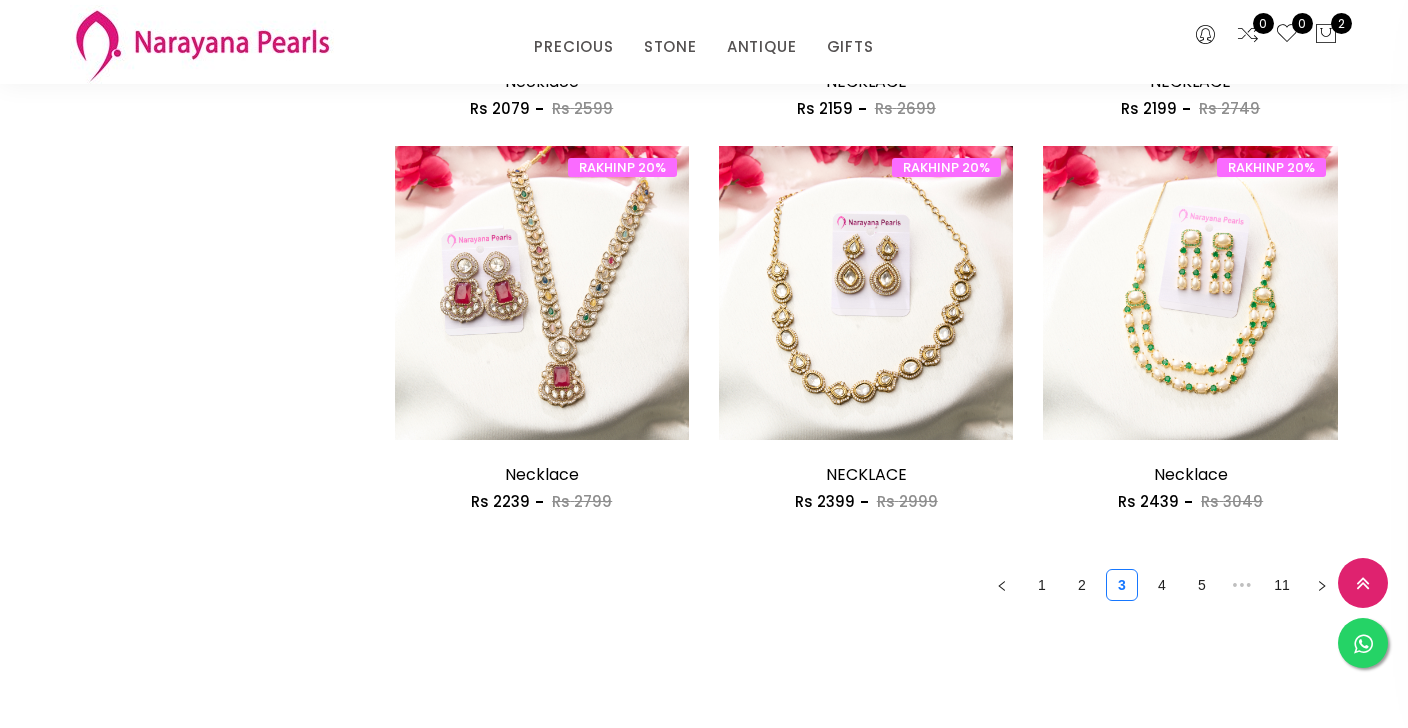 scroll, scrollTop: 2531, scrollLeft: 0, axis: vertical 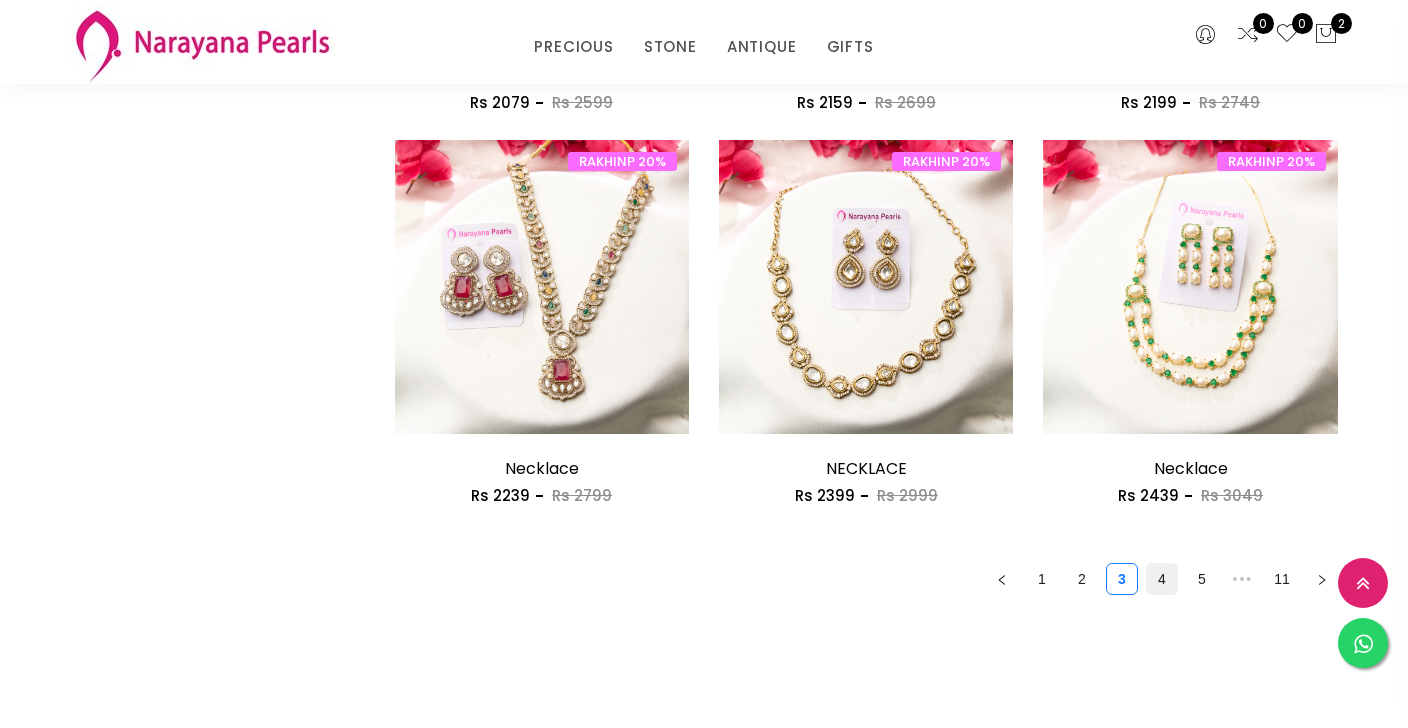 click on "4" at bounding box center (1162, 579) 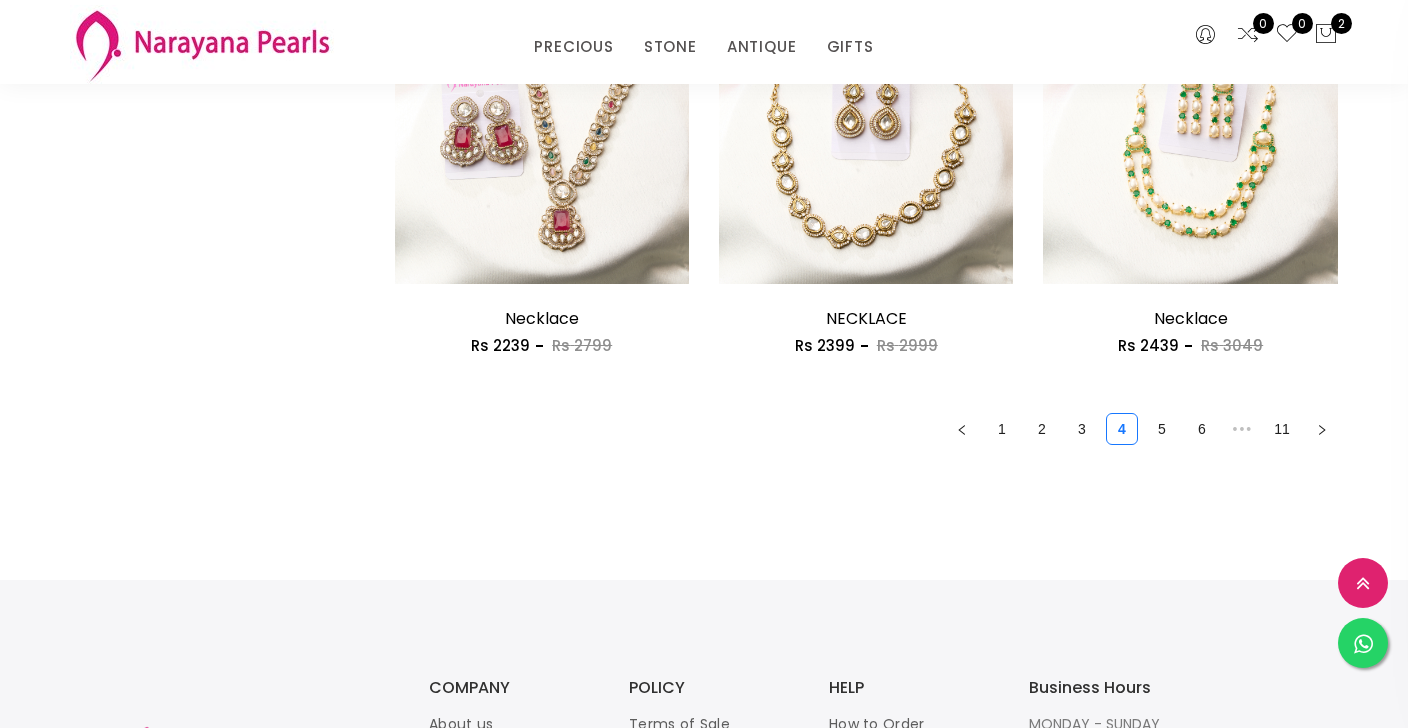 scroll, scrollTop: 2744, scrollLeft: 0, axis: vertical 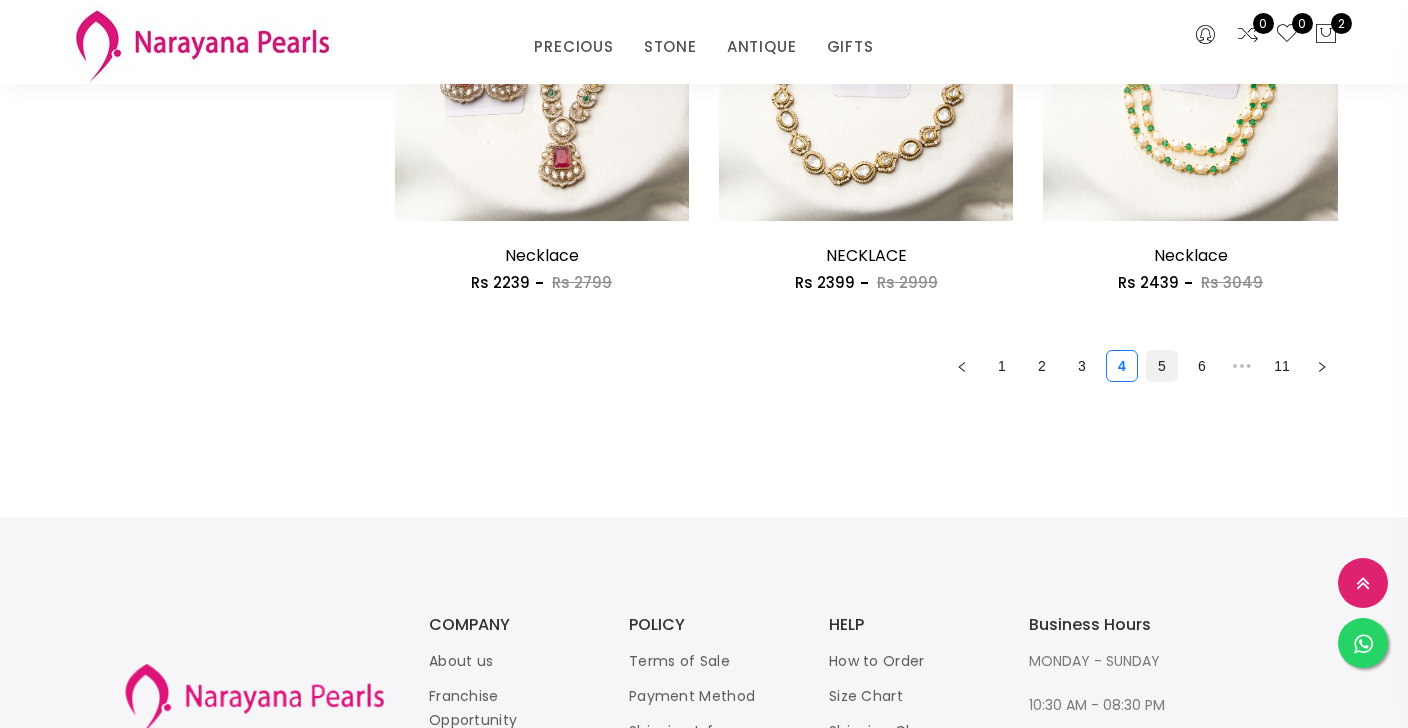 click on "5" at bounding box center (1162, 366) 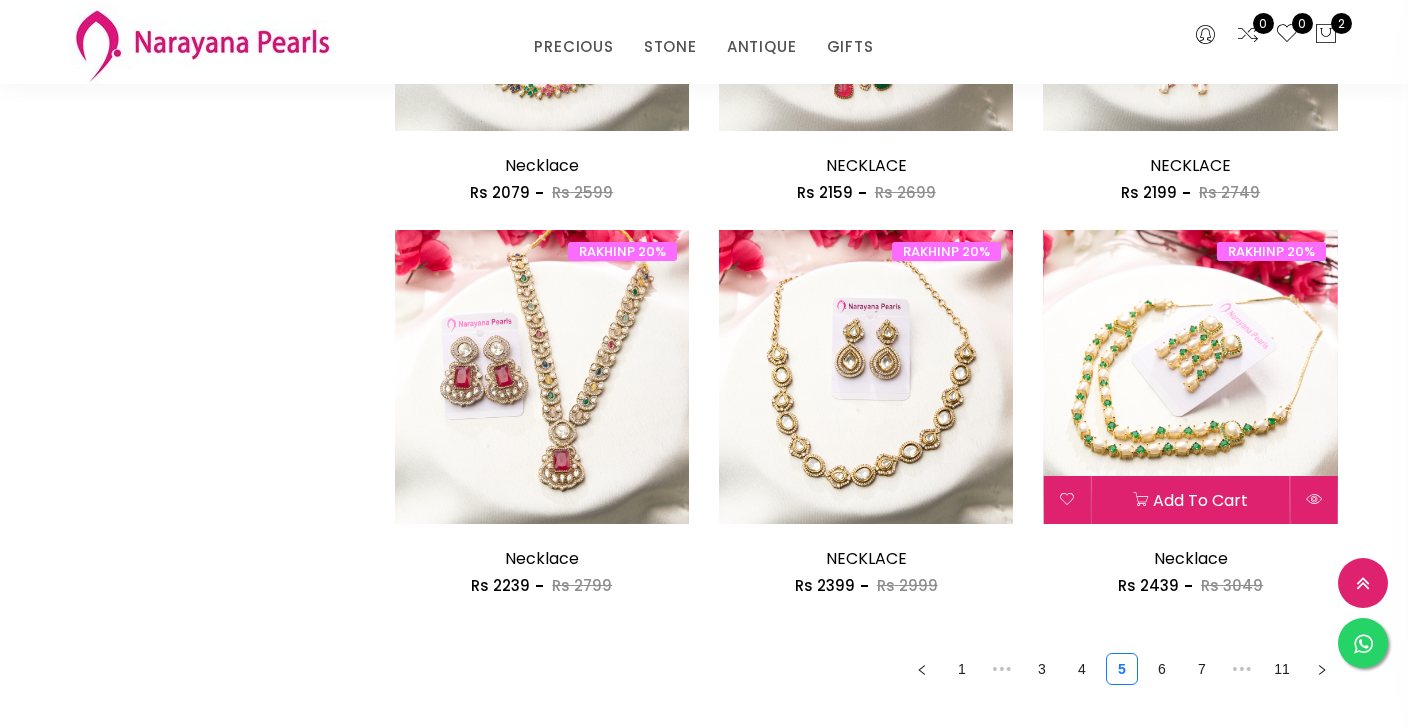scroll, scrollTop: 2447, scrollLeft: 0, axis: vertical 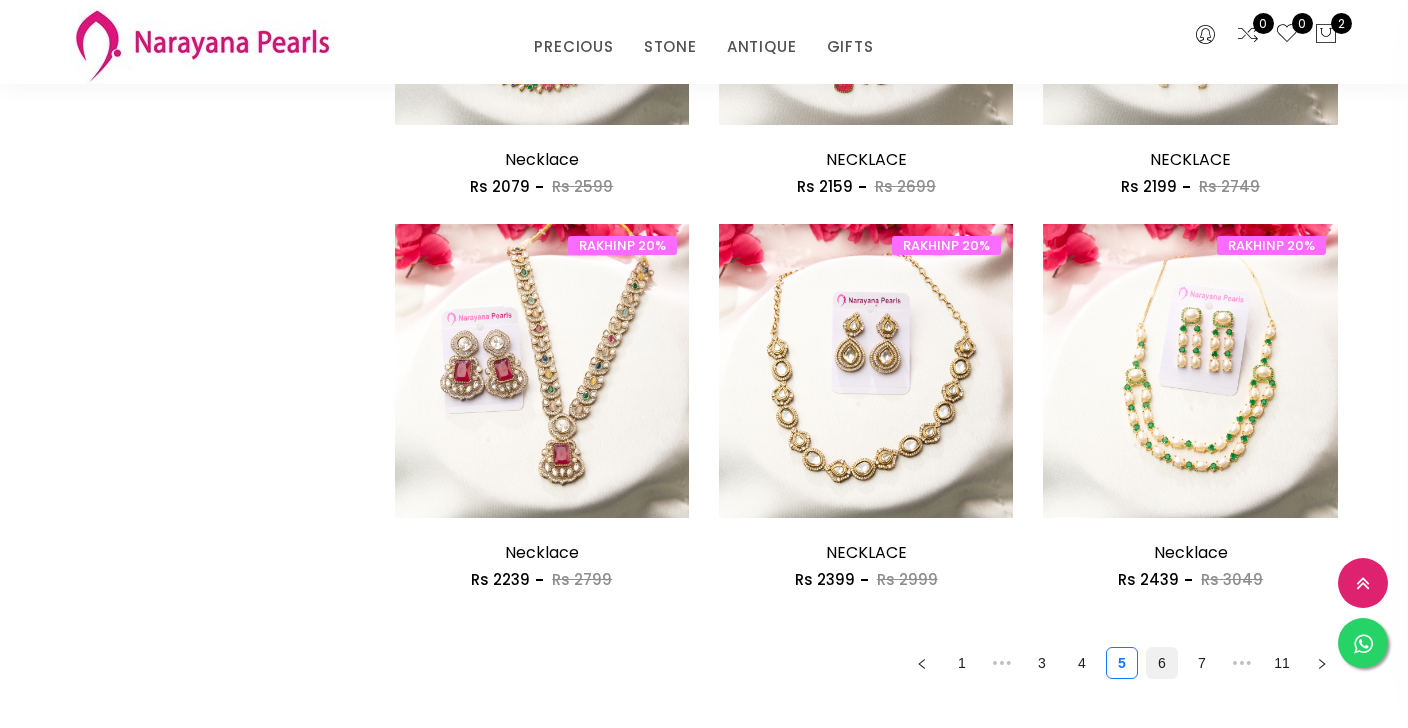 click on "6" at bounding box center (1162, 663) 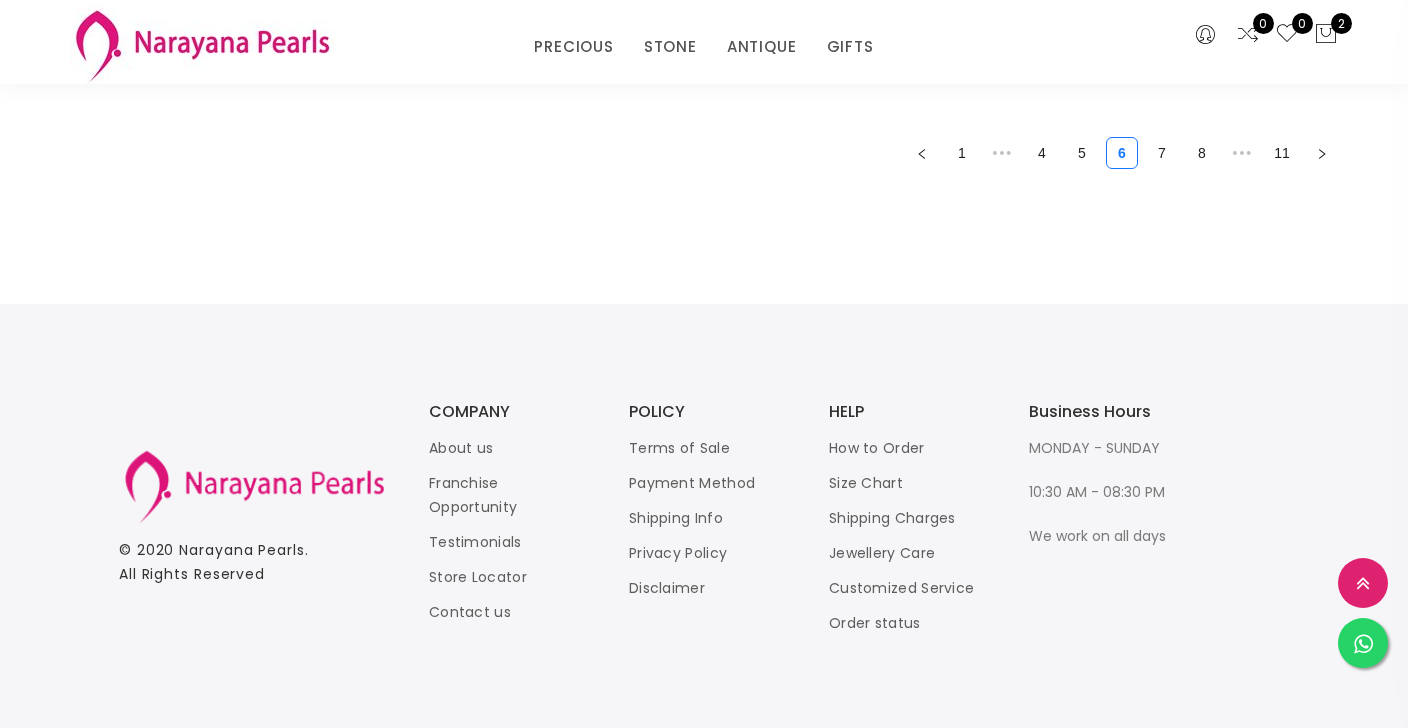 scroll, scrollTop: 2955, scrollLeft: 0, axis: vertical 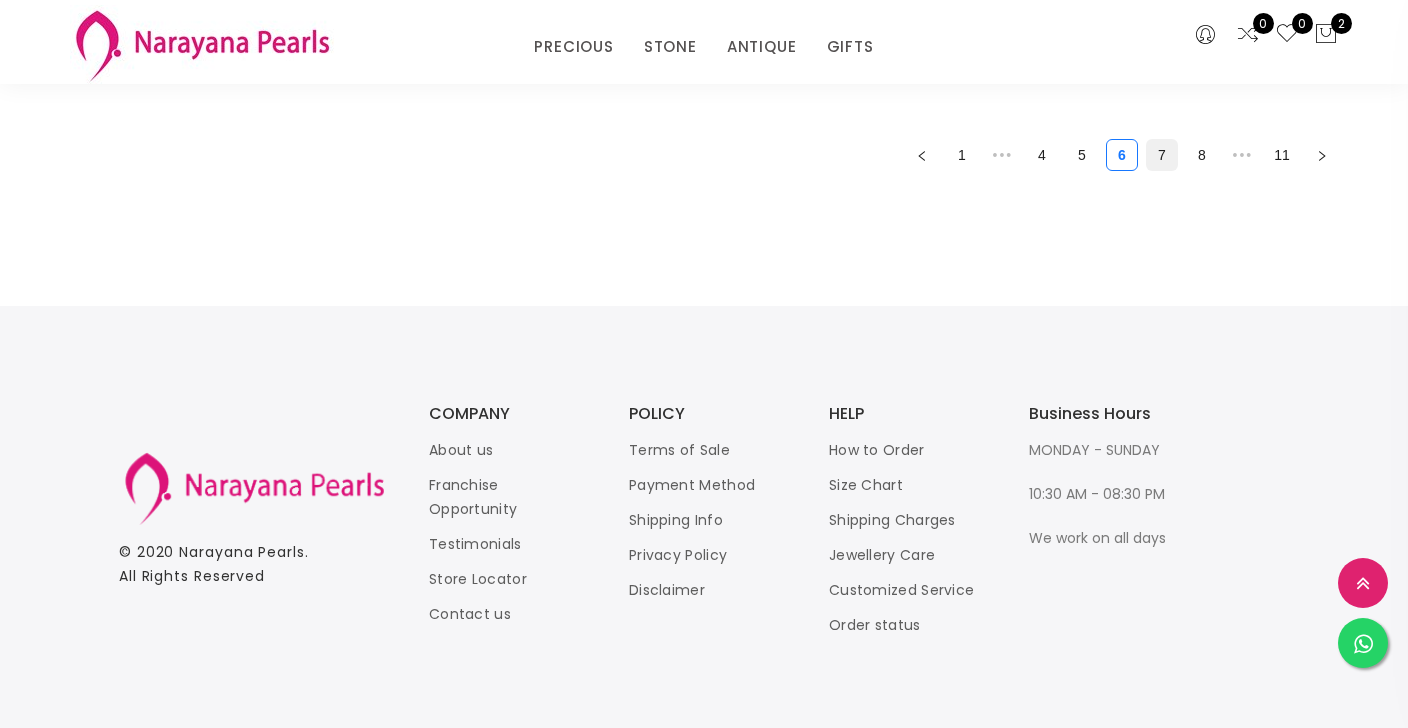 click on "7" at bounding box center (1162, 155) 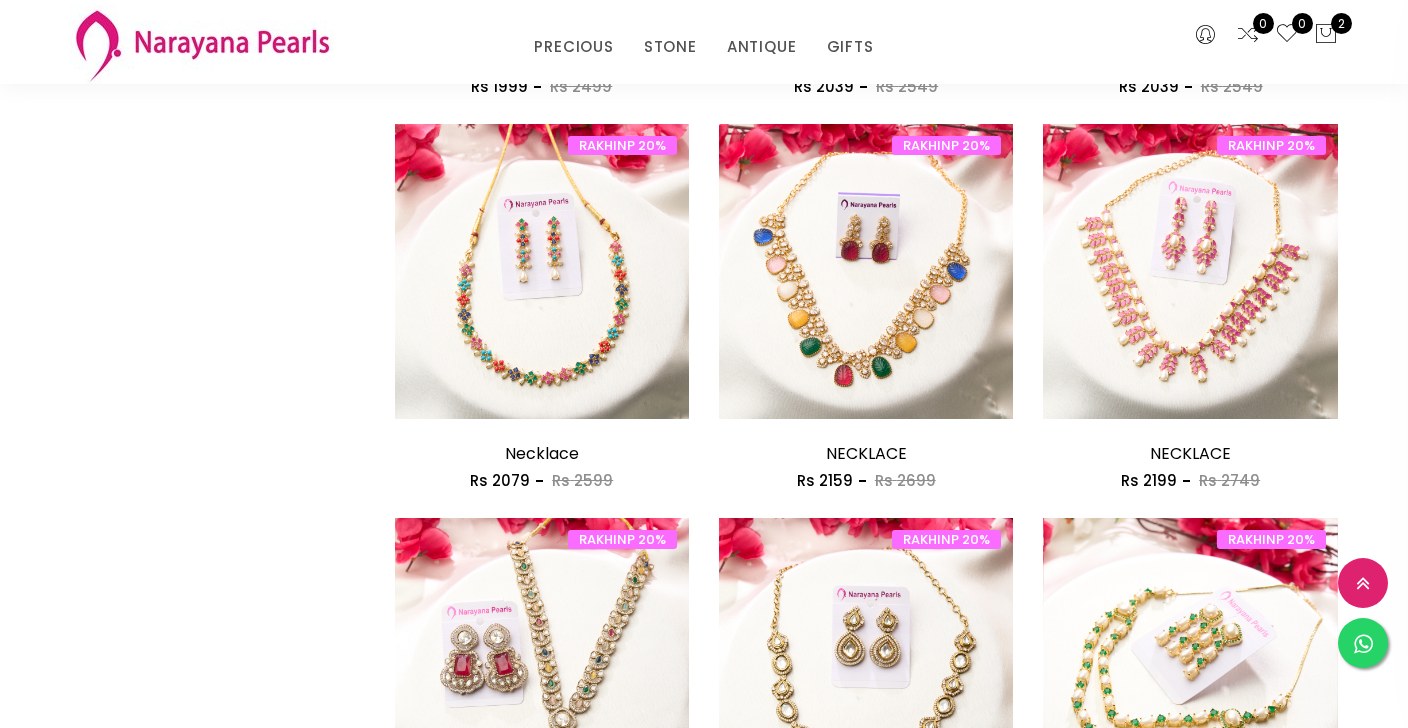 scroll, scrollTop: 1922, scrollLeft: 0, axis: vertical 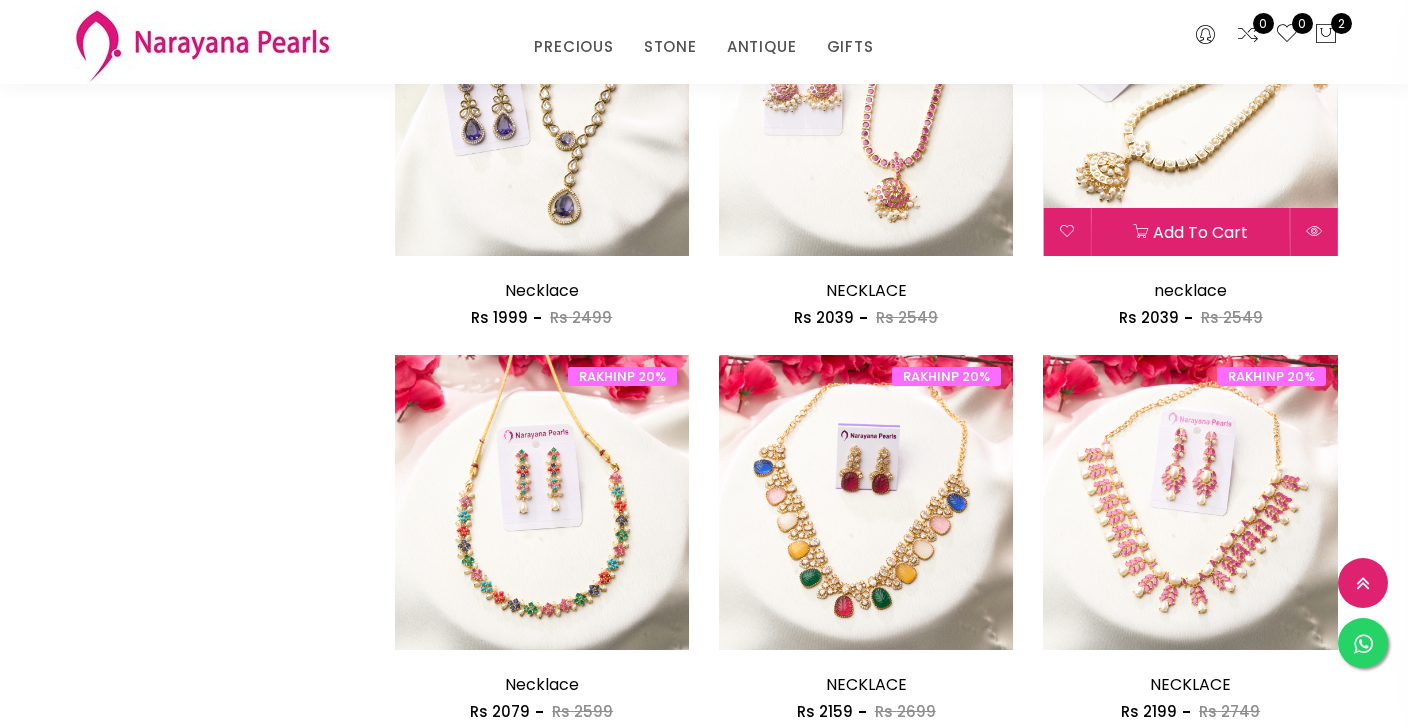 click at bounding box center (1190, 109) 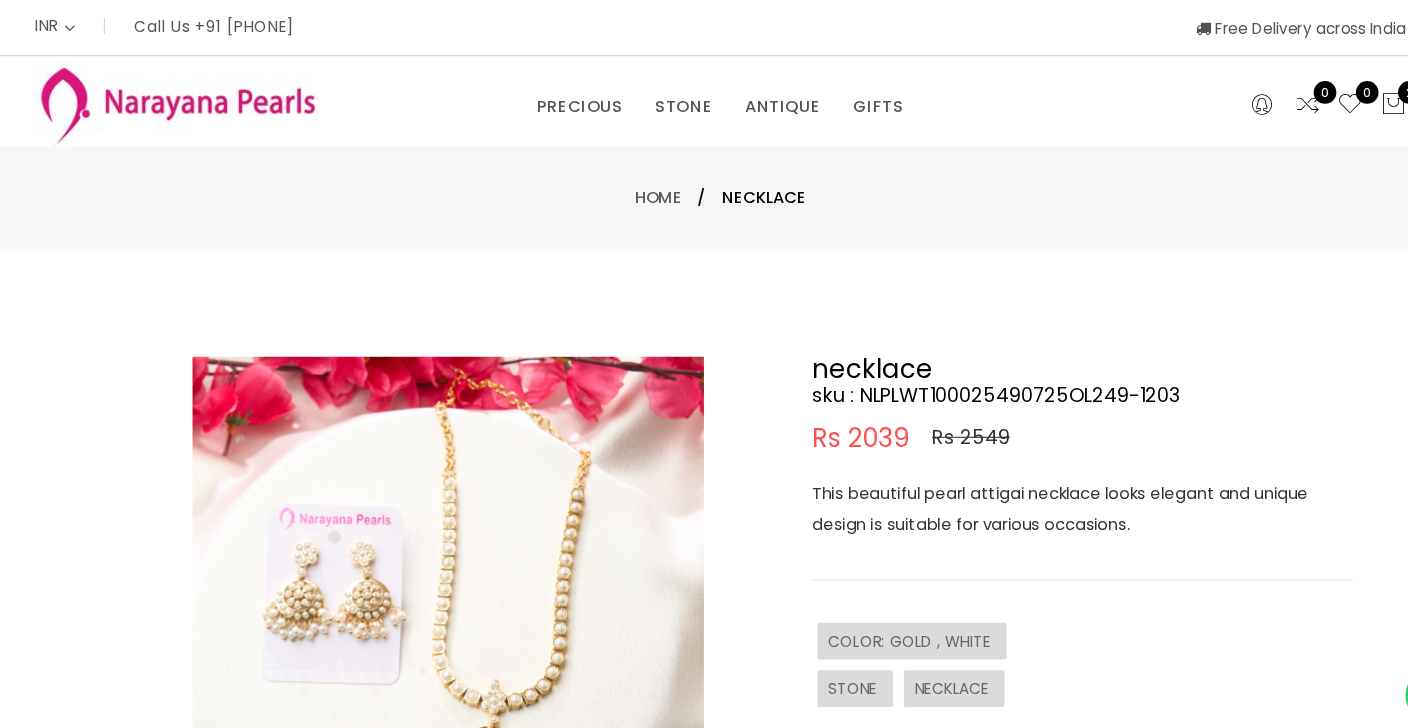 scroll, scrollTop: 0, scrollLeft: 0, axis: both 